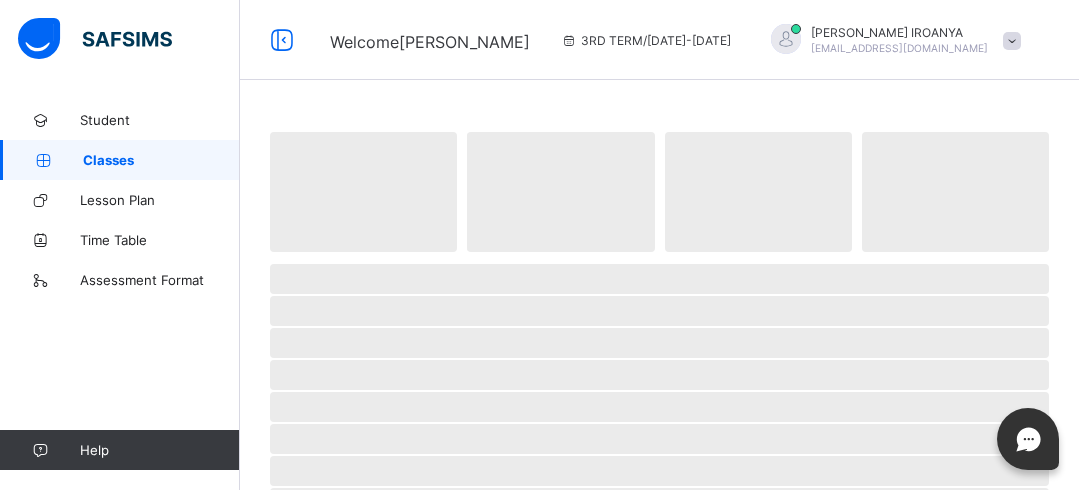 scroll, scrollTop: 0, scrollLeft: 0, axis: both 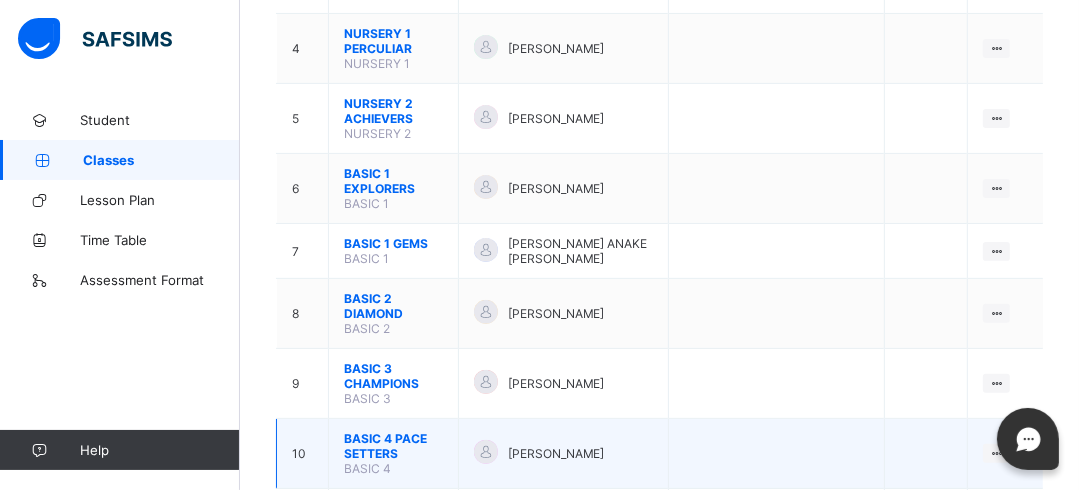 click on "BASIC 4   PACE SETTERS" at bounding box center [393, 446] 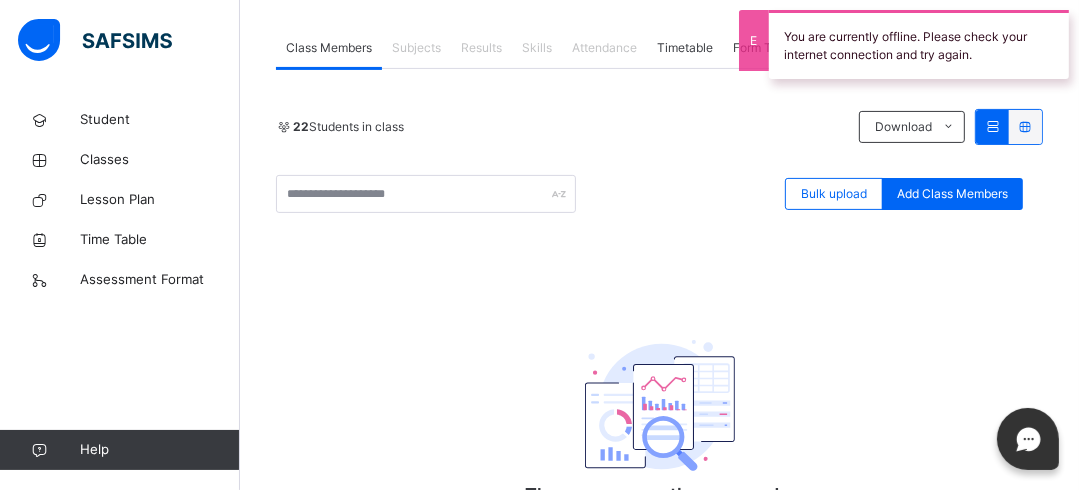 scroll, scrollTop: 416, scrollLeft: 0, axis: vertical 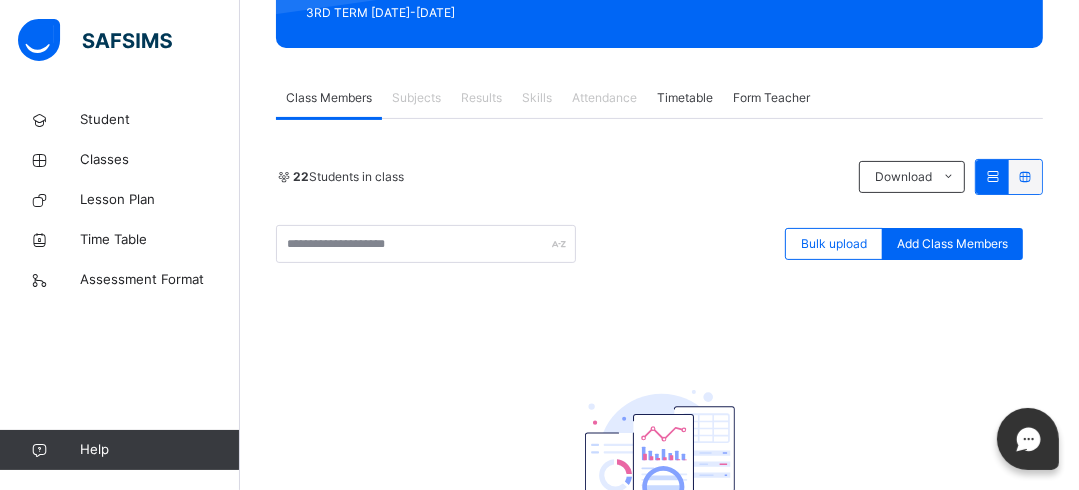 click on "Subjects" at bounding box center (416, 98) 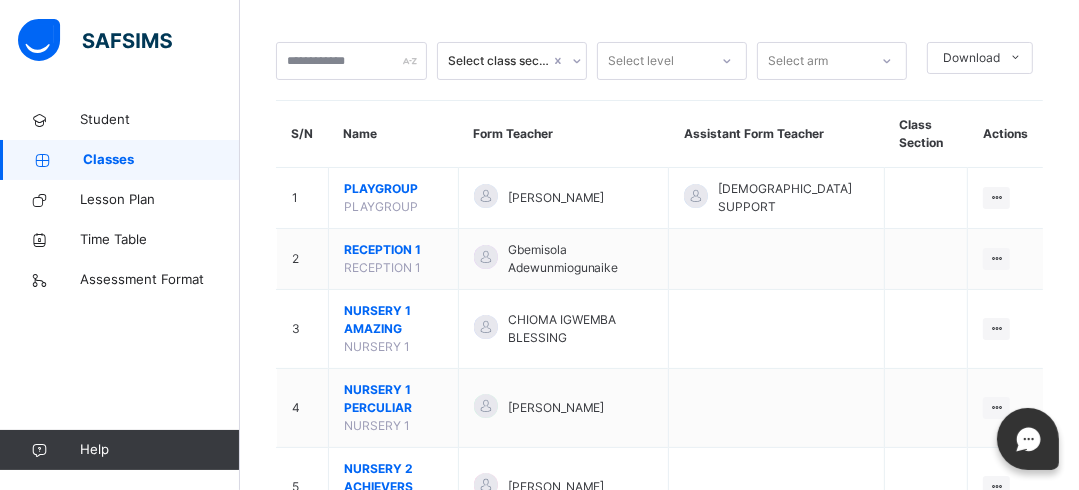 scroll, scrollTop: 298, scrollLeft: 0, axis: vertical 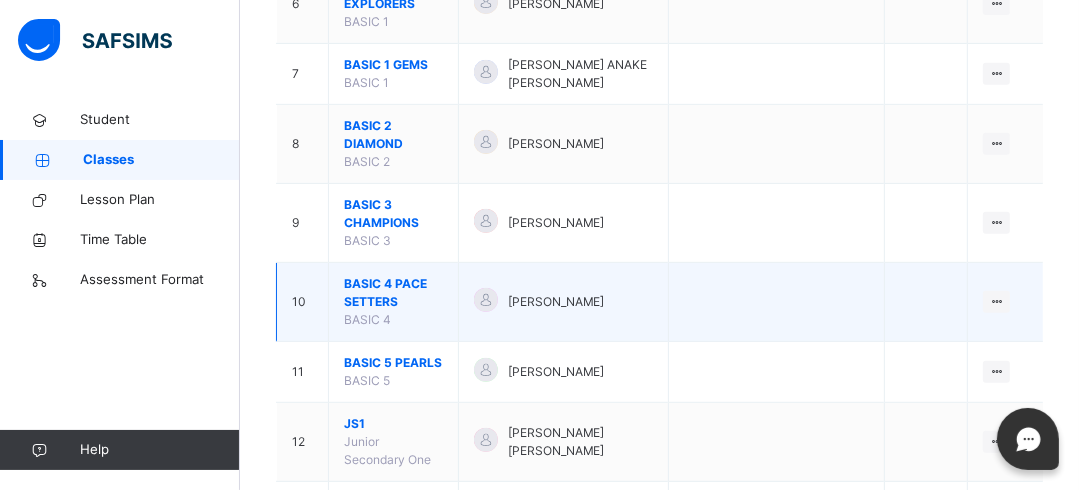 click on "BASIC 4   PACE SETTERS" at bounding box center [393, 293] 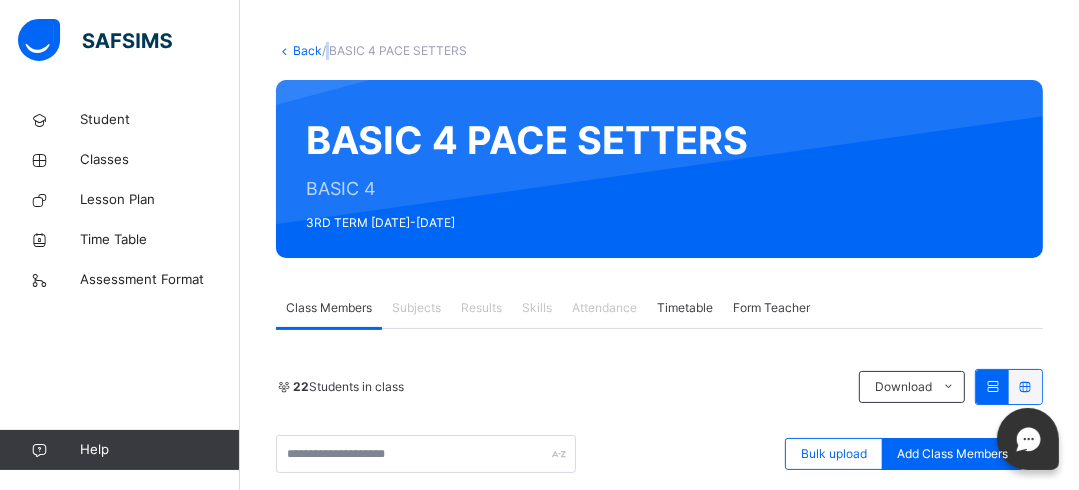 scroll, scrollTop: 650, scrollLeft: 0, axis: vertical 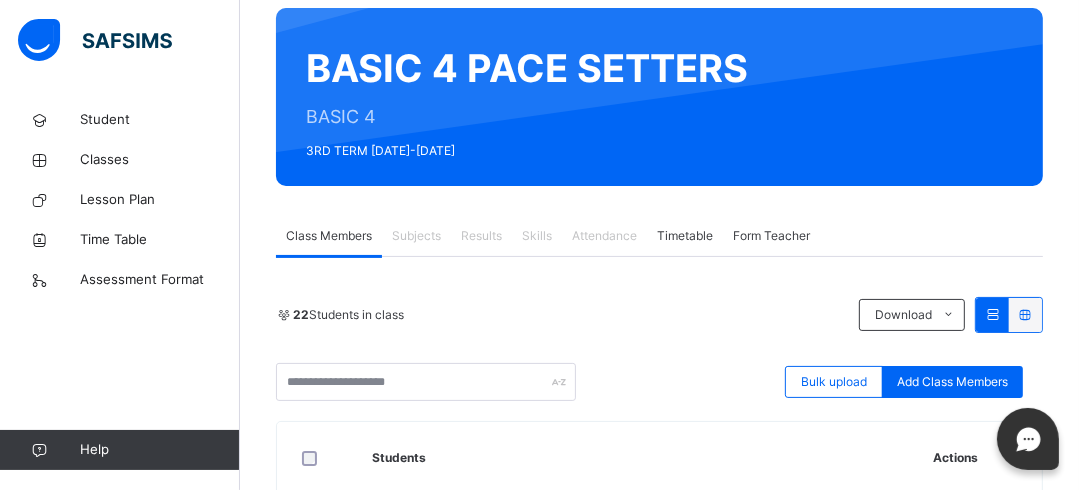 click on "Subjects" at bounding box center (416, 236) 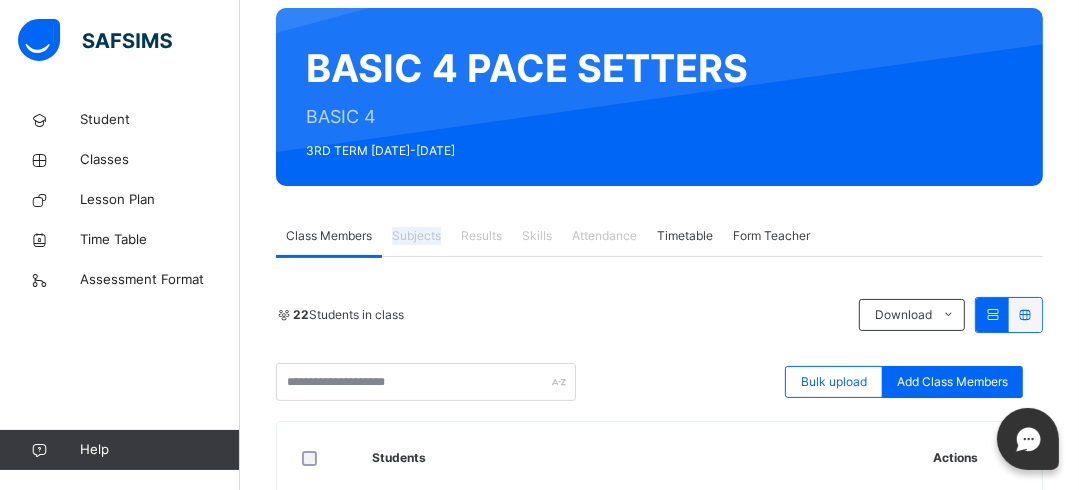 click on "Subjects" at bounding box center (416, 236) 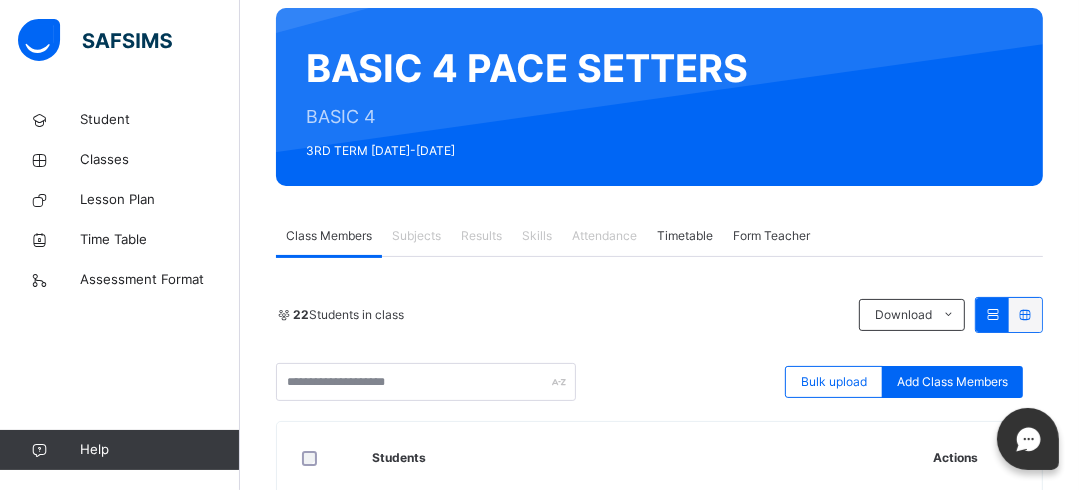 click on "22  Students in class Download Pdf Report Excel Report Bulk upload Add Class Members Delphi International School Date: [DATE] 9:40:50 am Class Members Class:  BASIC 4 PACE SETTERS Total no. of Students:  22 Term:  3RD TERM Session:  [DATE]-[DATE] S/NO Admission No. Last Name First Name Other Name 1 DIS/133 [PERSON_NAME] 2 DIS-26 OGUNWUSI ADEMOLA 3 DIS/44 OPALEYE [PERSON_NAME] 4 DIS/095 OLUIGBO CHINAZOM CHISIMDI 5 DIS/236 [PERSON_NAME] [PERSON_NAME] 6 DIS/319 [PERSON_NAME] 7 DIS/320 [PERSON_NAME] 8 DIS/316 [PERSON_NAME] 9 DIS/369 [PERSON_NAME] 10 DIS/308 [PERSON_NAME] DESTINY 11 DIS/262 IHEBUNACHI [PERSON_NAME] 12 DIS-24 OKOLIE [GEOGRAPHIC_DATA] 13 DIS/372 [PERSON_NAME] 14 DIS/48 BABAFEMI YAYA NADIRAH 15 DIS/46 [PERSON_NAME] 16 DIS/286 [PERSON_NAME] 17 DIS/74 [PERSON_NAME] OSE 18 DIS/317 [PERSON_NAME] 19 DIS-25 [PERSON_NAME] 20 DIS/01 EMAETHO [PERSON_NAME] 21 DIS/383 [PERSON_NAME] 22 DIS/330 [PERSON_NAME] ADAEZE Students Actions DIS/133 ×" at bounding box center (659, 1143) 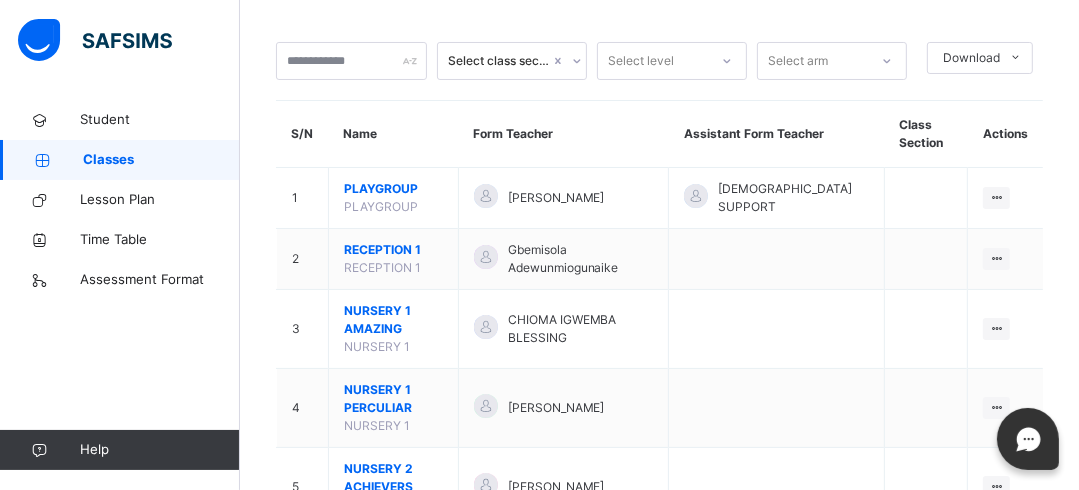 scroll, scrollTop: 160, scrollLeft: 0, axis: vertical 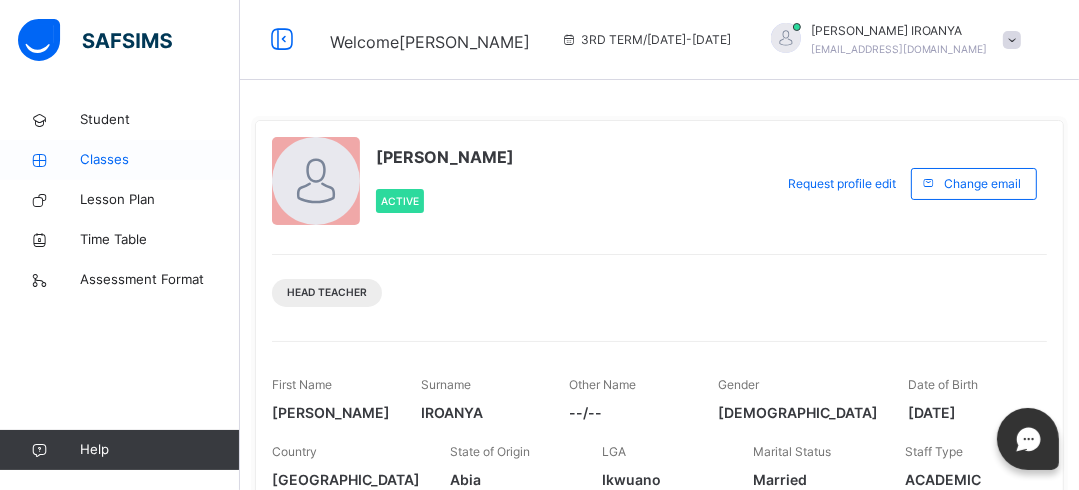 click on "Classes" at bounding box center [160, 160] 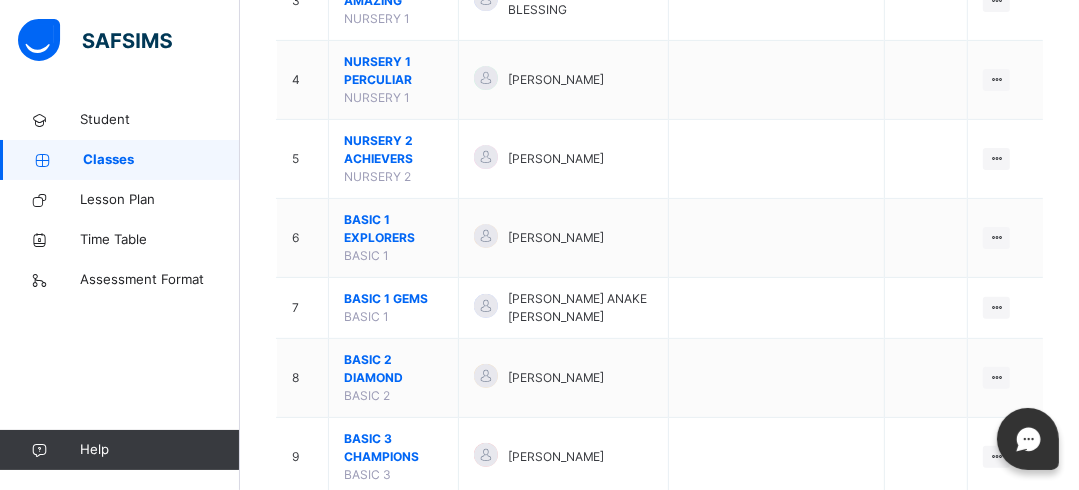scroll, scrollTop: 501, scrollLeft: 0, axis: vertical 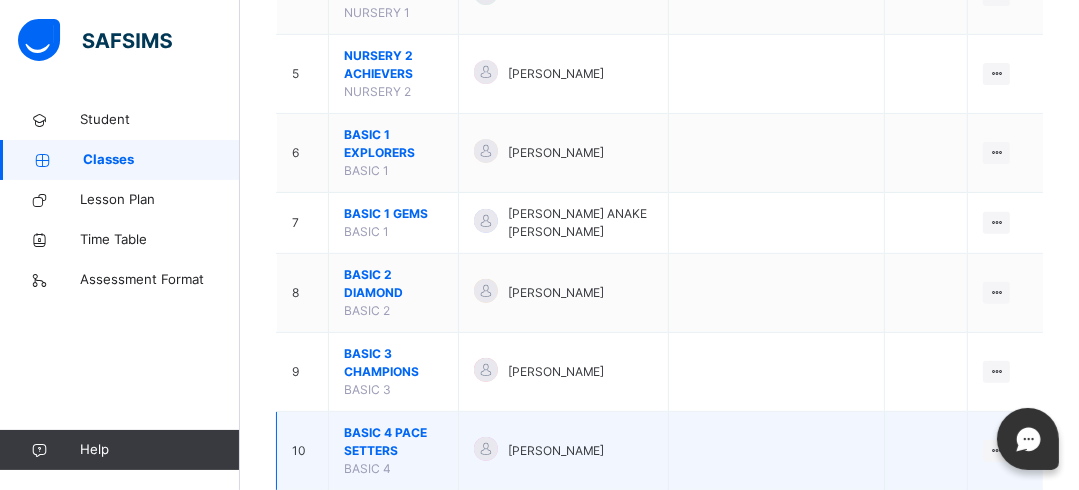 click on "BASIC 4   PACE SETTERS" at bounding box center [393, 442] 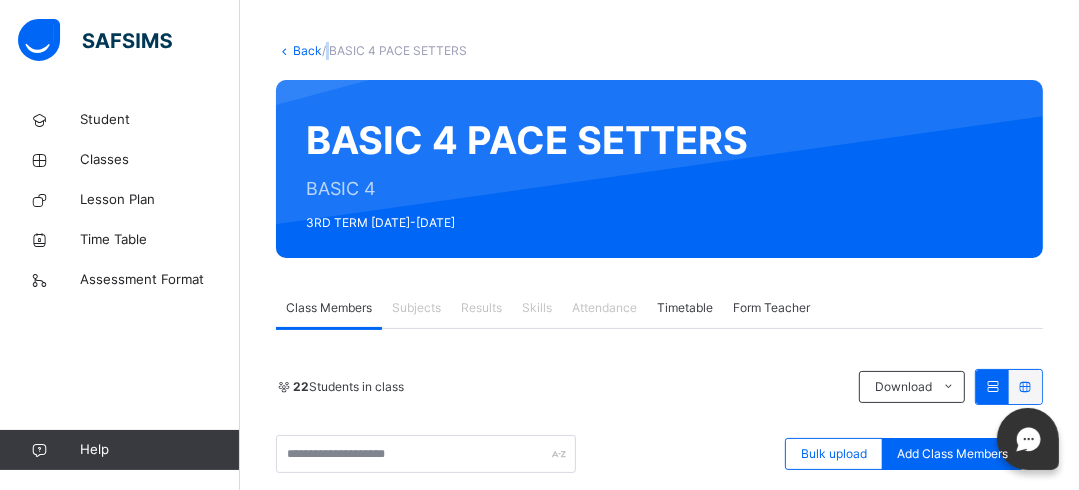 scroll, scrollTop: 501, scrollLeft: 0, axis: vertical 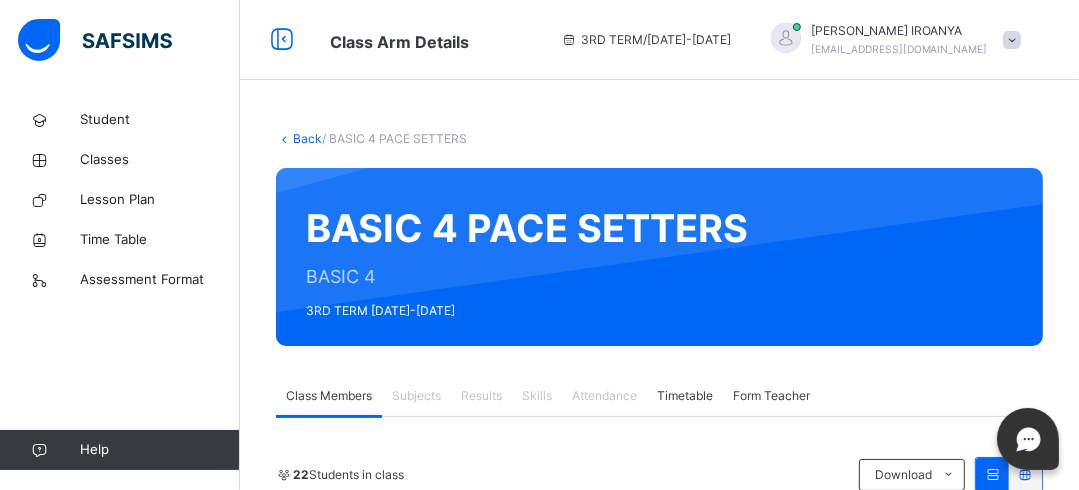 click on "Subjects" at bounding box center (416, 396) 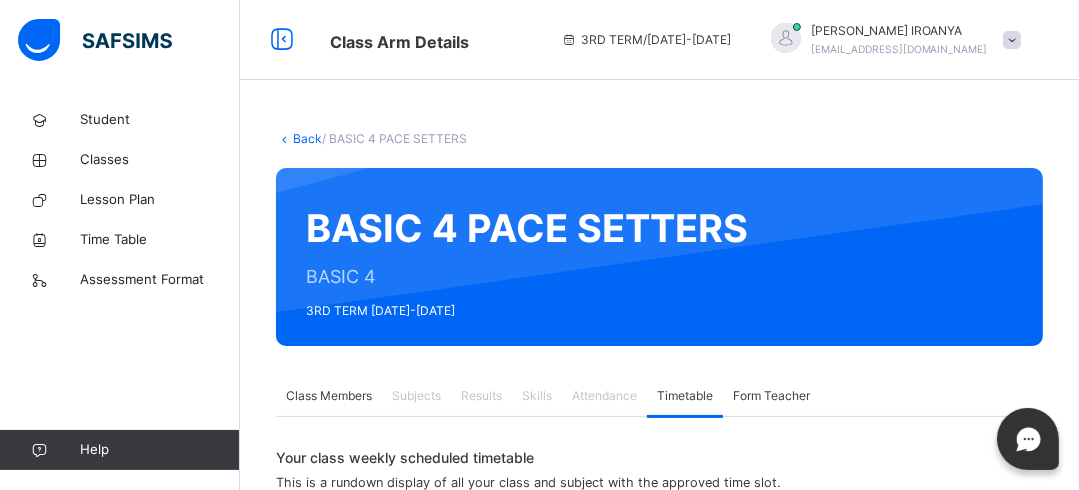 click on "Subjects" at bounding box center [416, 396] 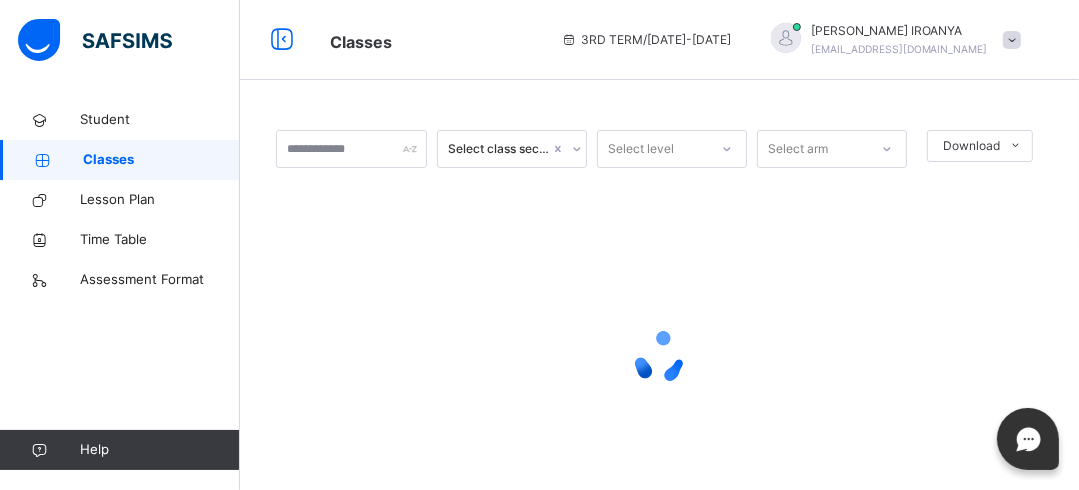 scroll, scrollTop: 88, scrollLeft: 0, axis: vertical 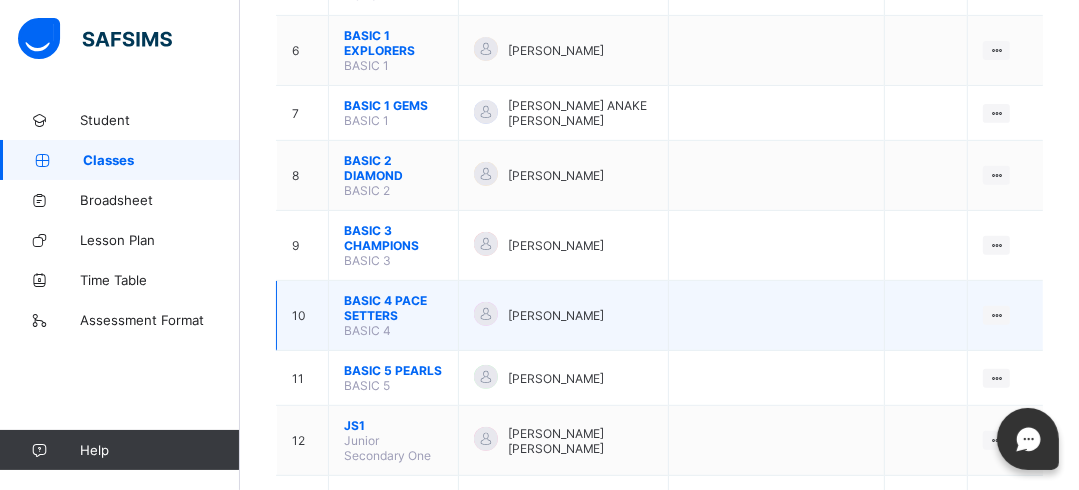 click on "BASIC 4   PACE SETTERS" at bounding box center (393, 308) 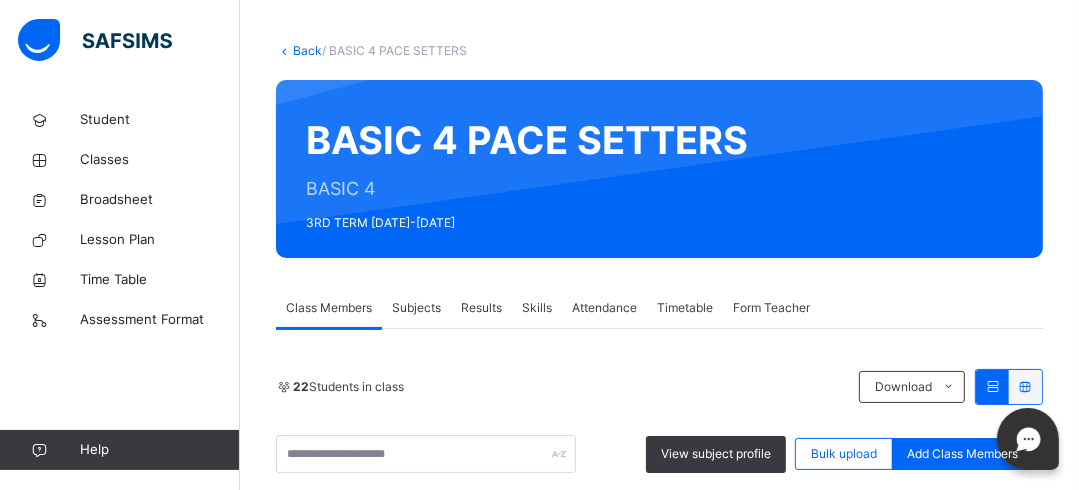 scroll, scrollTop: 554, scrollLeft: 0, axis: vertical 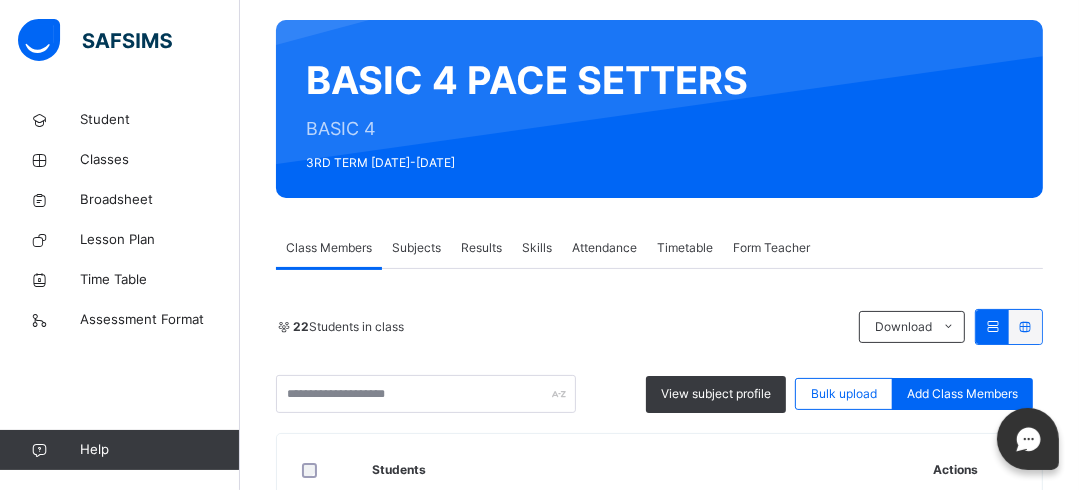 click on "Subjects" at bounding box center (416, 248) 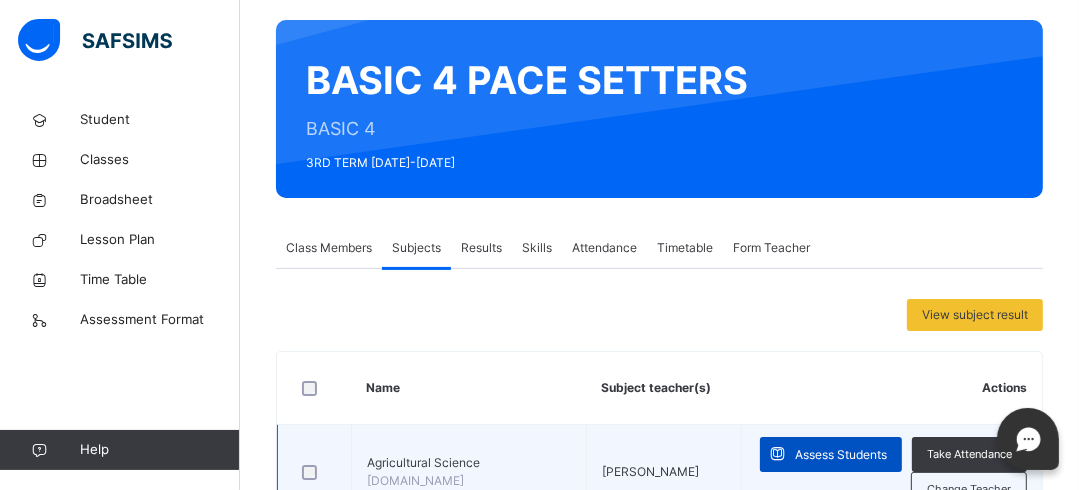 click on "Assess Students" at bounding box center (841, 455) 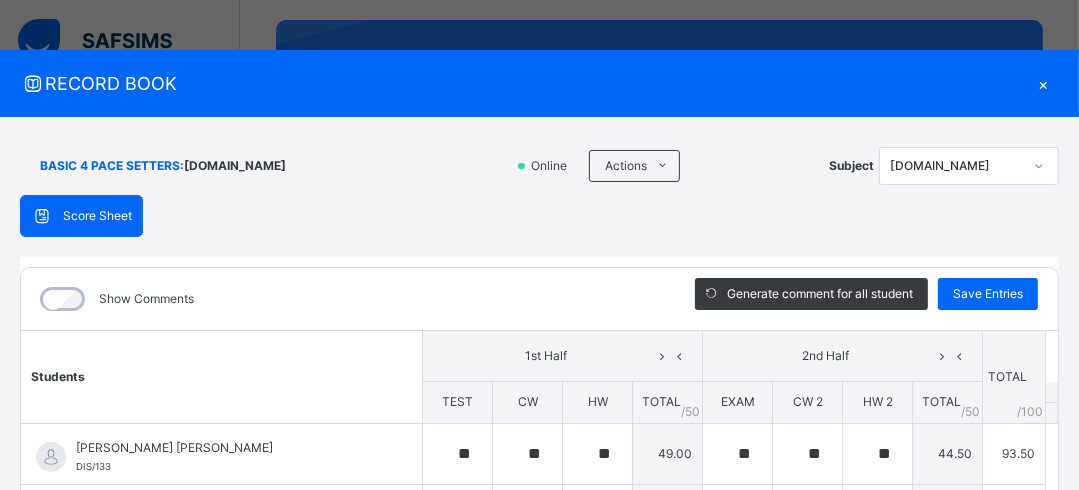 type on "**" 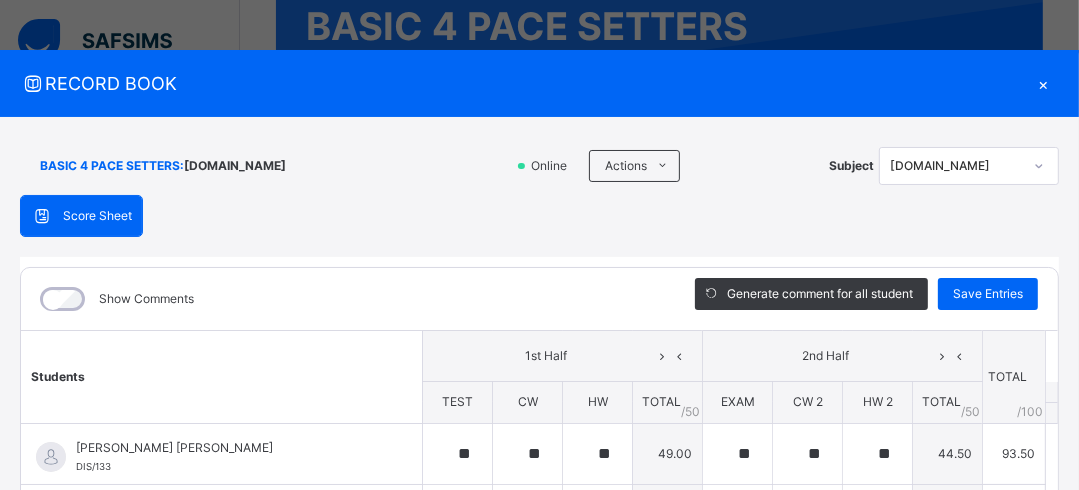 scroll, scrollTop: 212, scrollLeft: 0, axis: vertical 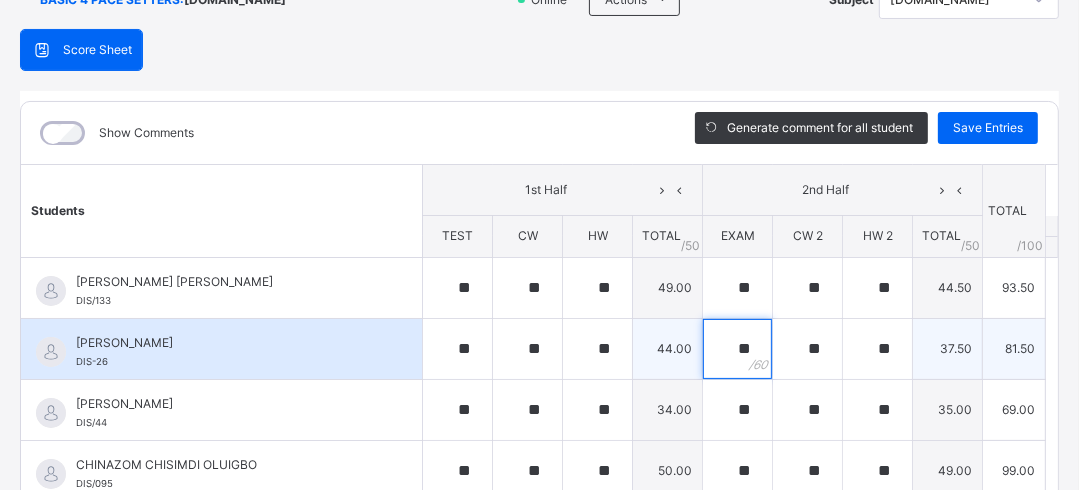 click on "**" at bounding box center (737, 349) 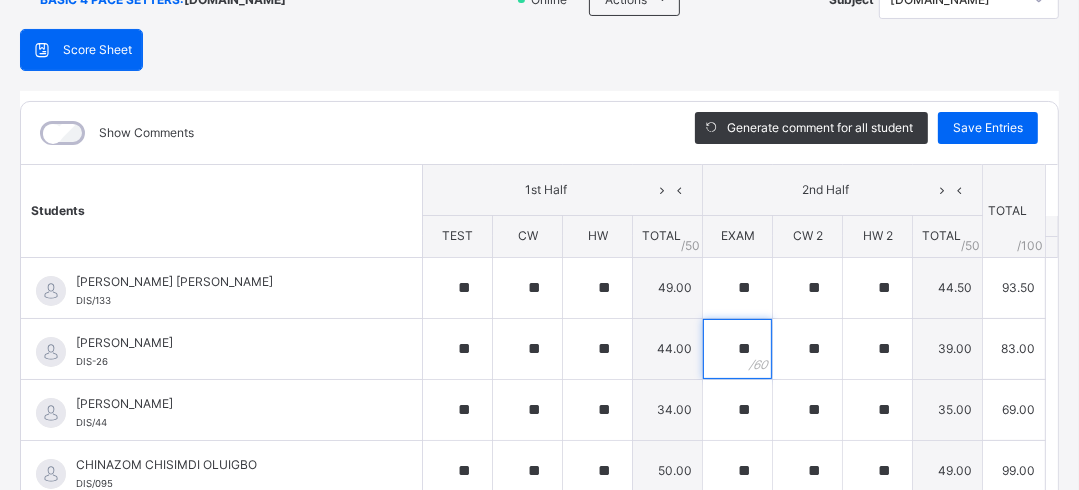 scroll, scrollTop: 423, scrollLeft: 0, axis: vertical 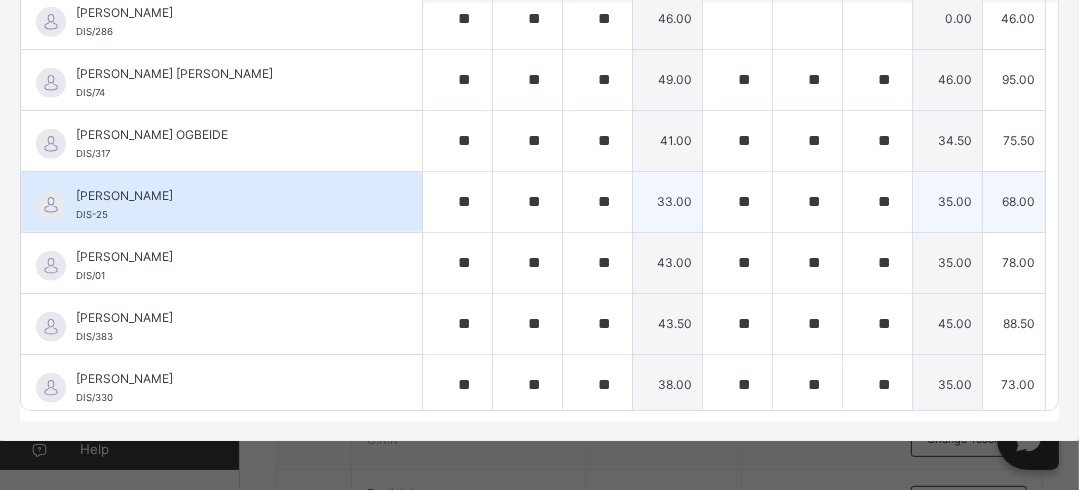 type on "**" 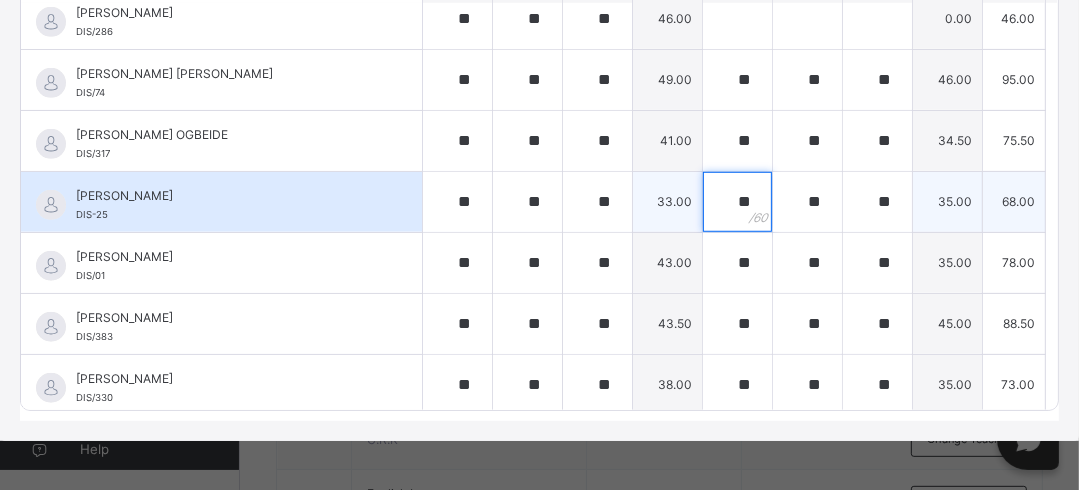 click on "**" at bounding box center (737, 202) 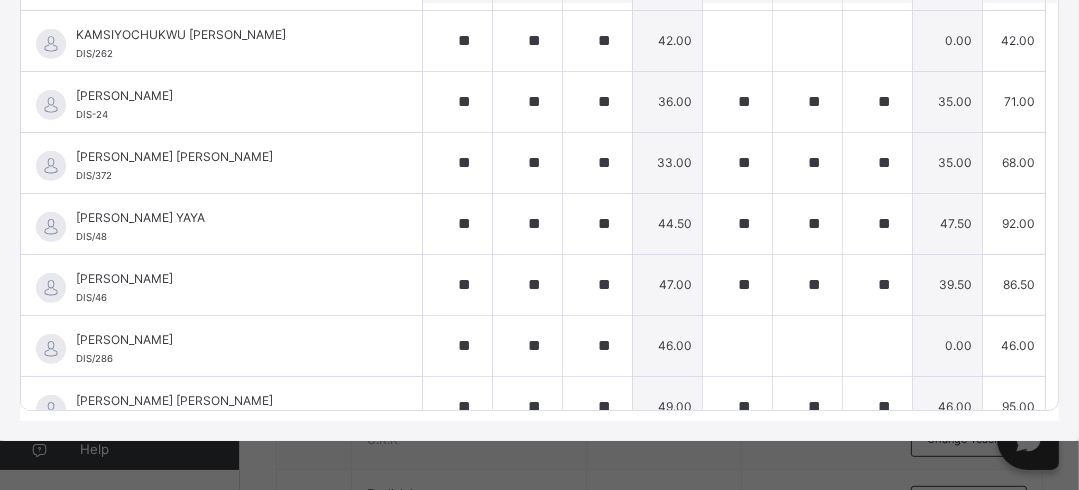 scroll, scrollTop: 598, scrollLeft: 0, axis: vertical 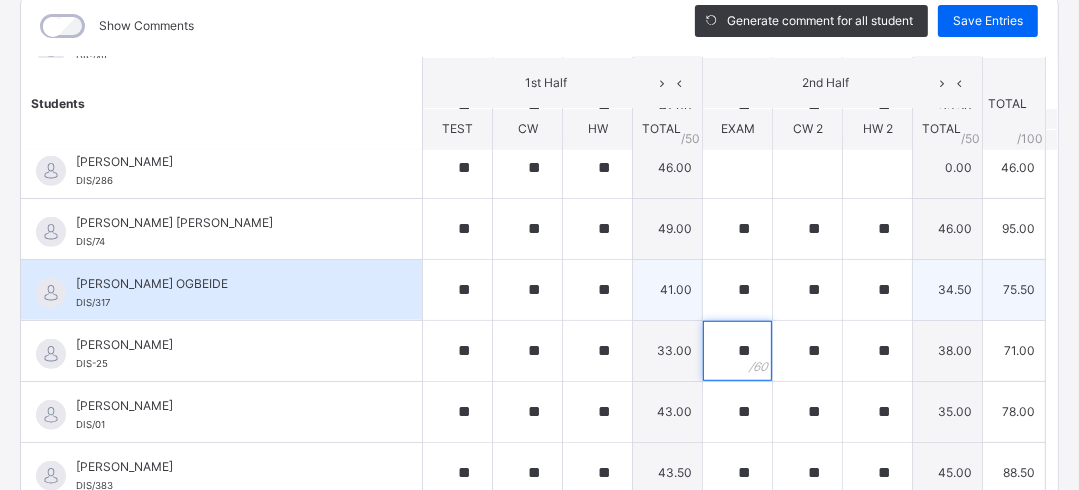 type on "**" 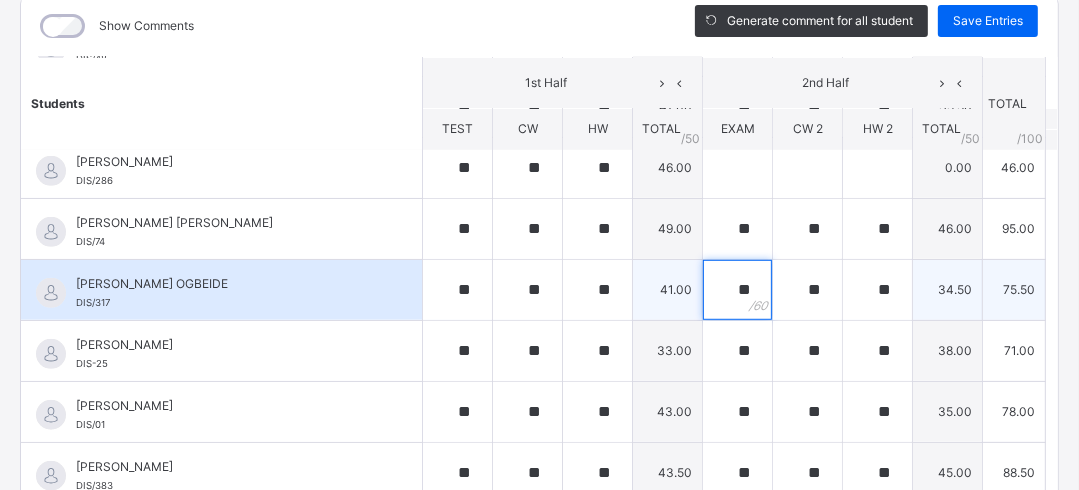 click on "**" at bounding box center [737, 290] 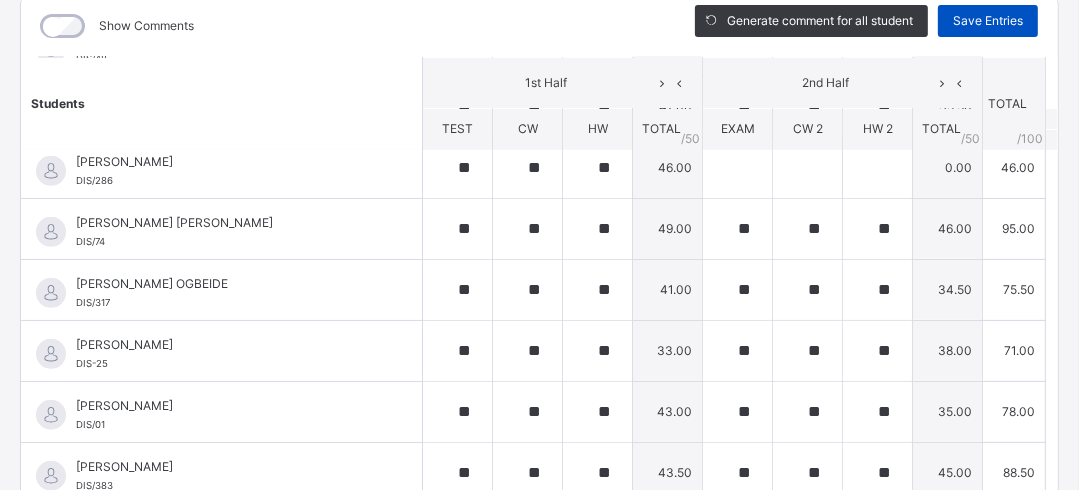 click on "Save Entries" at bounding box center [988, 21] 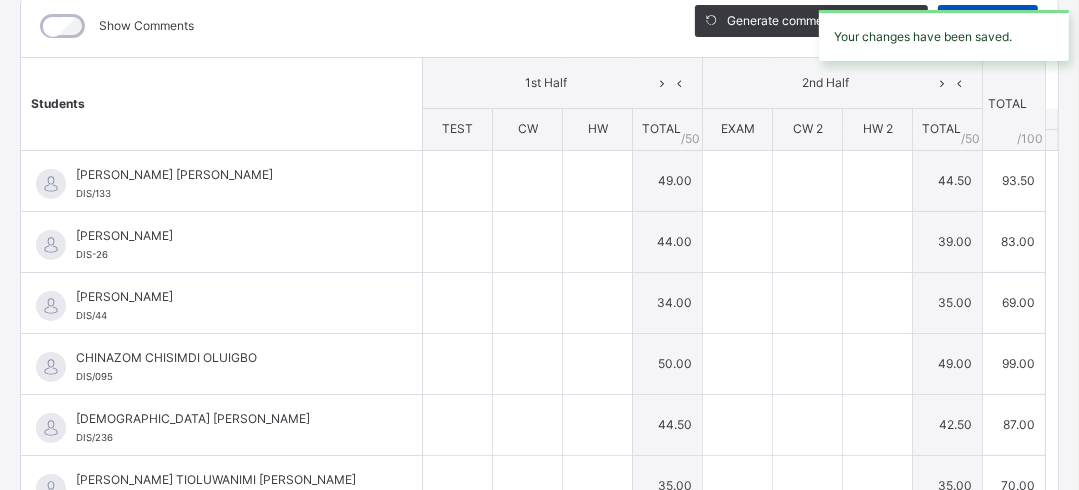 type on "**" 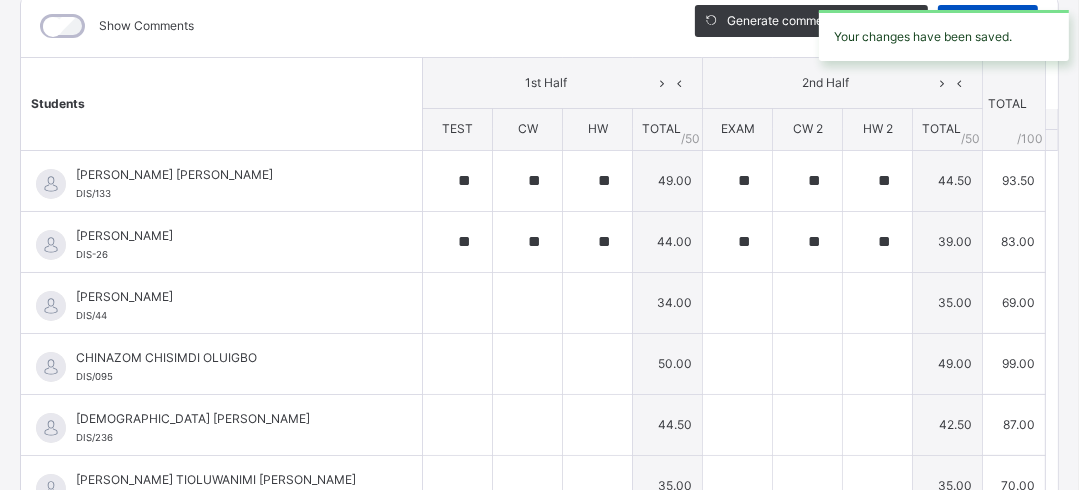type on "**" 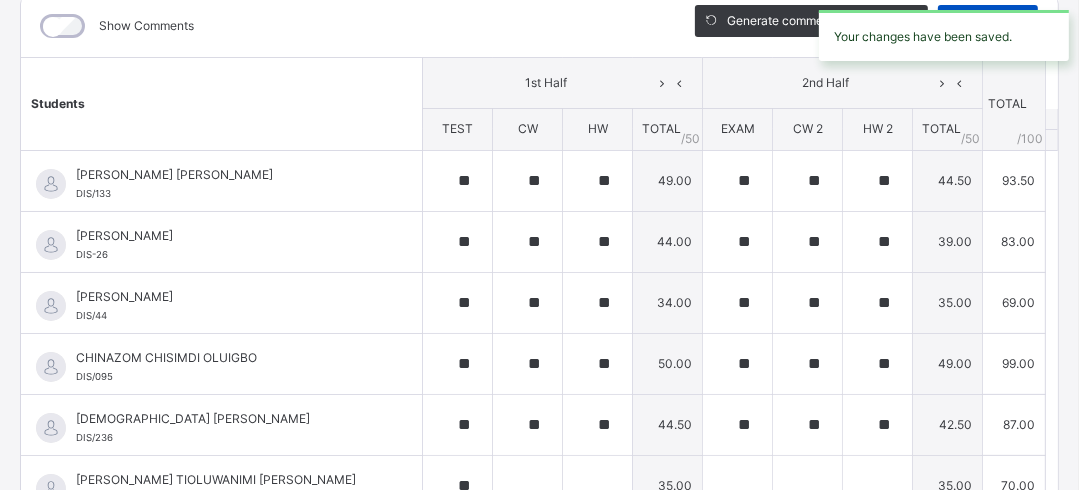 type on "**" 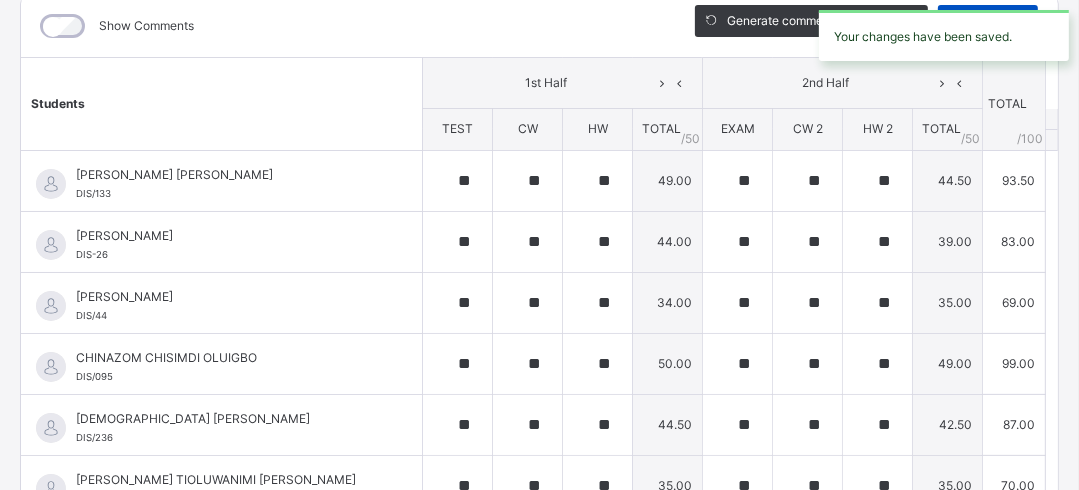 type on "**" 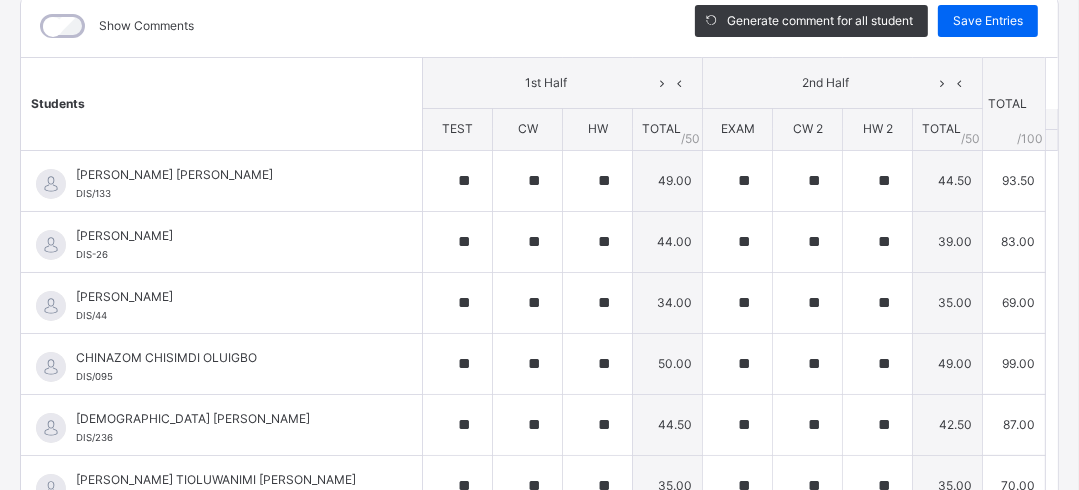 scroll, scrollTop: 391, scrollLeft: 0, axis: vertical 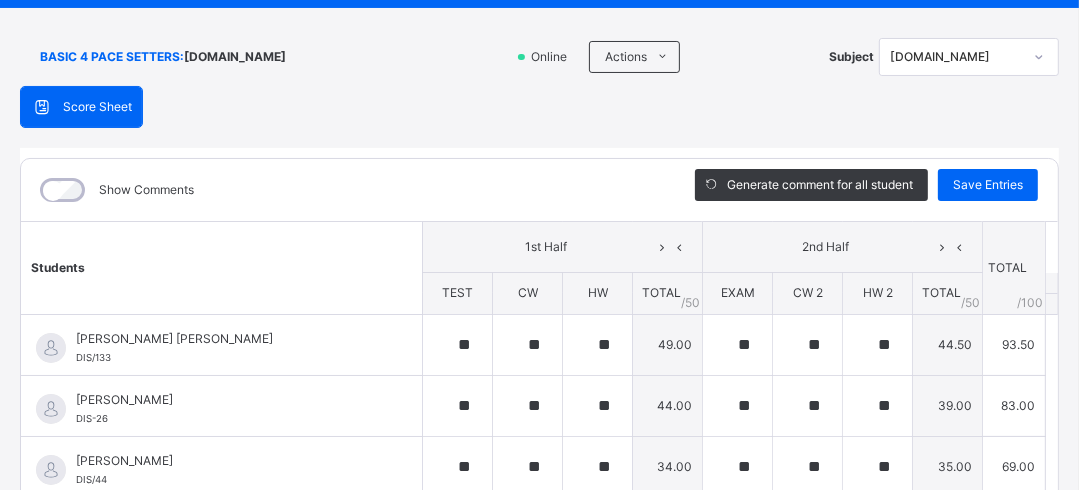 click 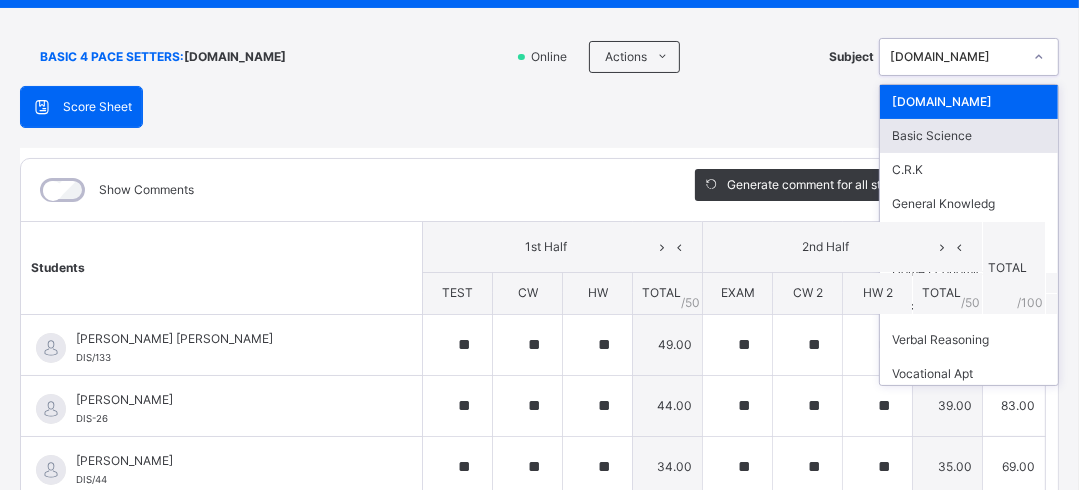 click on "Basic Science" at bounding box center [969, 136] 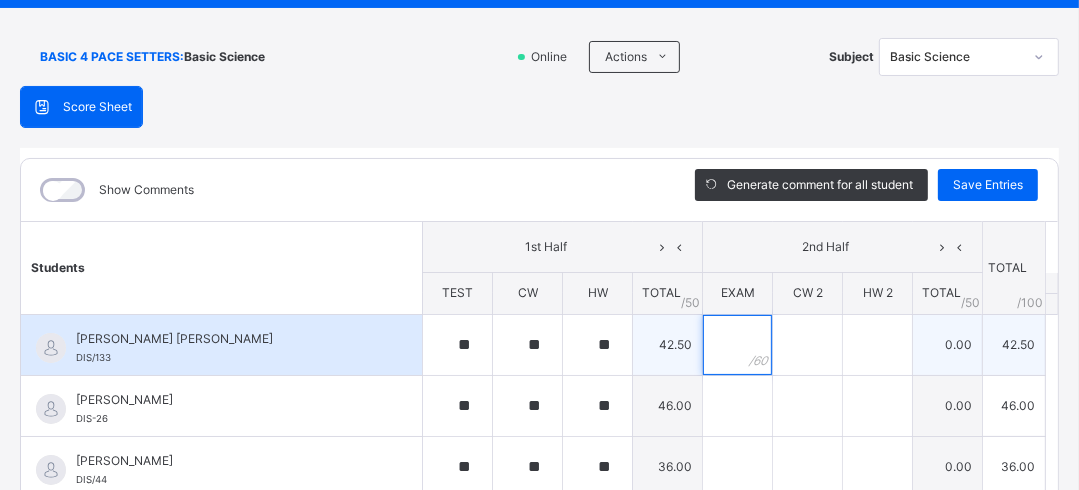 click at bounding box center (737, 345) 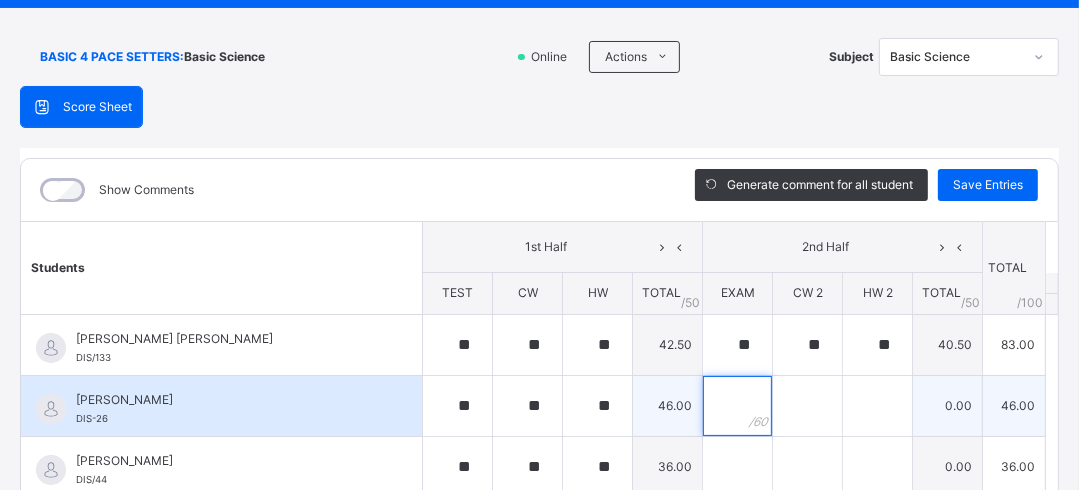 click at bounding box center (737, 406) 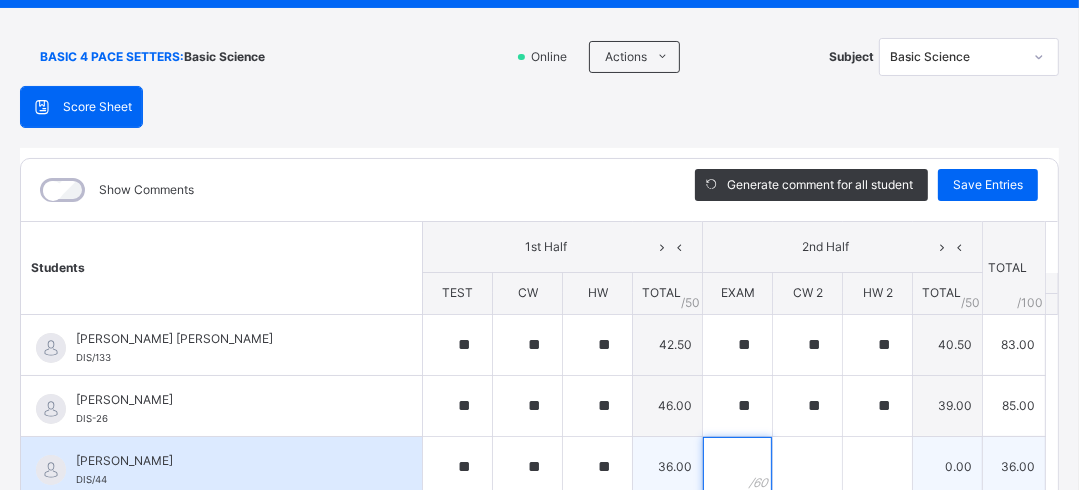 click at bounding box center (737, 467) 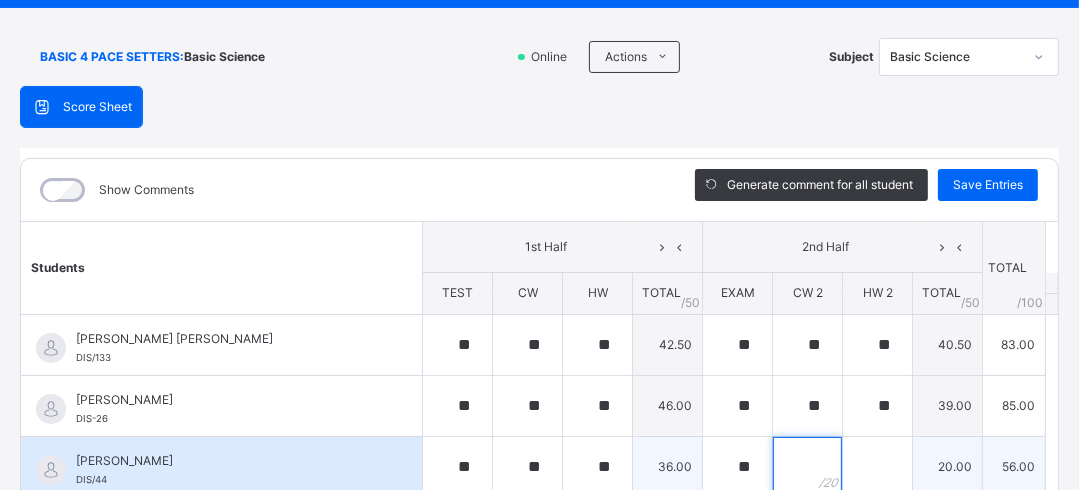 scroll, scrollTop: 114, scrollLeft: 0, axis: vertical 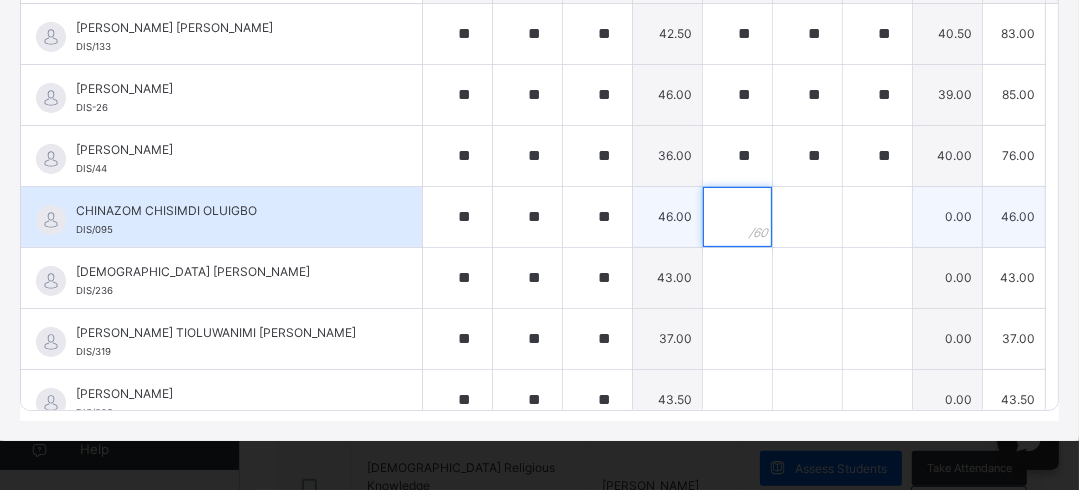 click at bounding box center (737, 217) 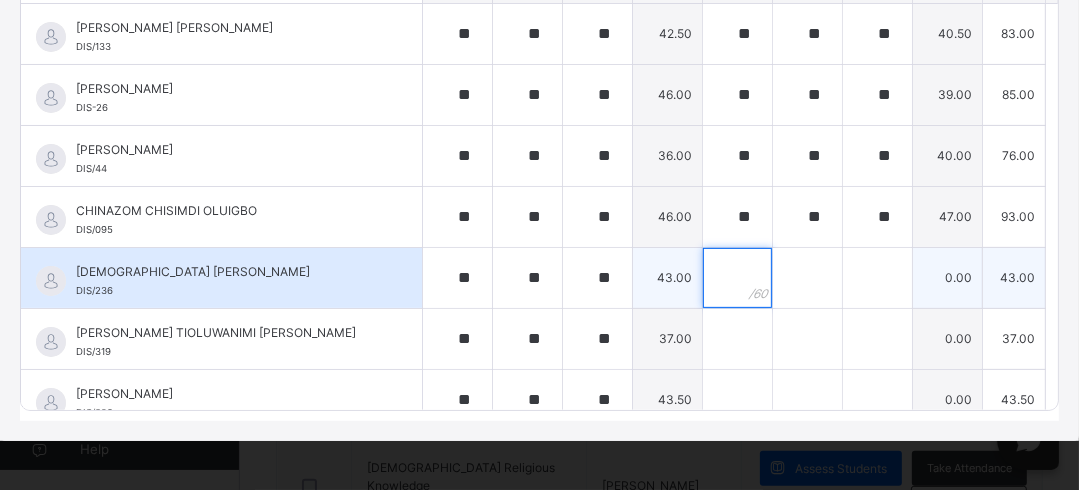 click at bounding box center (737, 278) 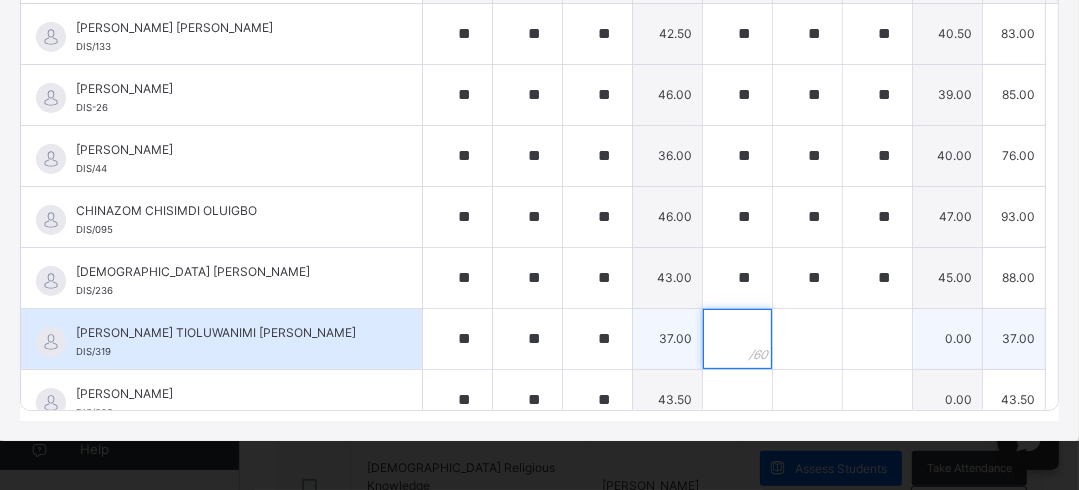 click at bounding box center [737, 339] 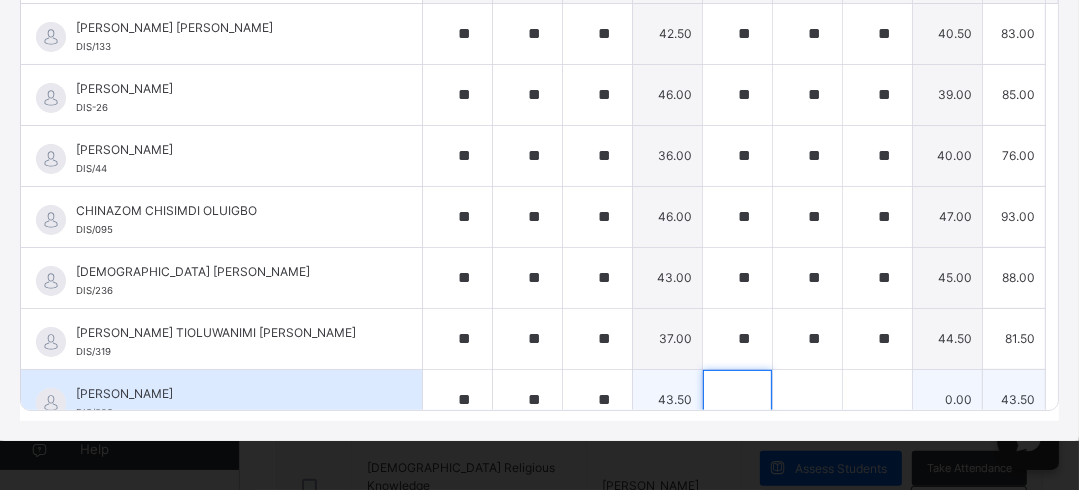 click at bounding box center [737, 400] 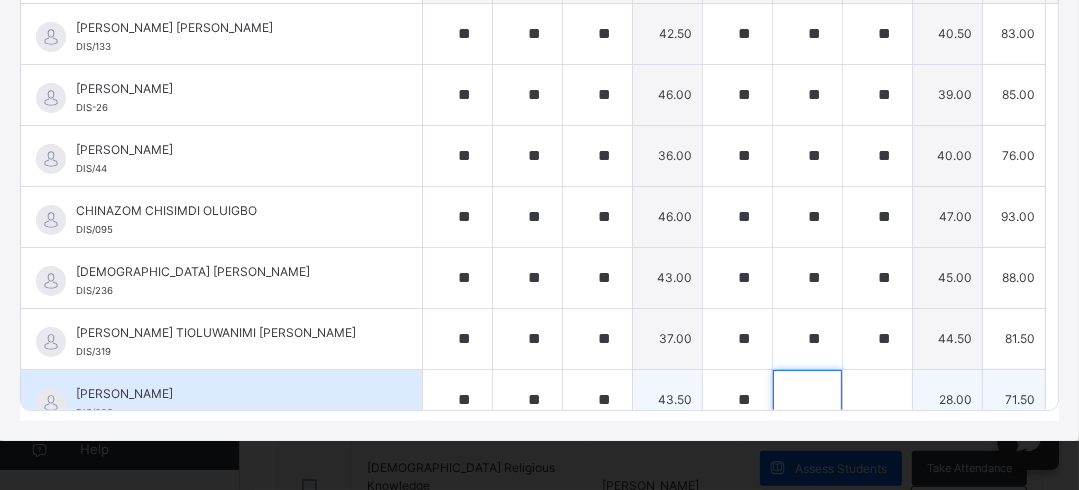 scroll, scrollTop: 17, scrollLeft: 0, axis: vertical 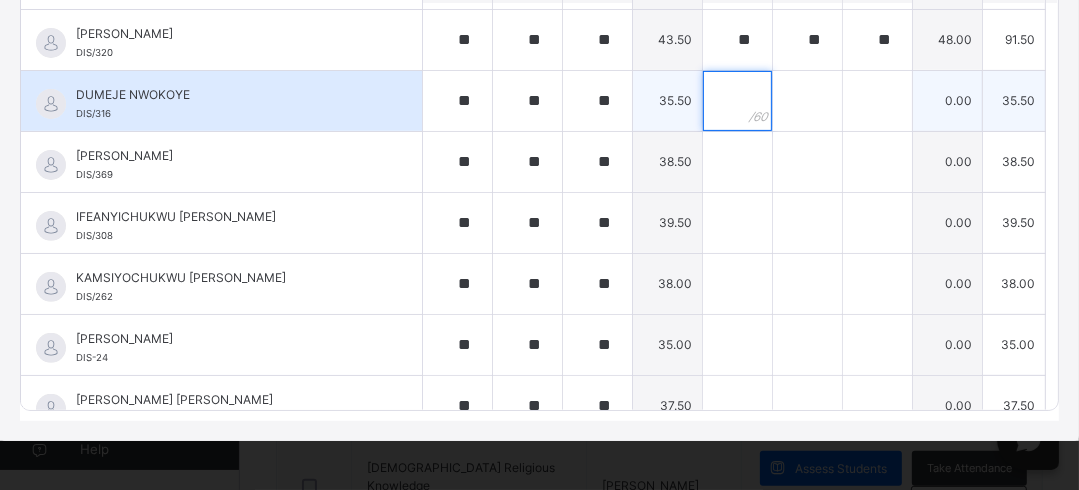 click at bounding box center (737, 101) 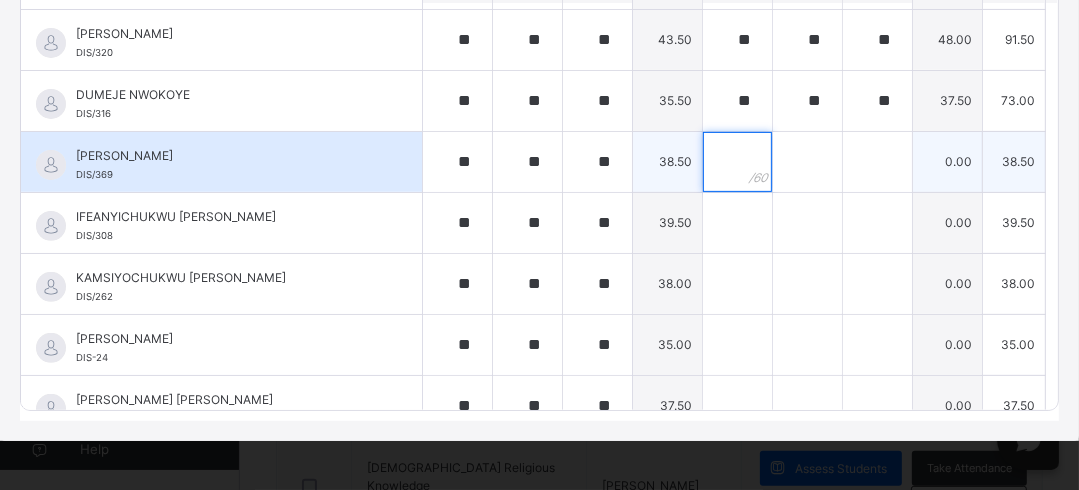click at bounding box center [737, 162] 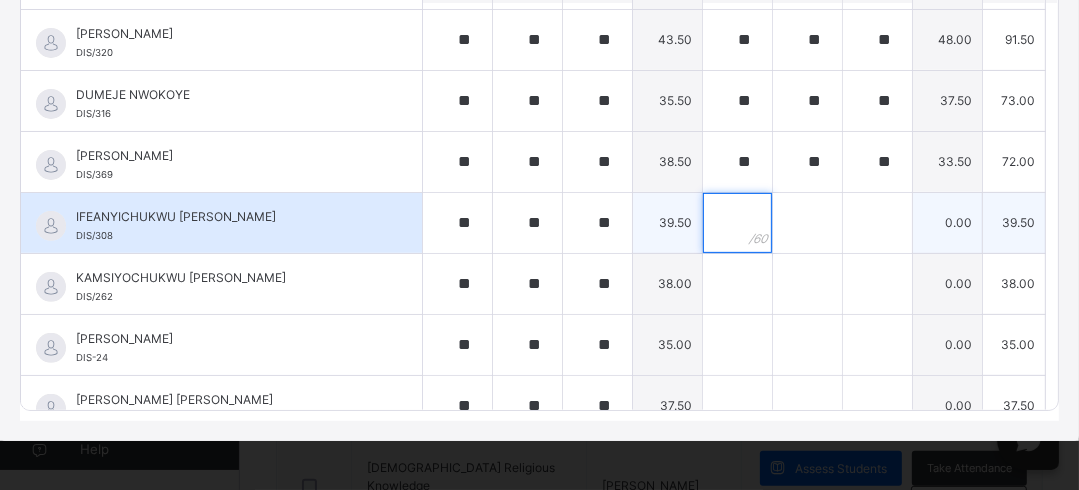 click at bounding box center [737, 223] 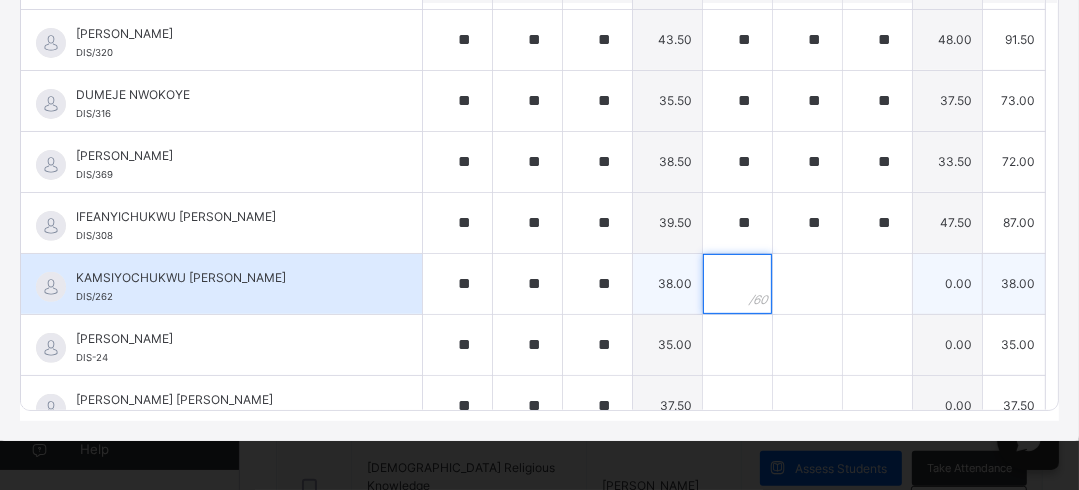 click at bounding box center (737, 284) 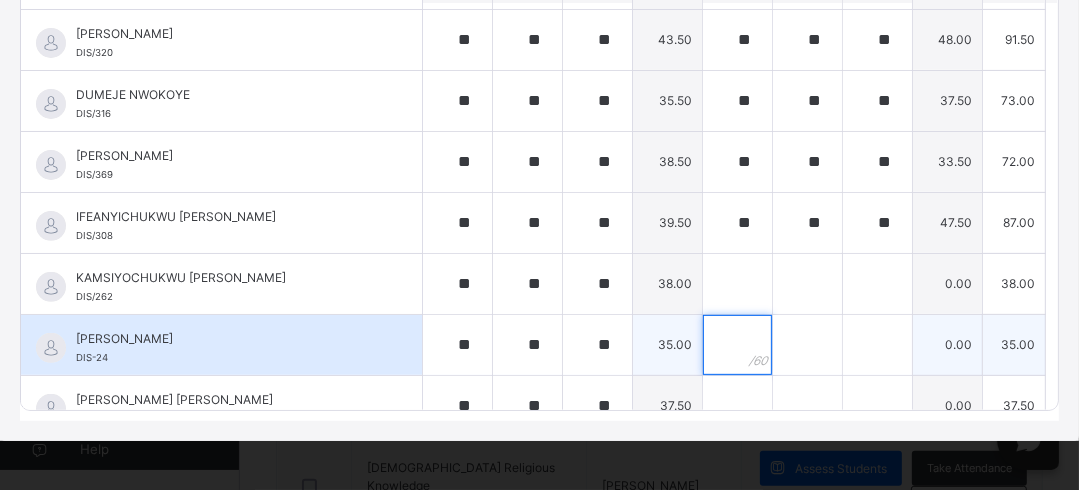 click at bounding box center (737, 345) 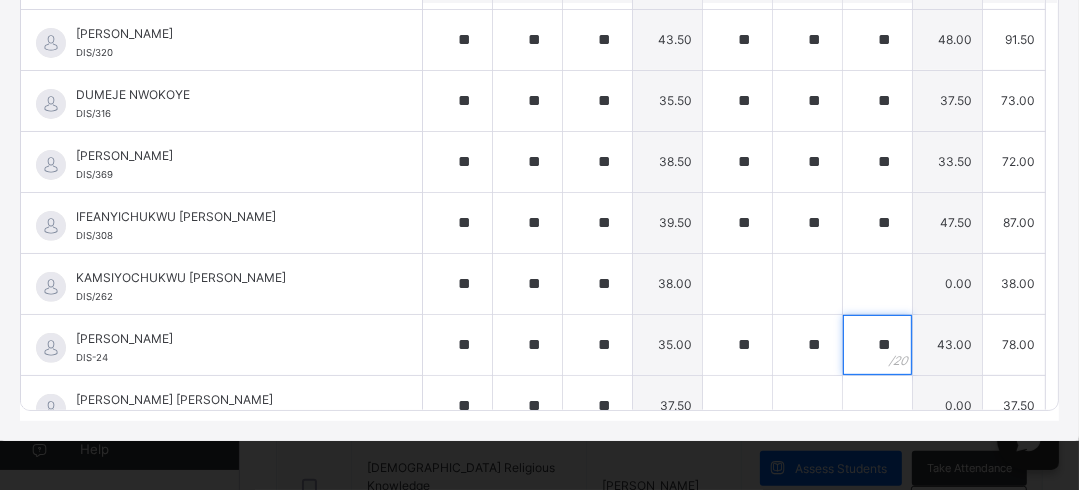 scroll, scrollTop: 392, scrollLeft: 0, axis: vertical 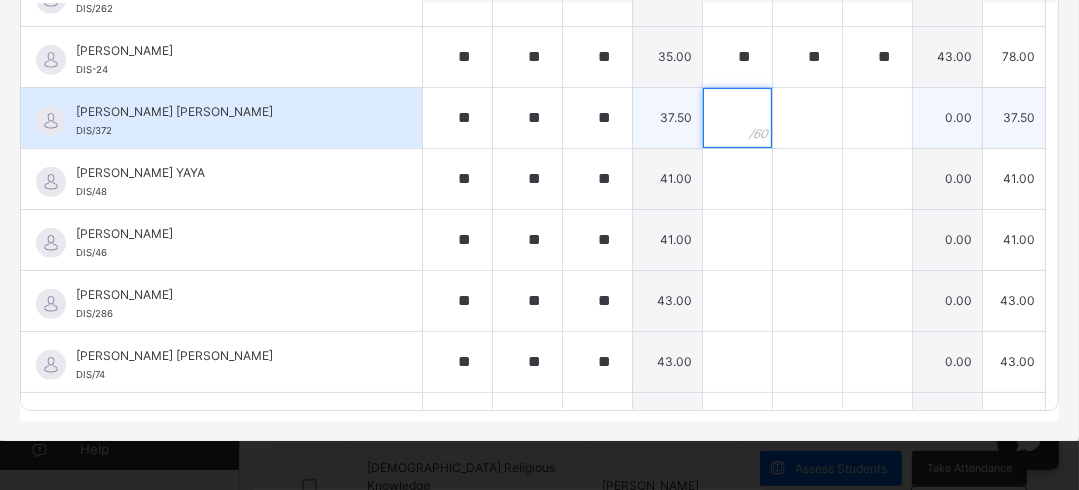 click at bounding box center [737, 118] 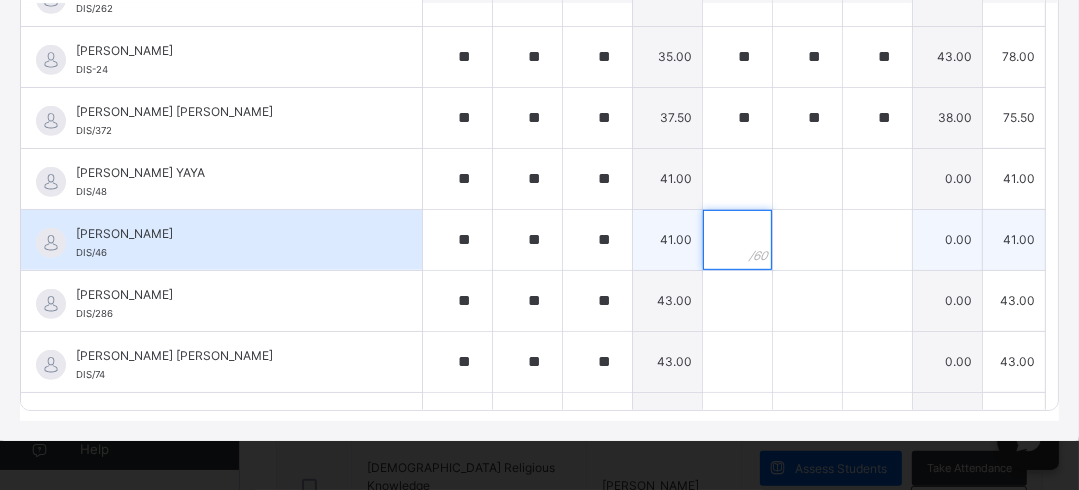 click at bounding box center [737, 240] 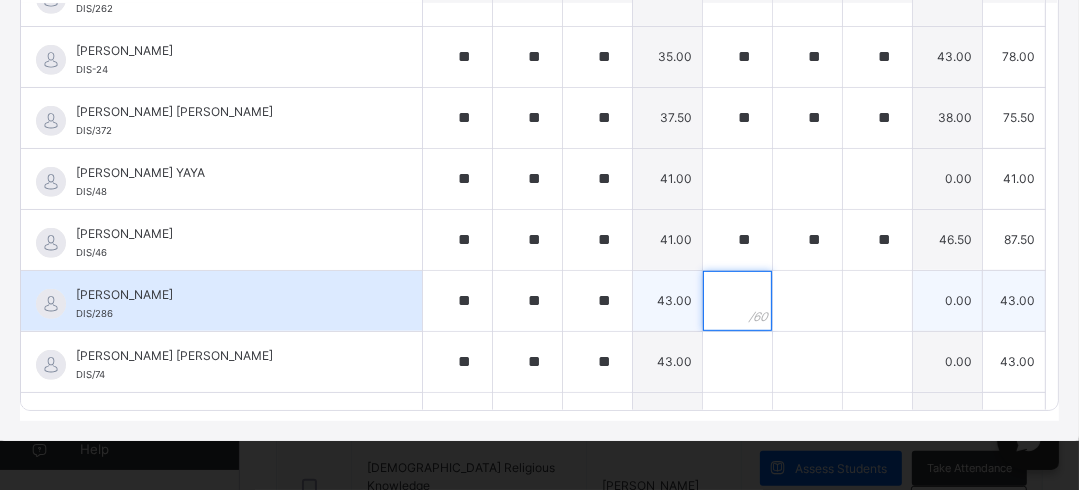 click at bounding box center [737, 301] 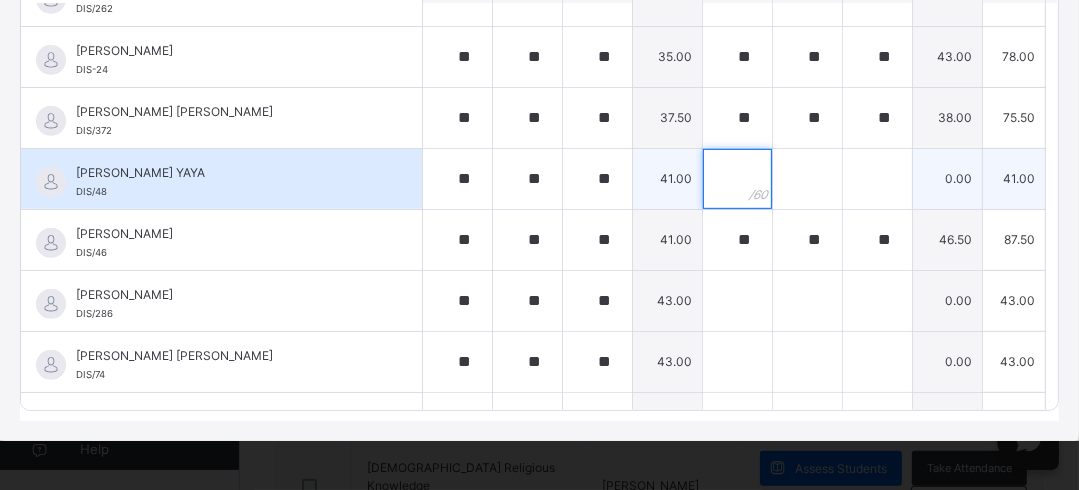 click at bounding box center [737, 179] 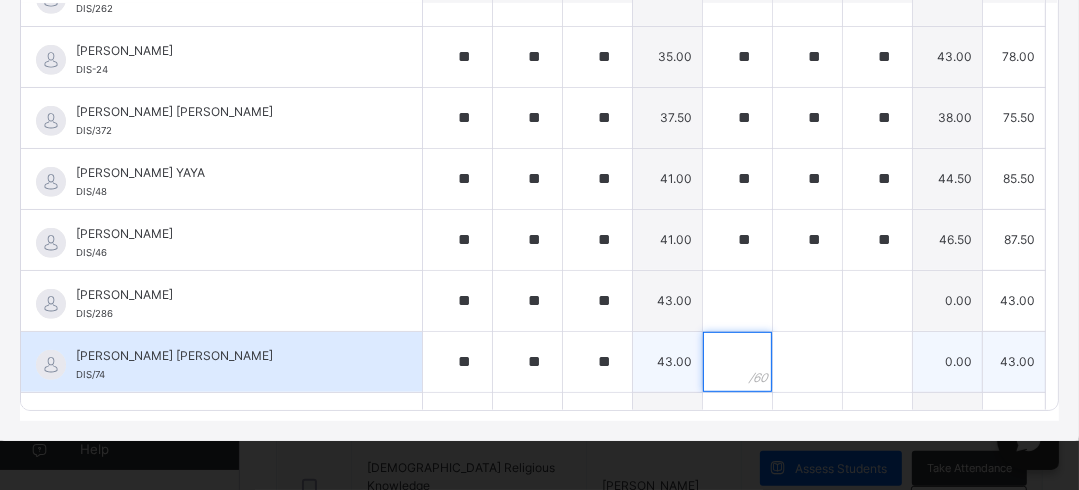 click at bounding box center (737, 362) 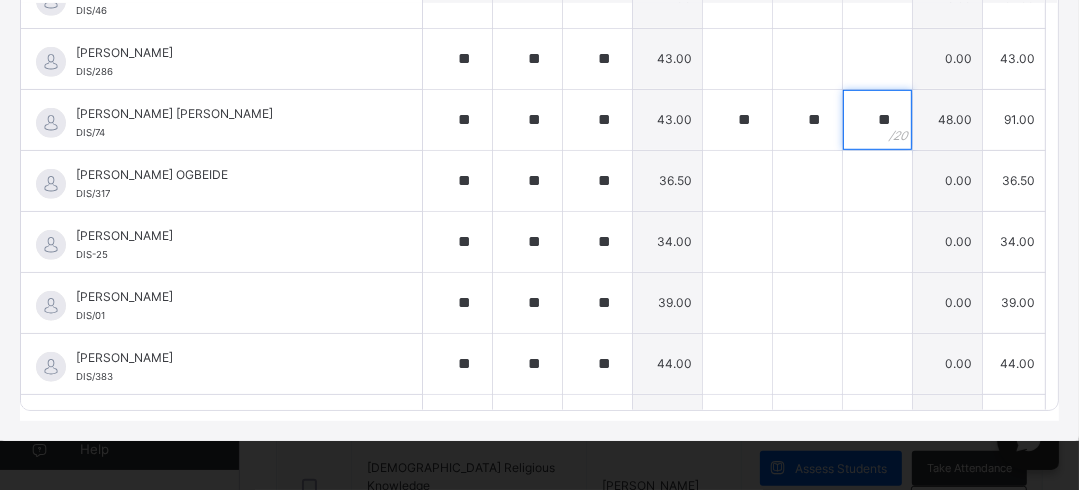 scroll, scrollTop: 930, scrollLeft: 0, axis: vertical 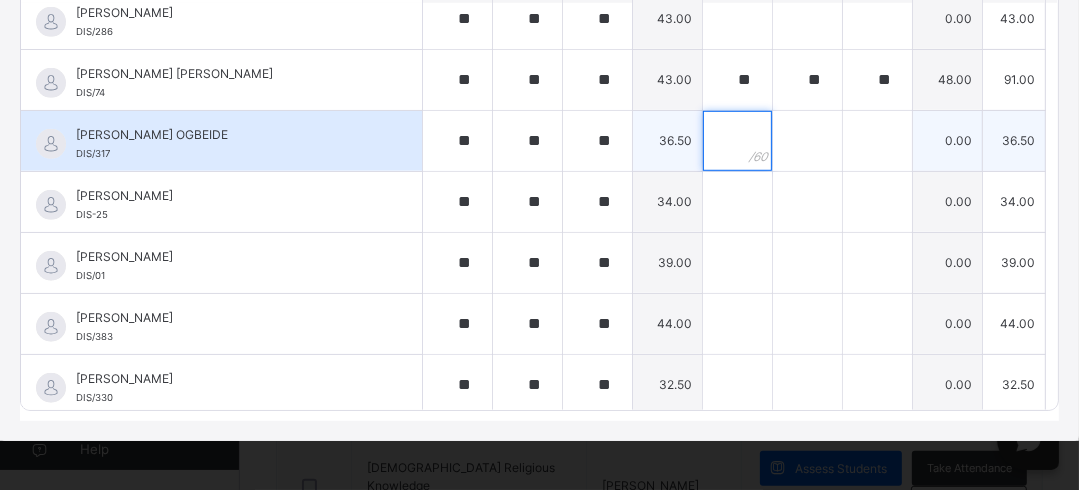 click at bounding box center [737, 141] 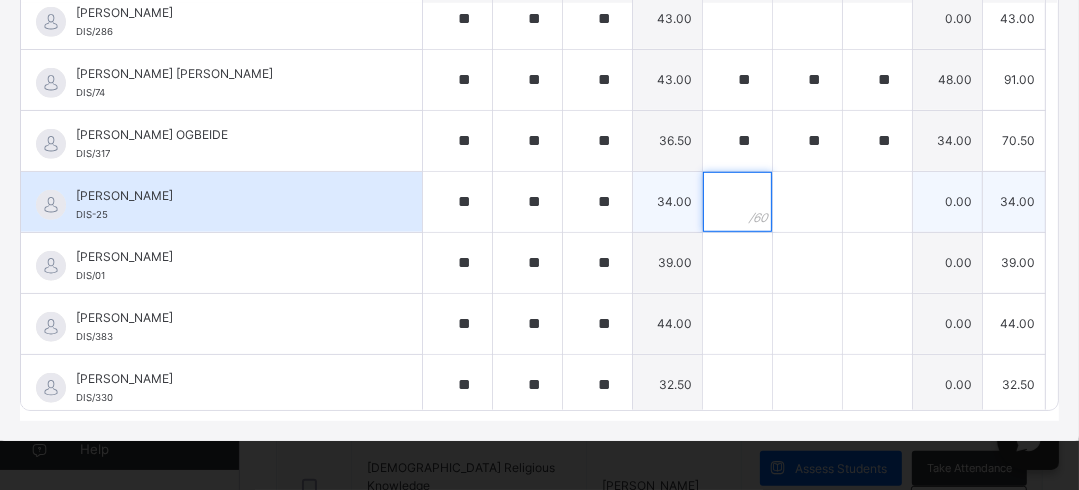 click at bounding box center [737, 202] 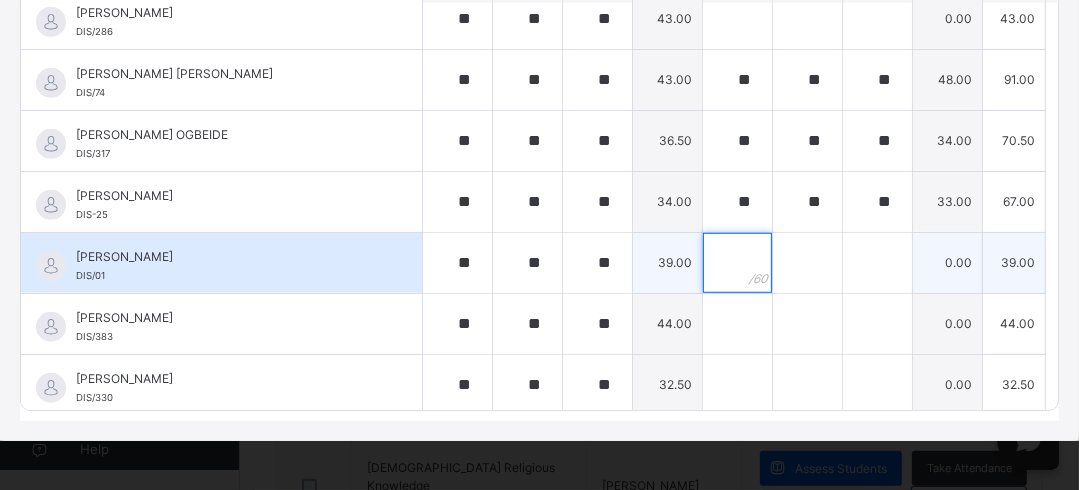 click at bounding box center (737, 263) 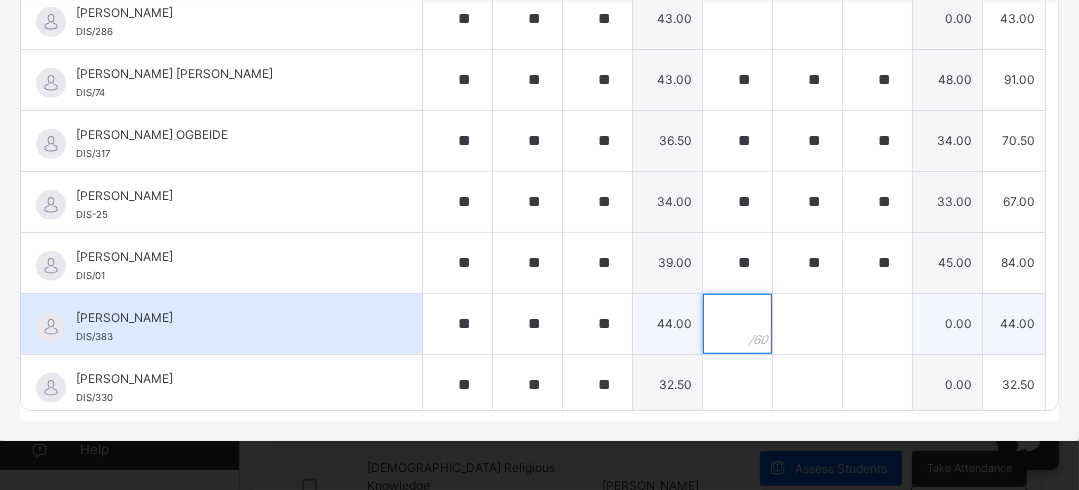 click at bounding box center [737, 324] 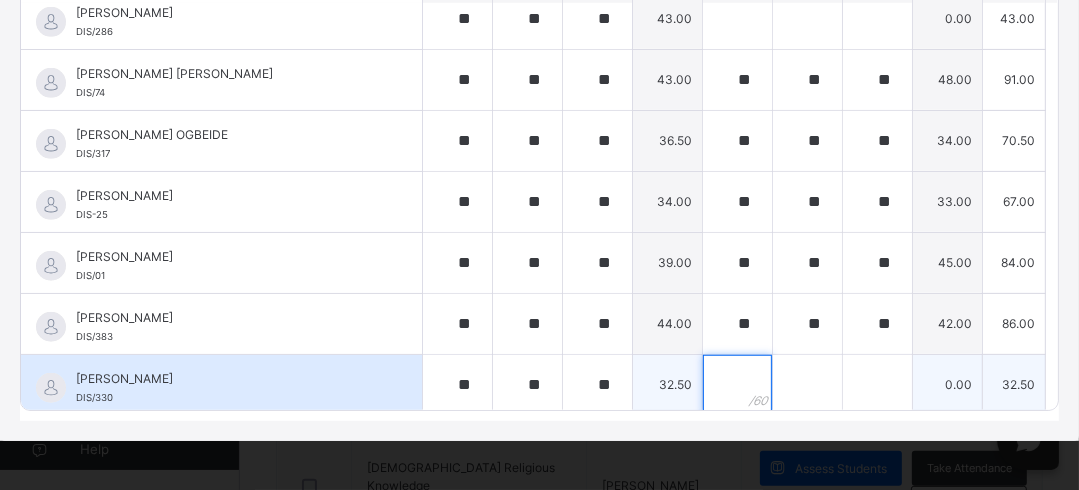 click at bounding box center [737, 385] 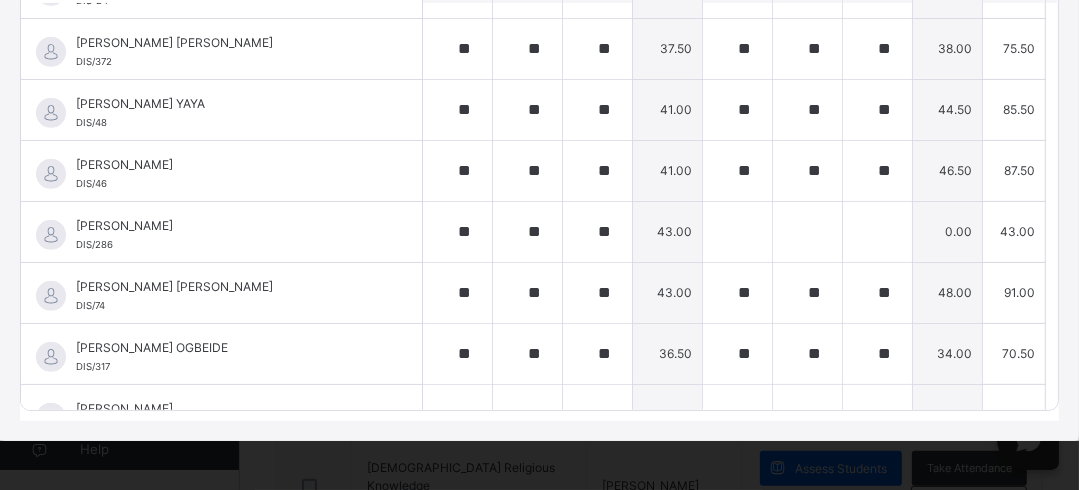 scroll, scrollTop: 678, scrollLeft: 0, axis: vertical 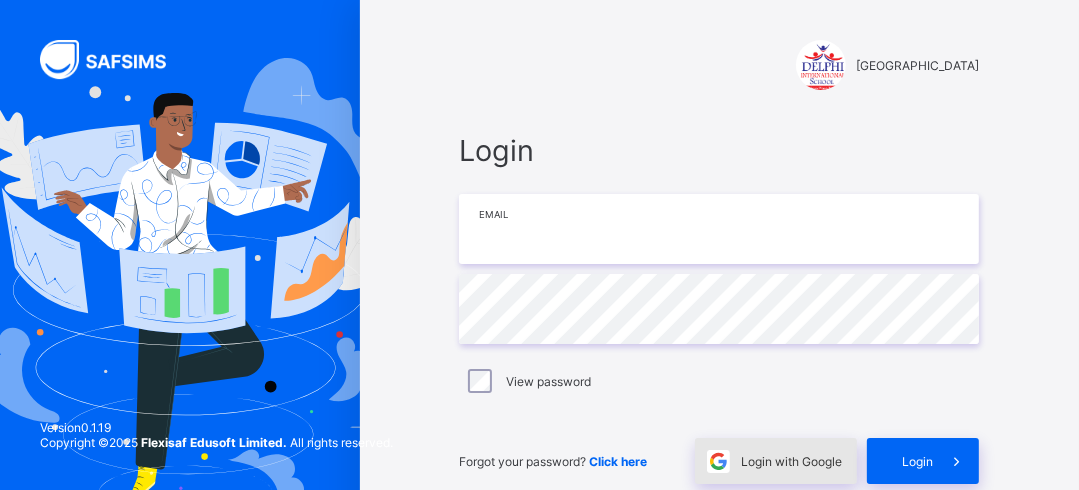 type on "**********" 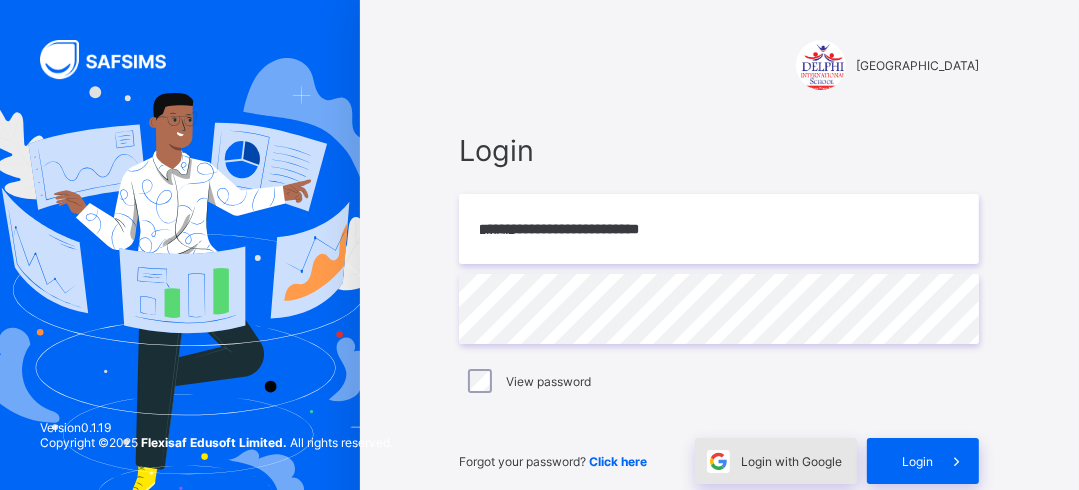 click on "Login with Google" at bounding box center (791, 461) 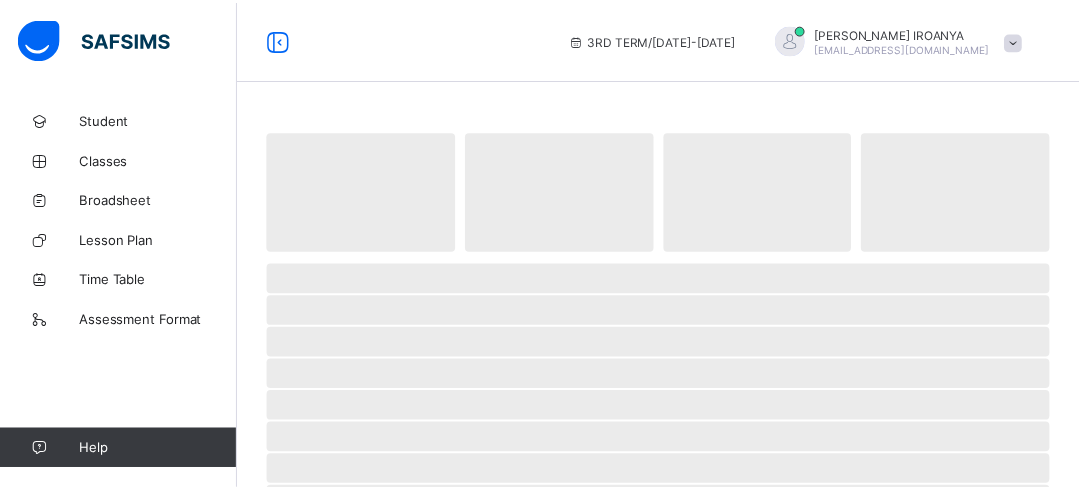 scroll, scrollTop: 0, scrollLeft: 0, axis: both 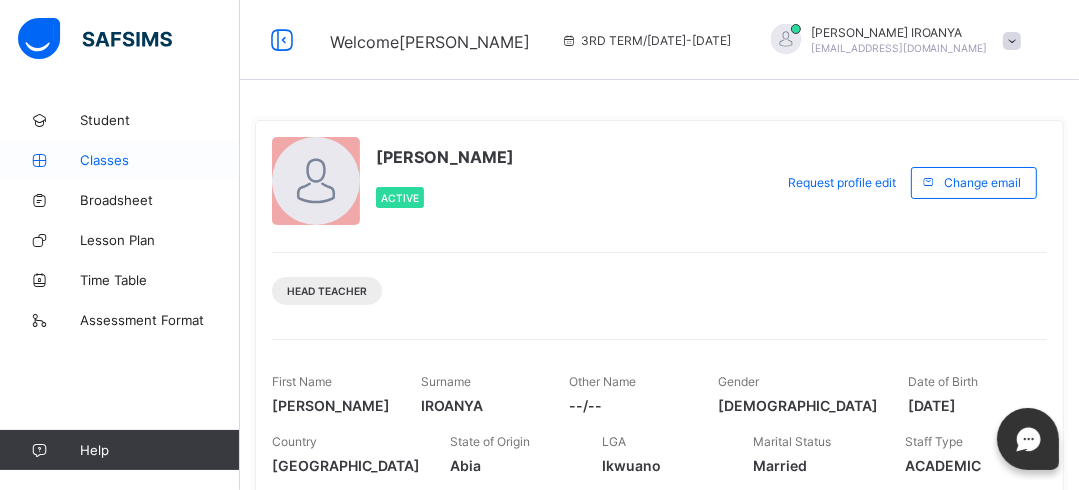 click on "Classes" at bounding box center [160, 160] 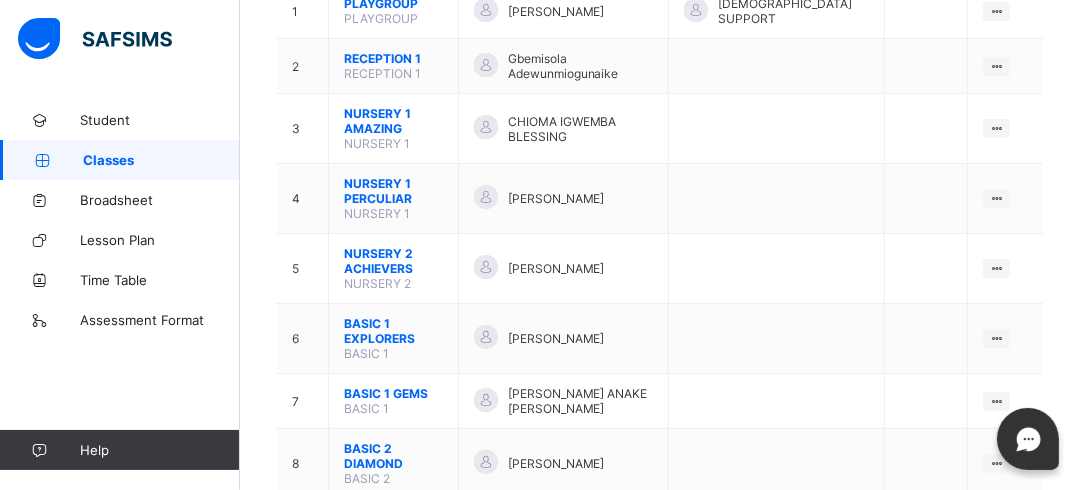 scroll, scrollTop: 320, scrollLeft: 0, axis: vertical 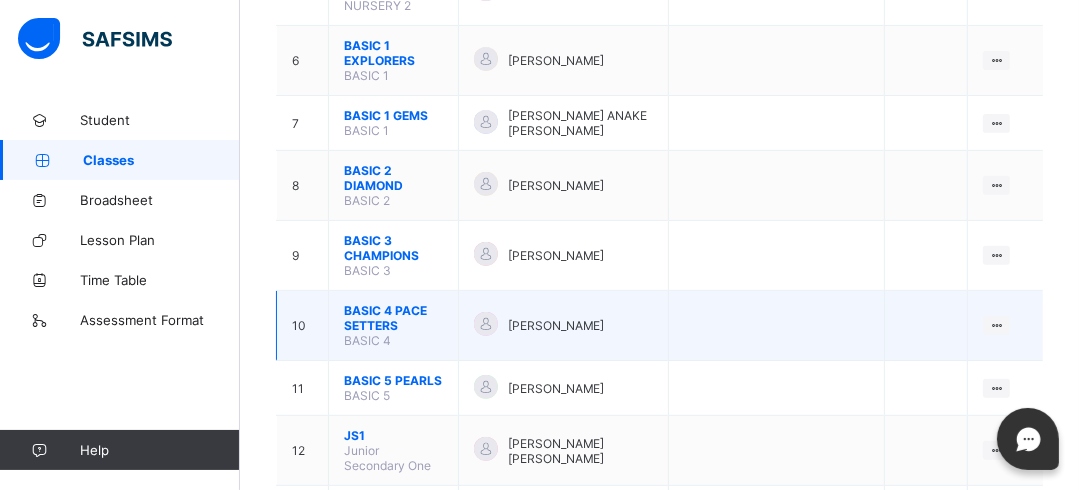 click on "BASIC 4   PACE SETTERS" at bounding box center [393, 318] 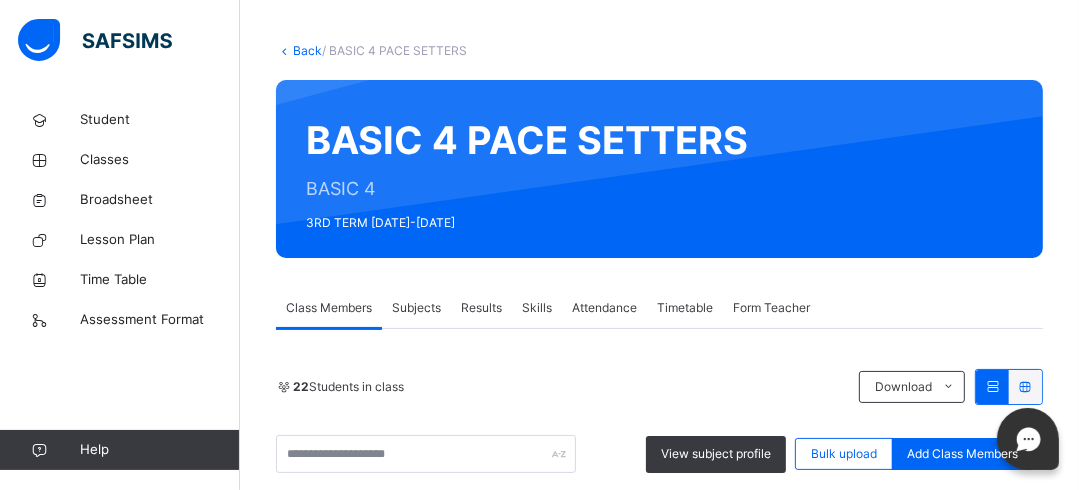scroll, scrollTop: 544, scrollLeft: 0, axis: vertical 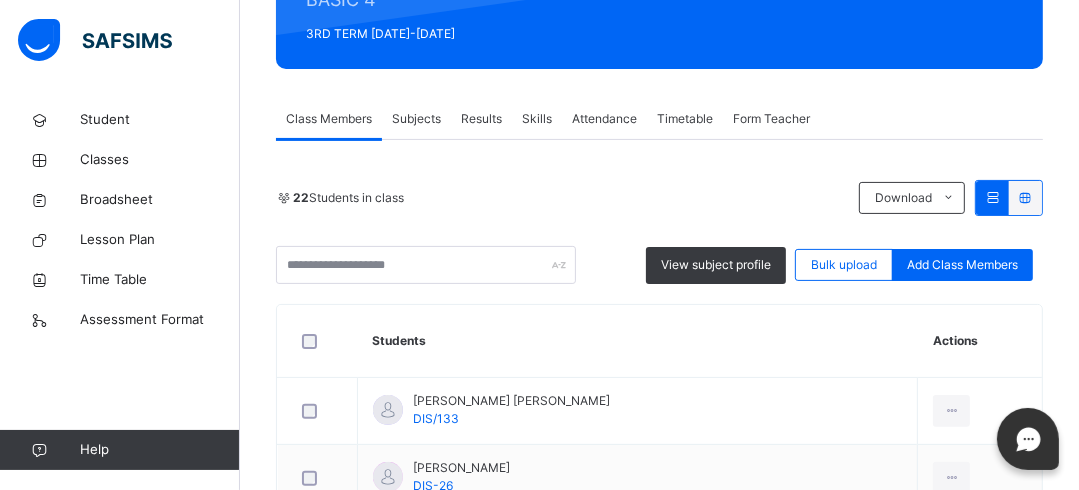 click on "Subjects" at bounding box center [416, 119] 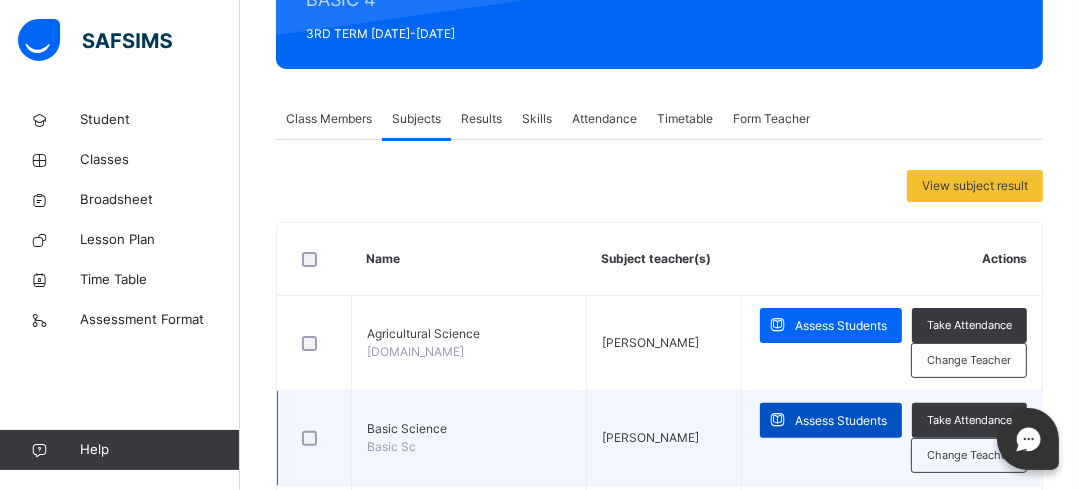 click on "Assess Students" at bounding box center (841, 421) 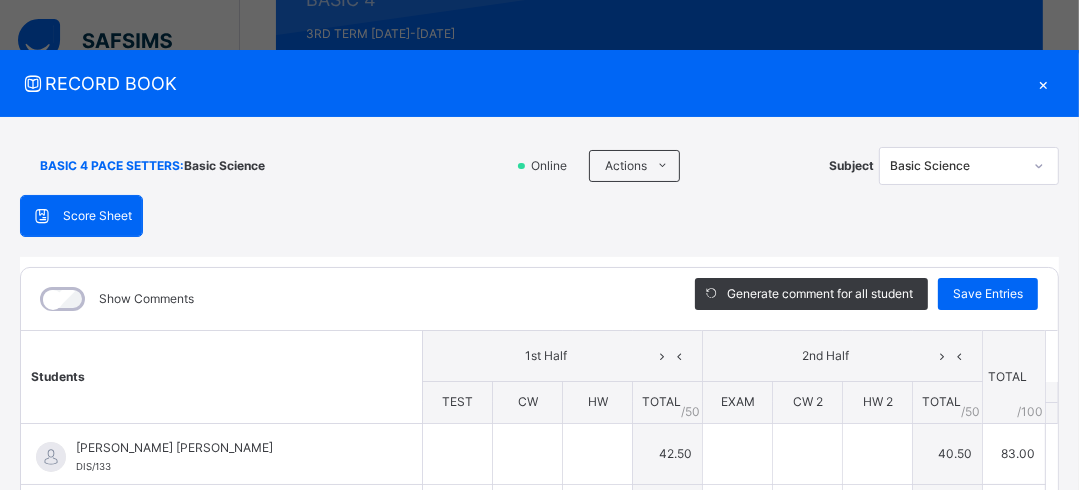 type on "**" 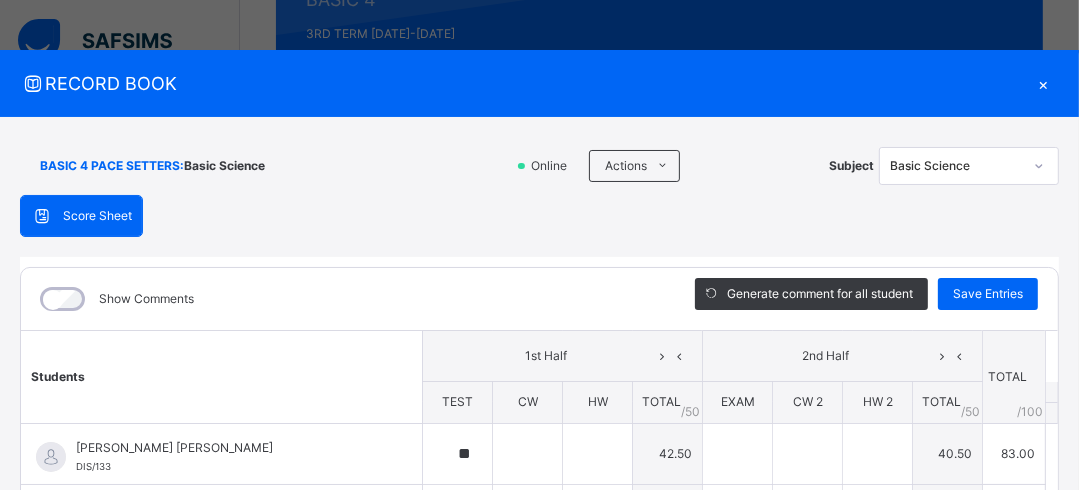 type on "**" 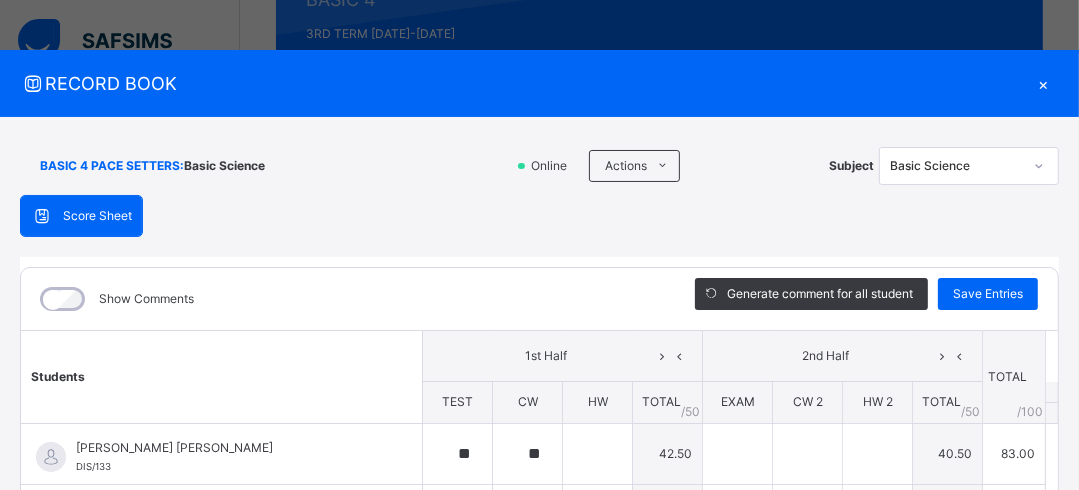 type on "**" 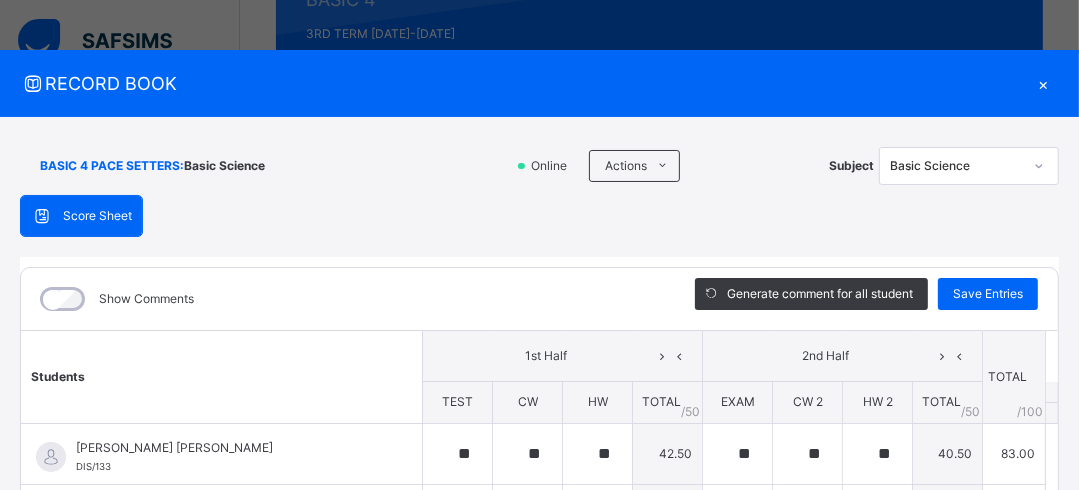 type on "**" 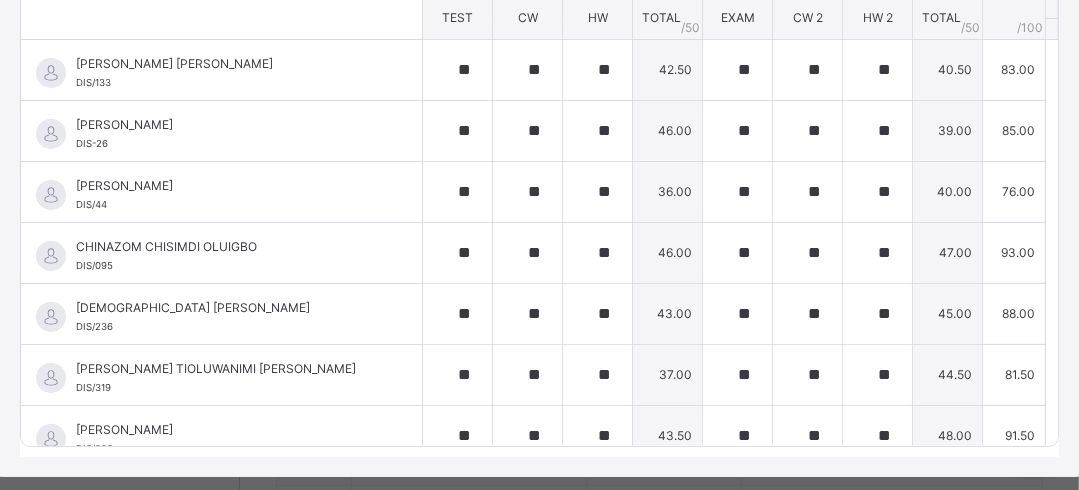 scroll, scrollTop: 420, scrollLeft: 0, axis: vertical 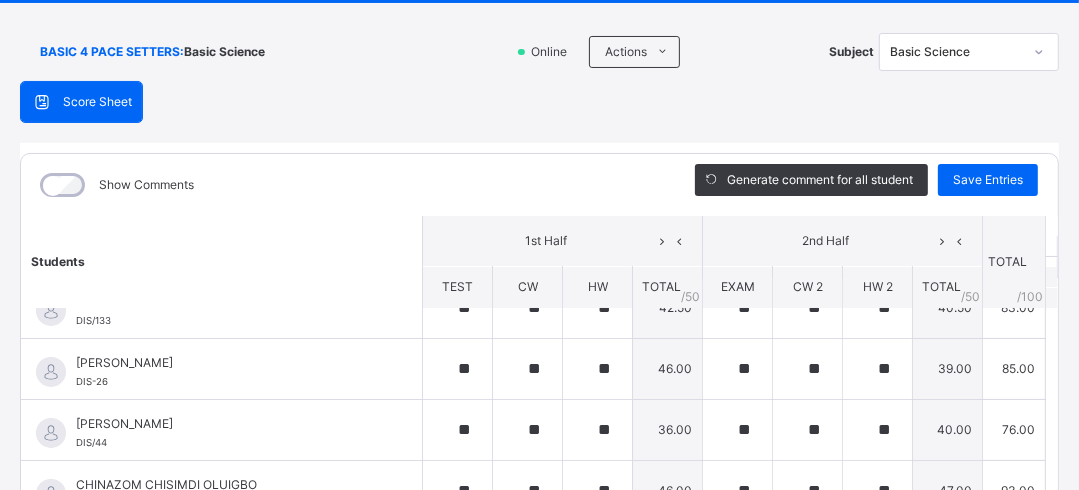 click 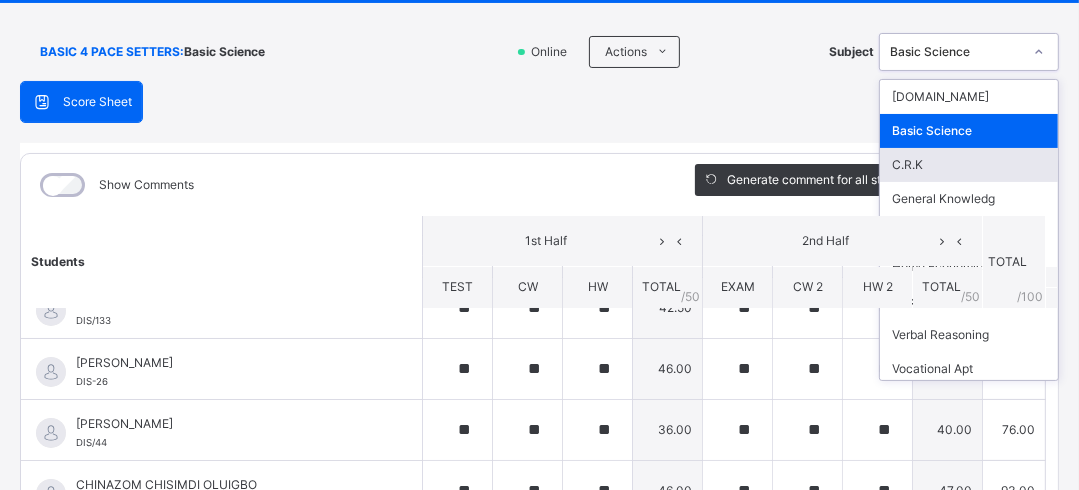 click on "C.R.K" at bounding box center [969, 165] 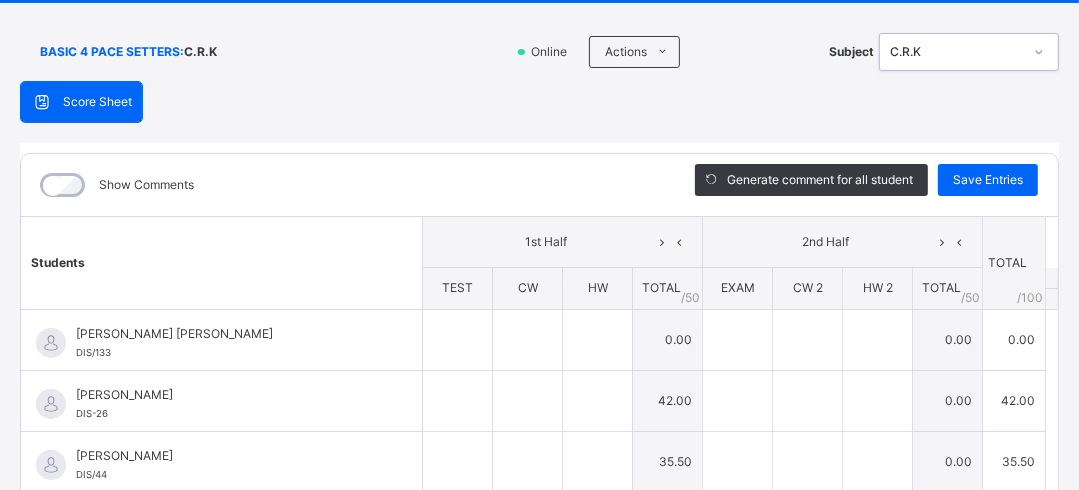 type on "**" 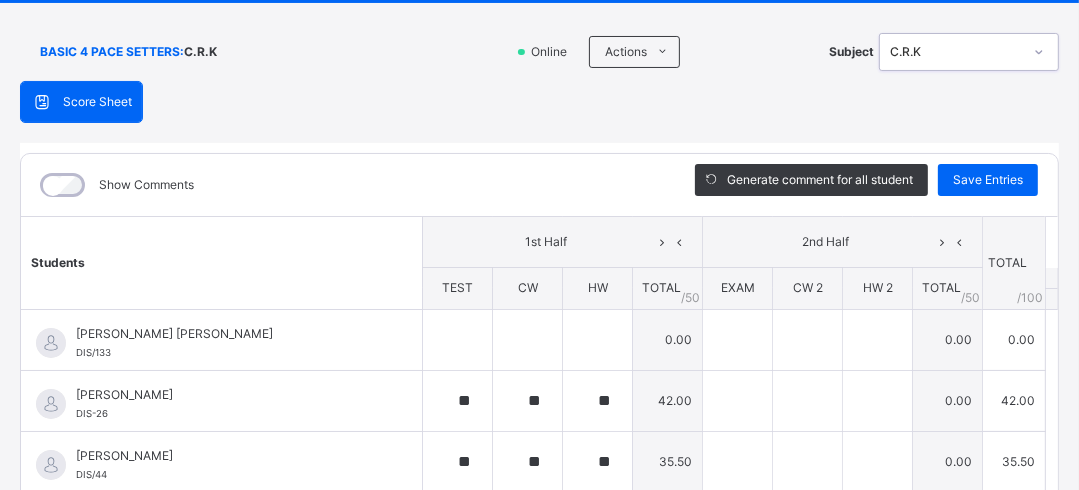 type on "**" 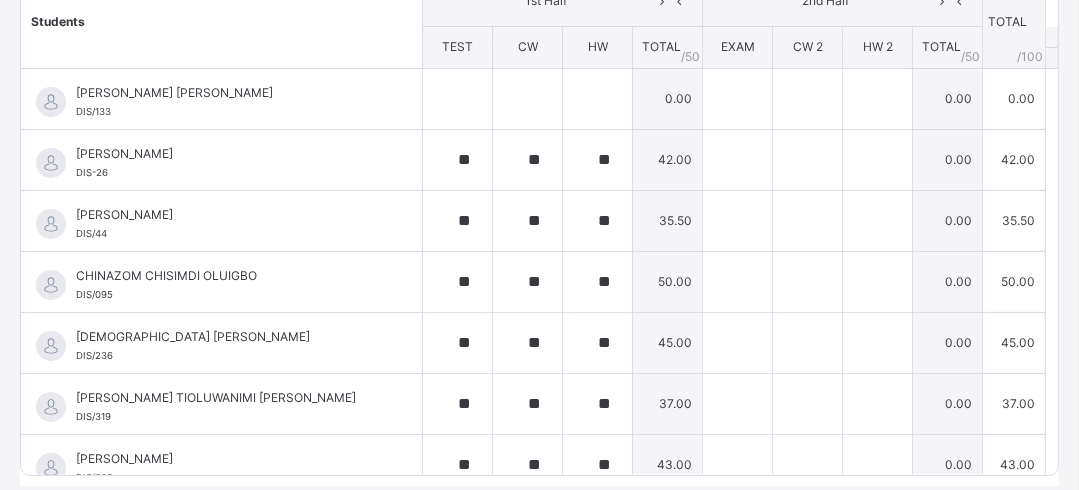 scroll, scrollTop: 356, scrollLeft: 0, axis: vertical 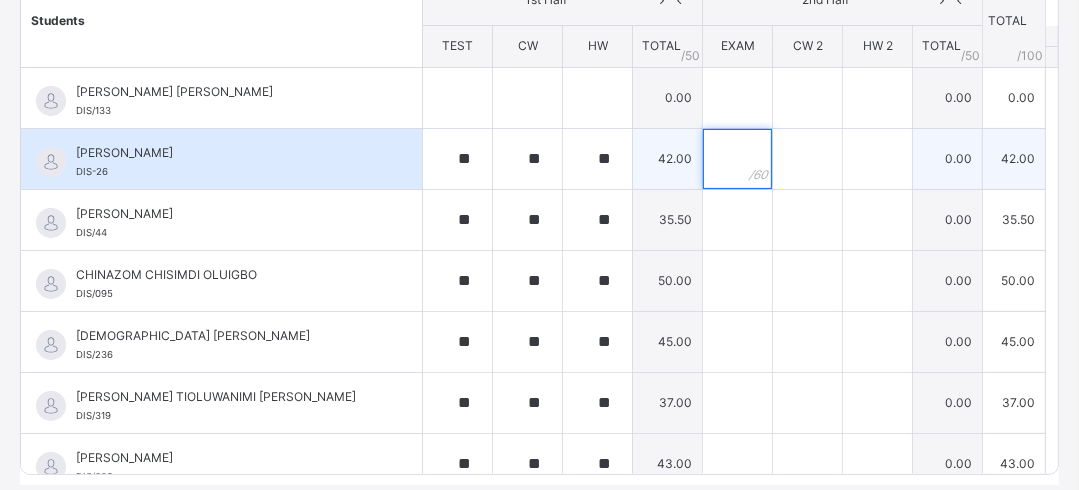click at bounding box center (737, 159) 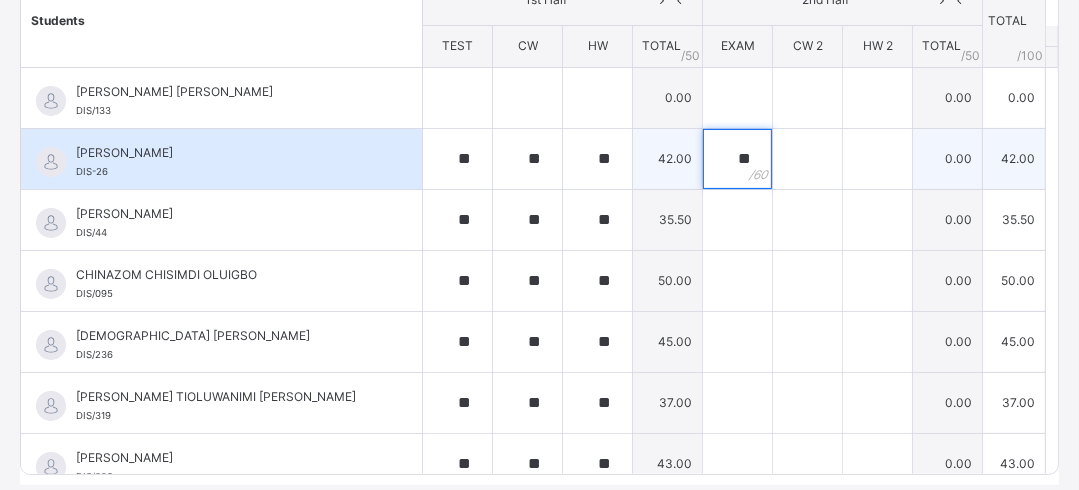 type on "**" 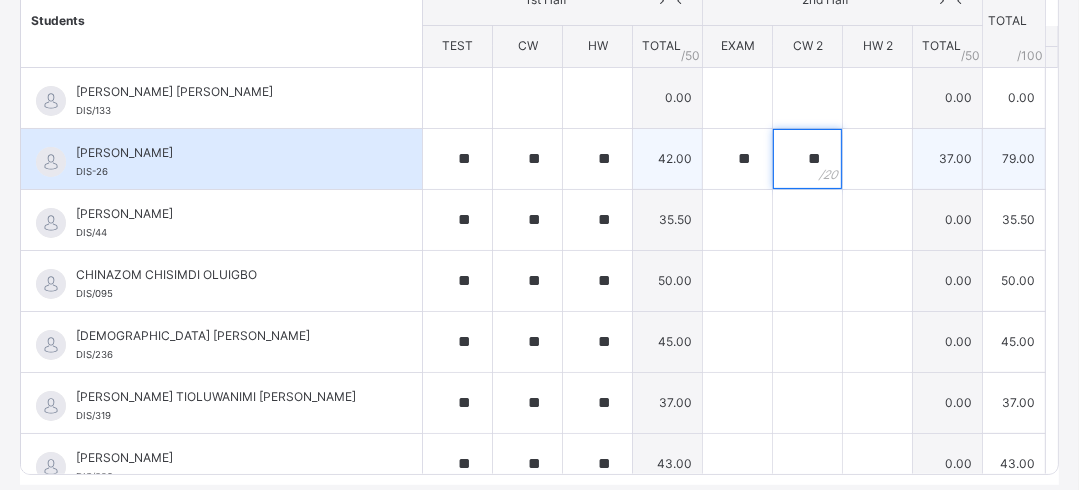 type on "**" 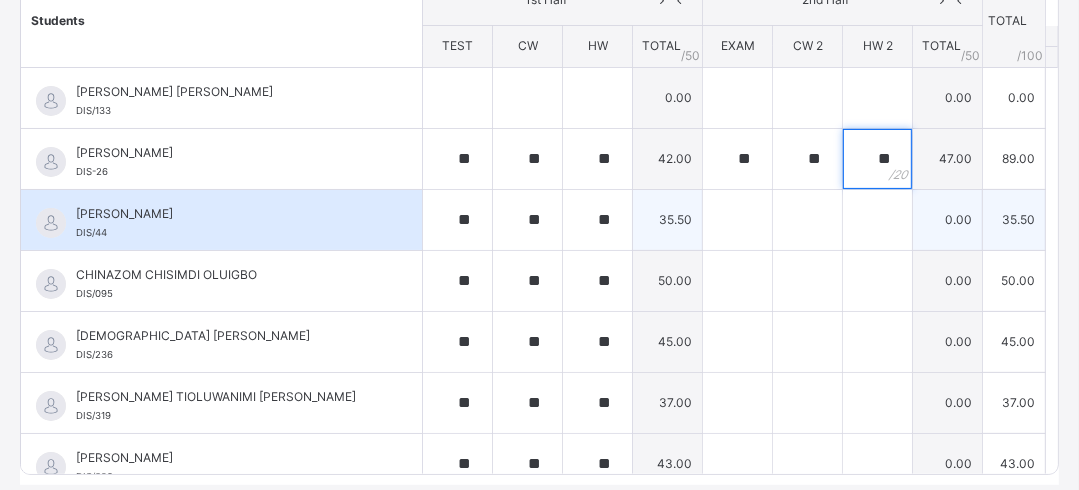 type on "**" 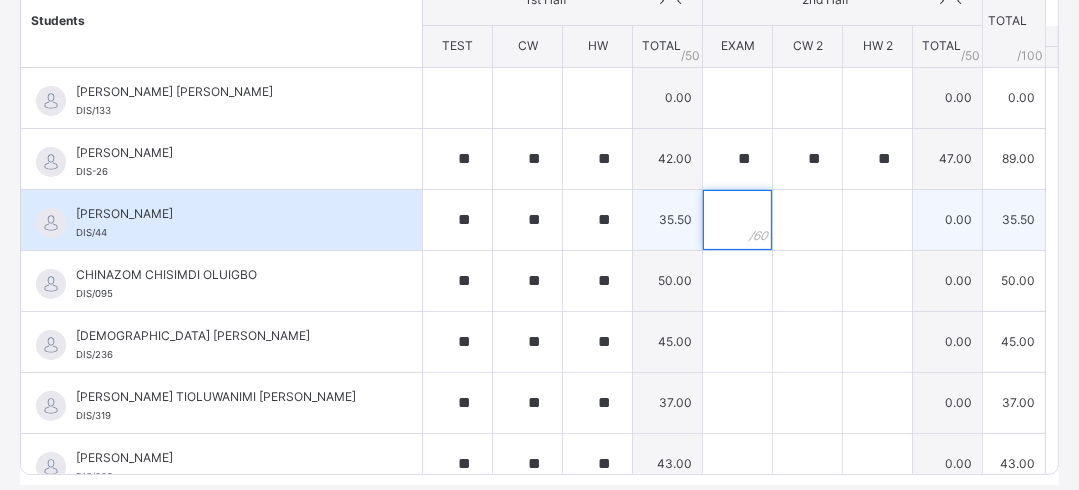 click at bounding box center (737, 220) 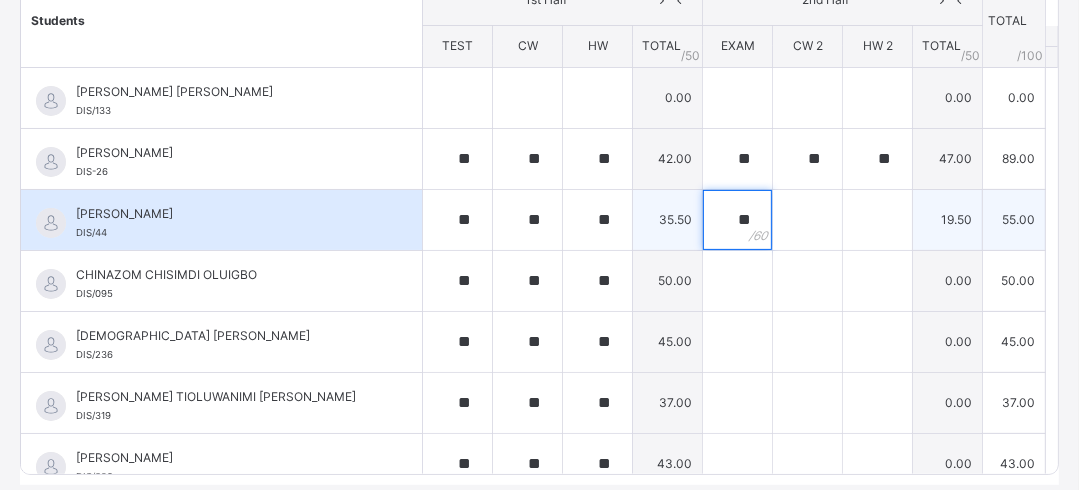 type on "**" 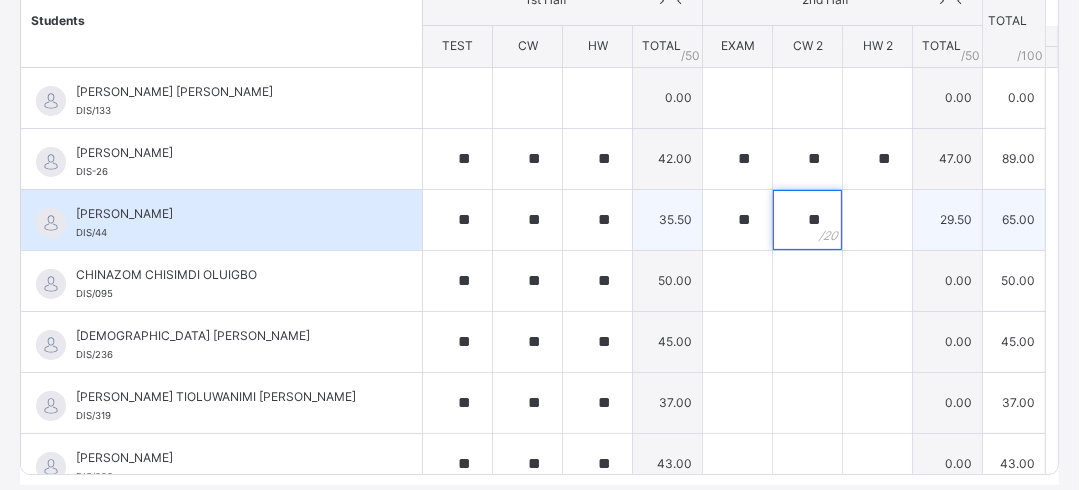 type on "**" 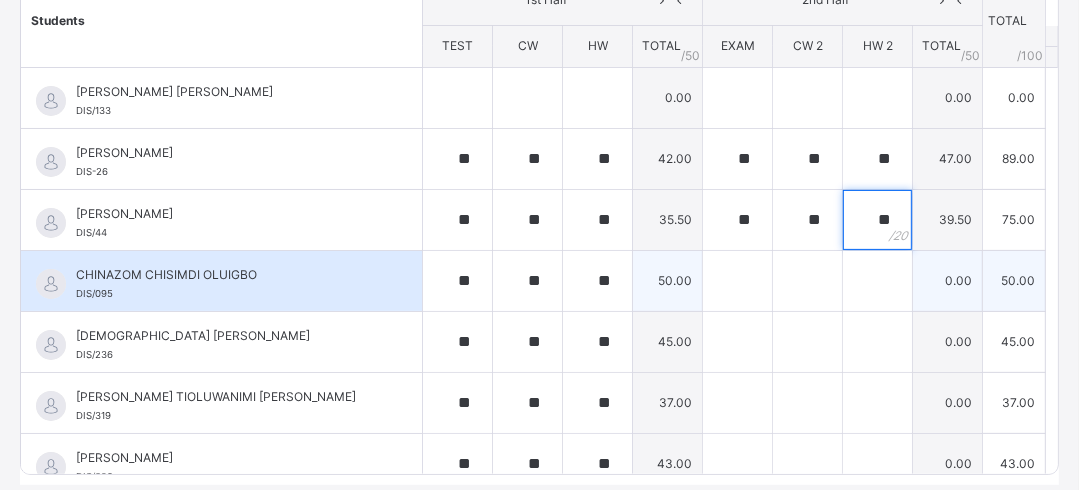 type on "**" 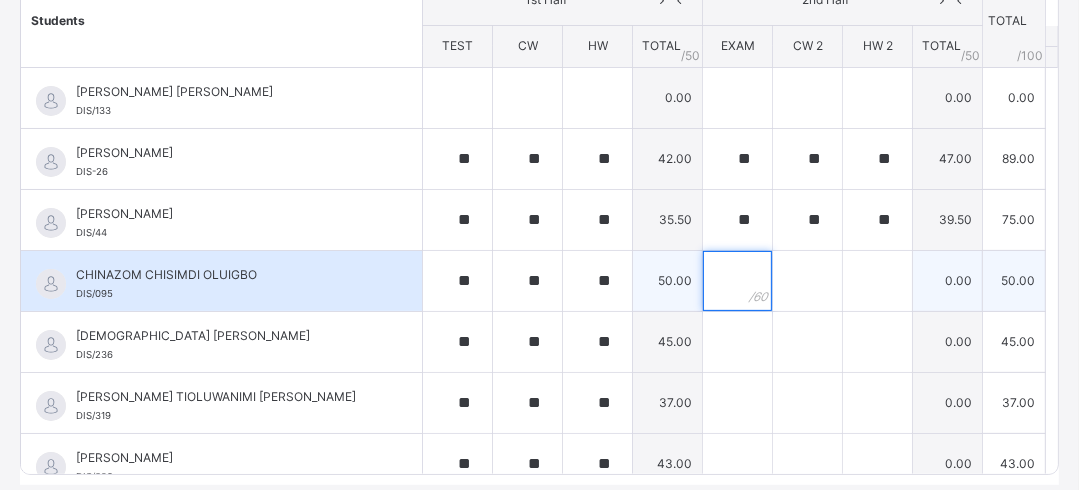 click at bounding box center [737, 281] 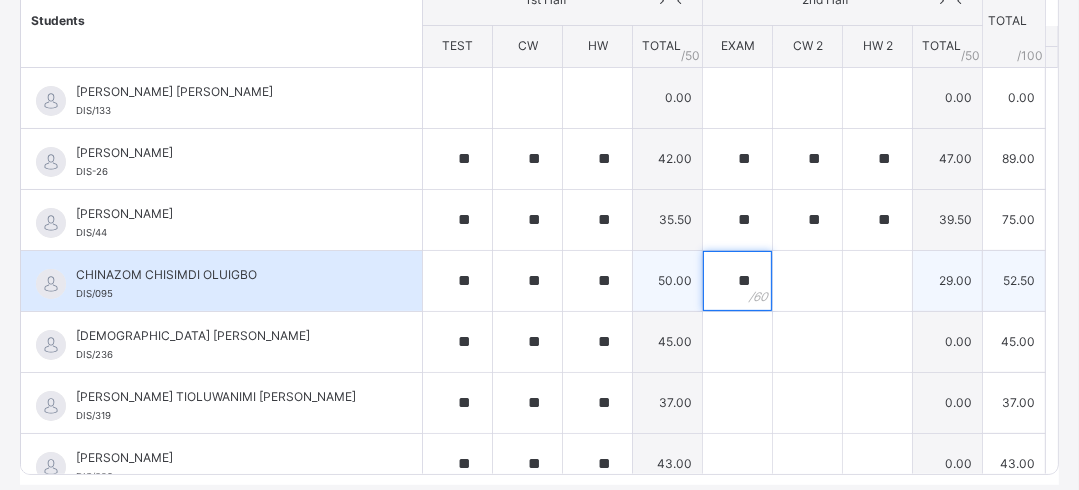 type on "**" 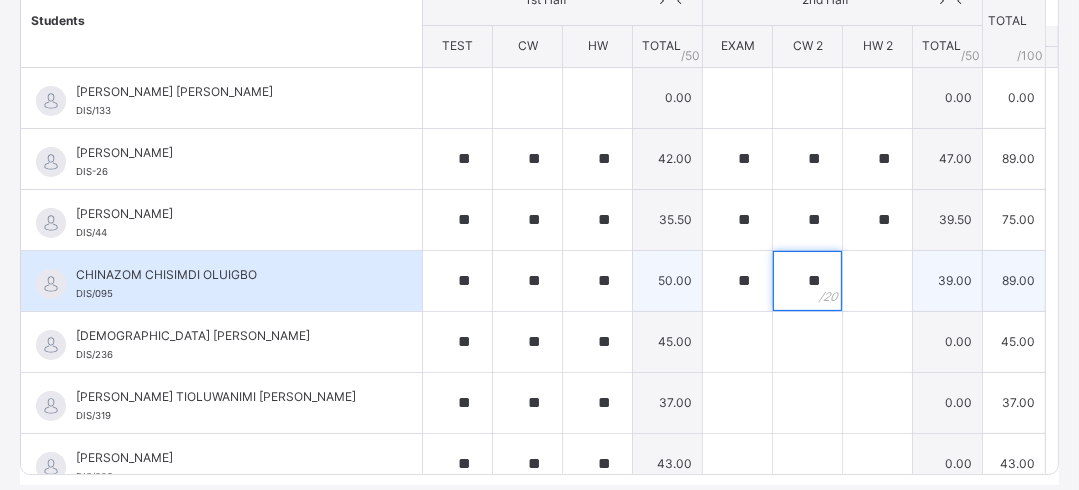 type on "**" 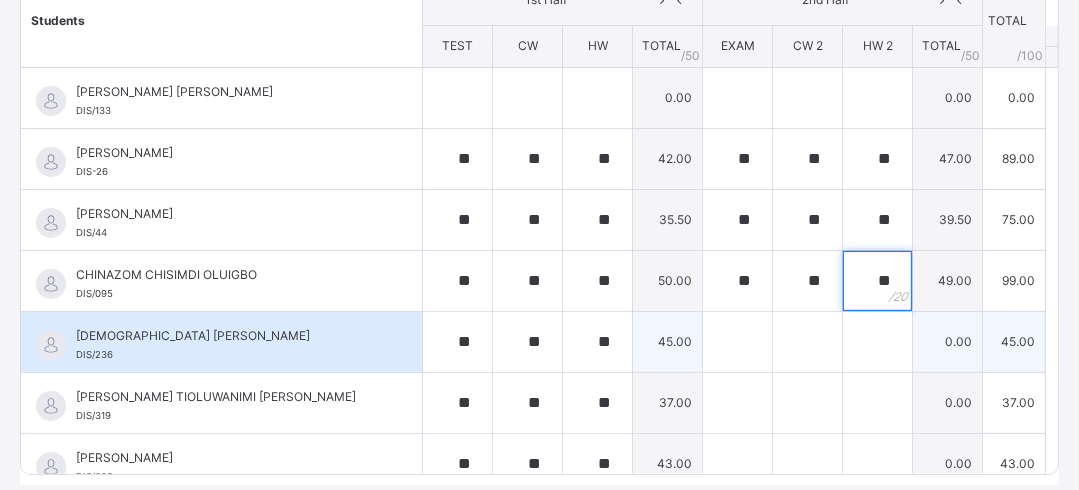 type on "**" 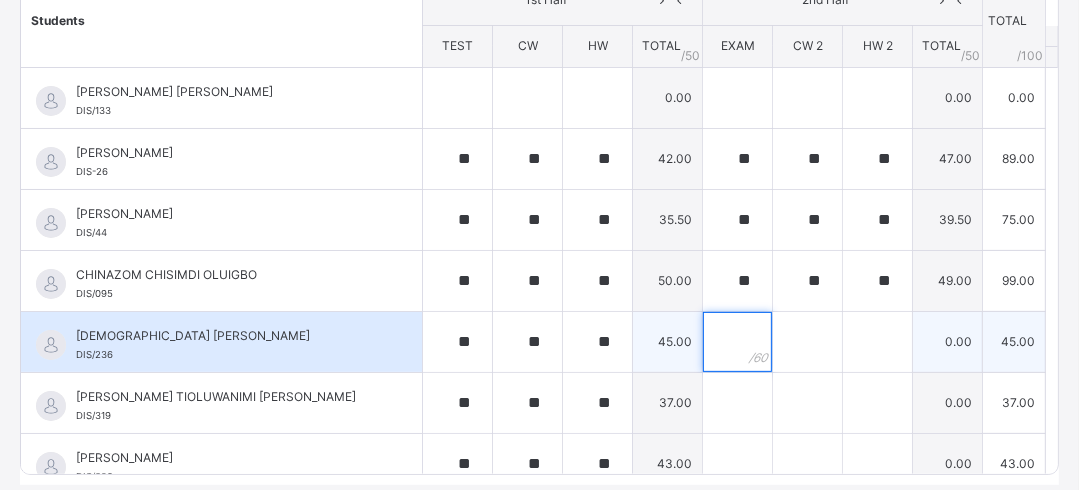 click at bounding box center (737, 342) 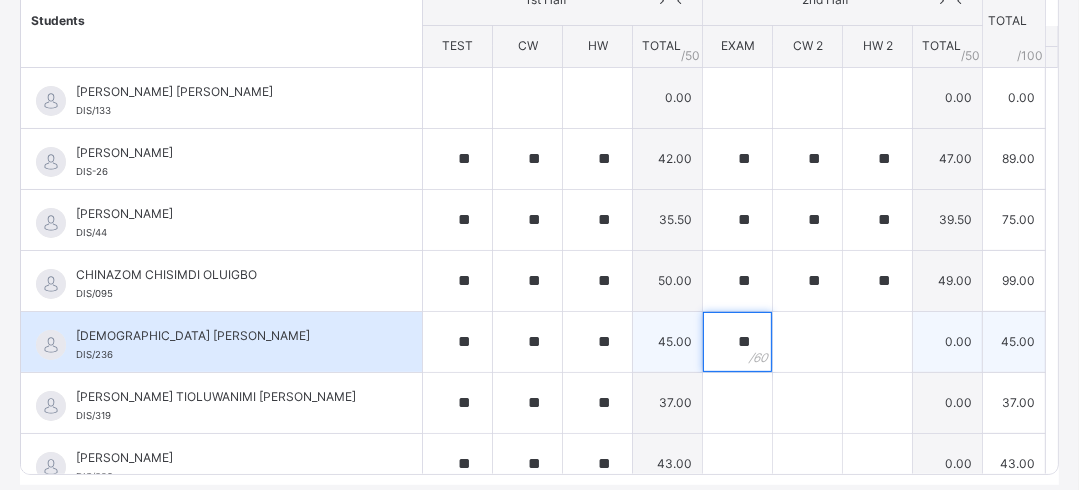 type on "**" 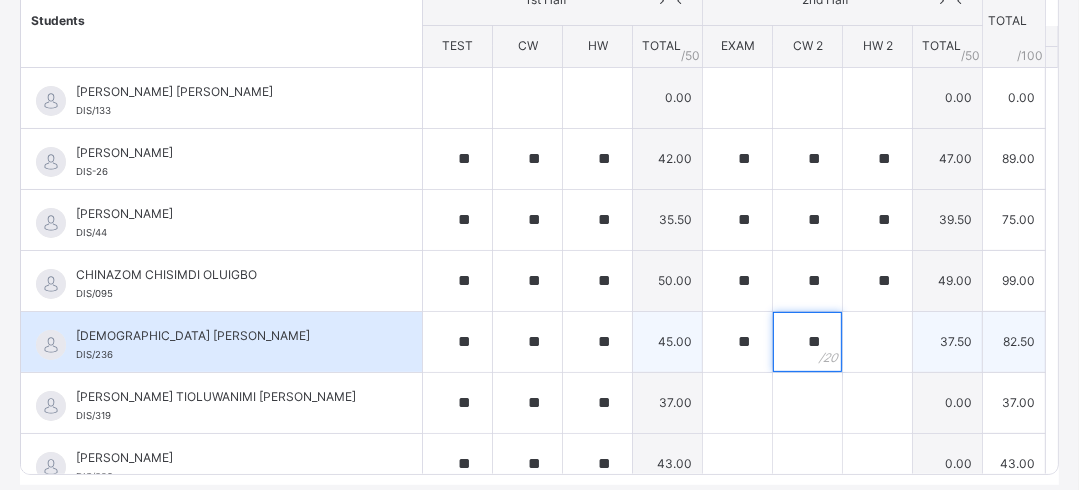 type on "**" 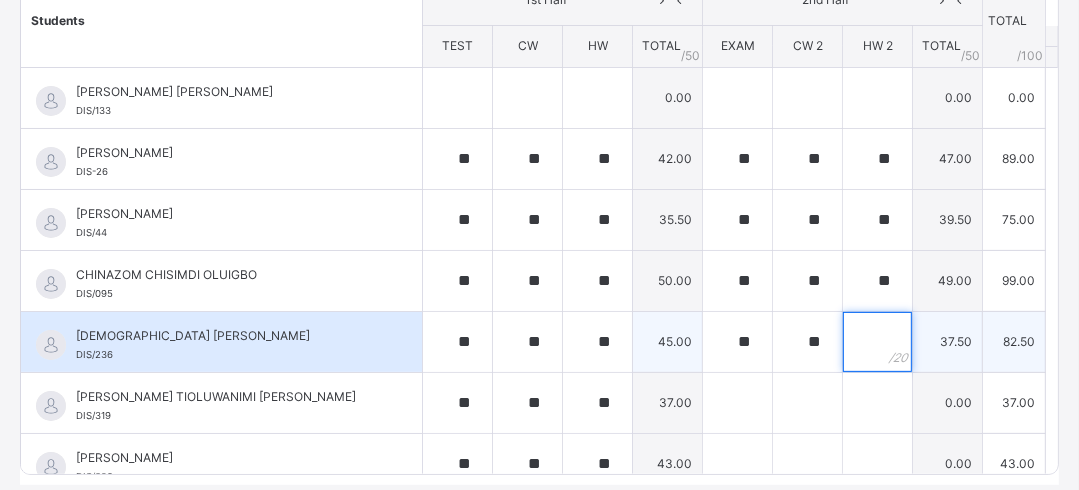 type on "*" 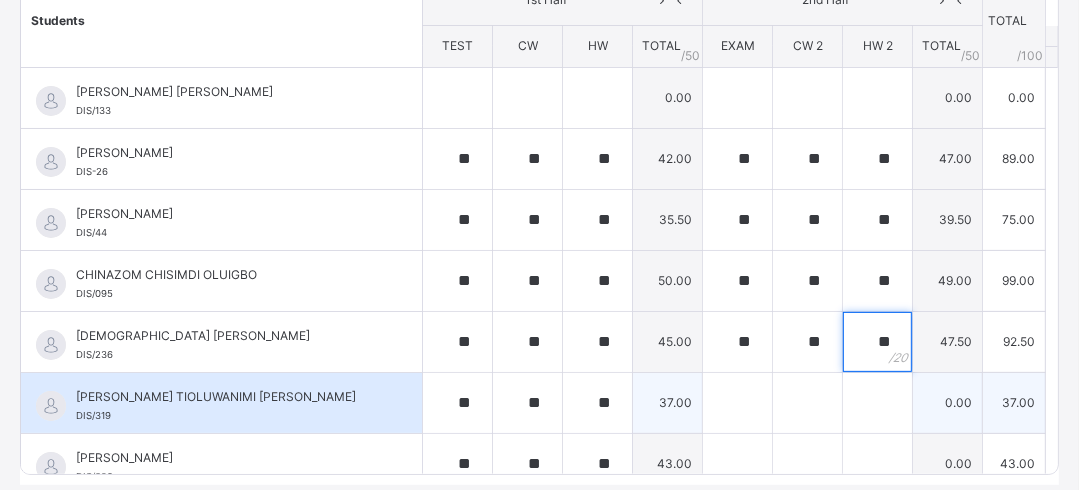 type on "**" 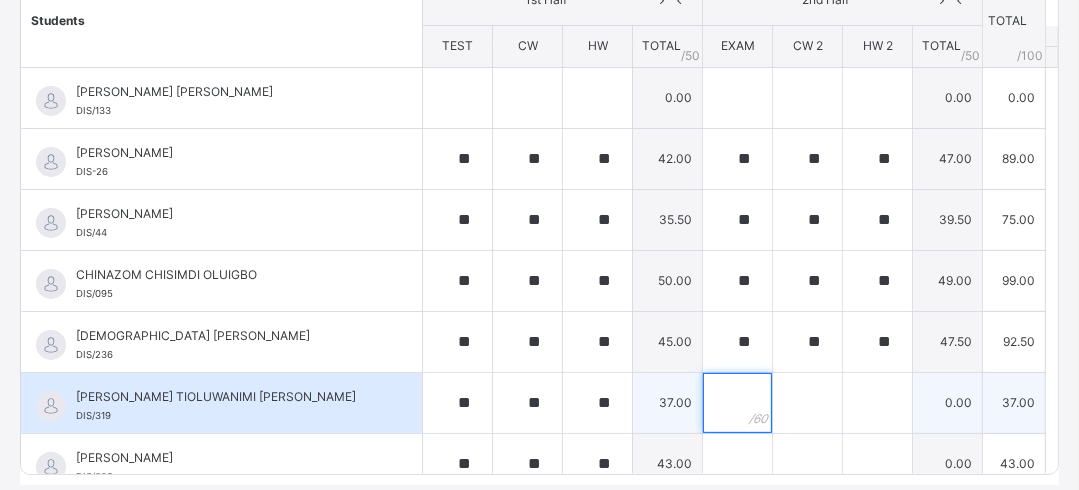 click at bounding box center (737, 403) 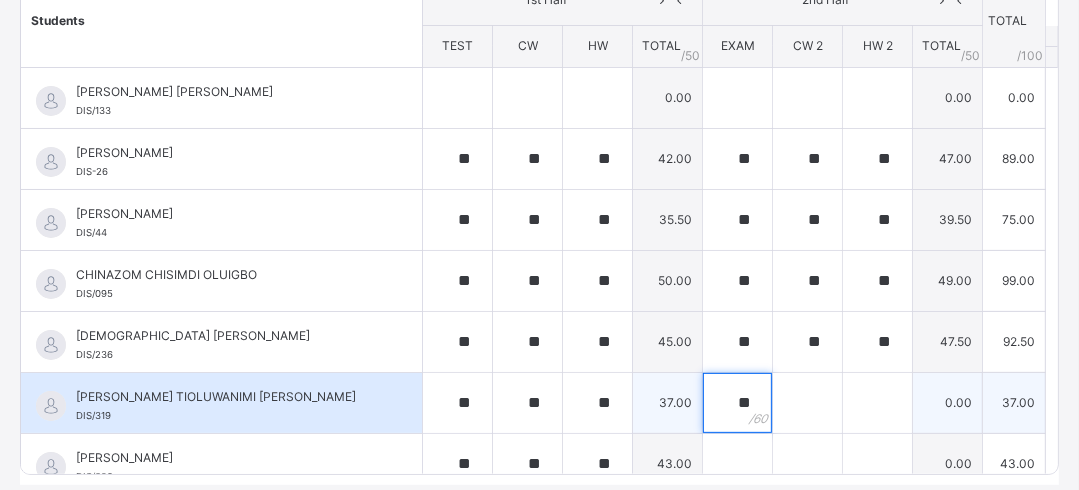 type on "**" 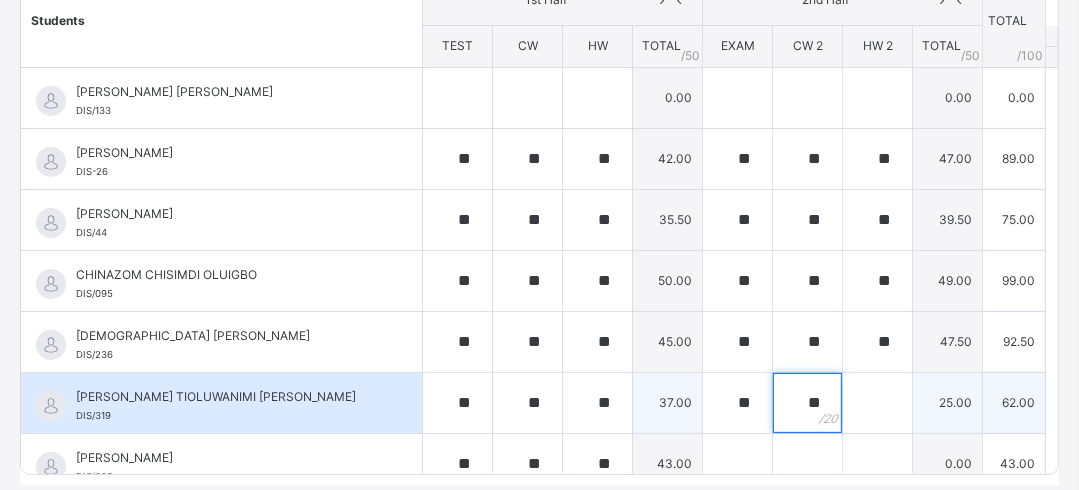 type 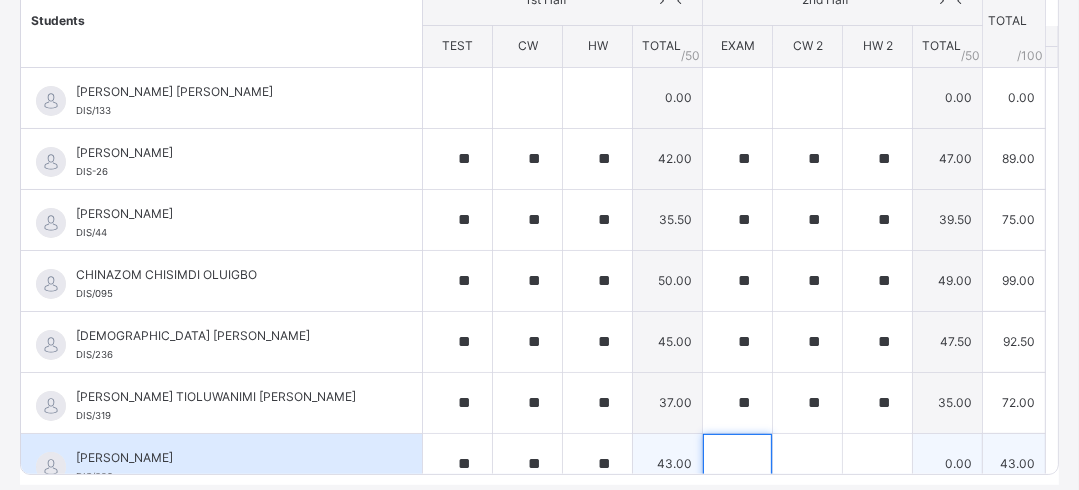 click at bounding box center [737, 464] 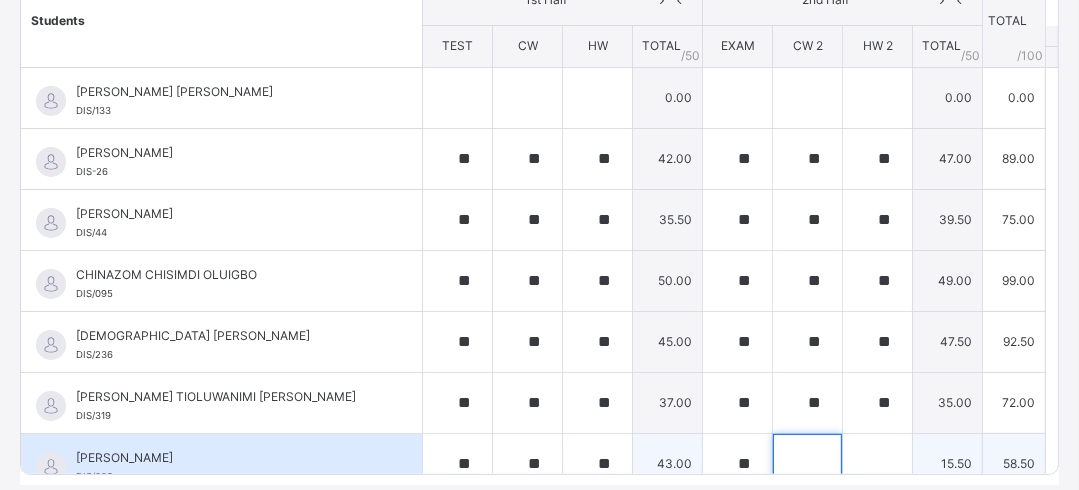 scroll, scrollTop: 17, scrollLeft: 0, axis: vertical 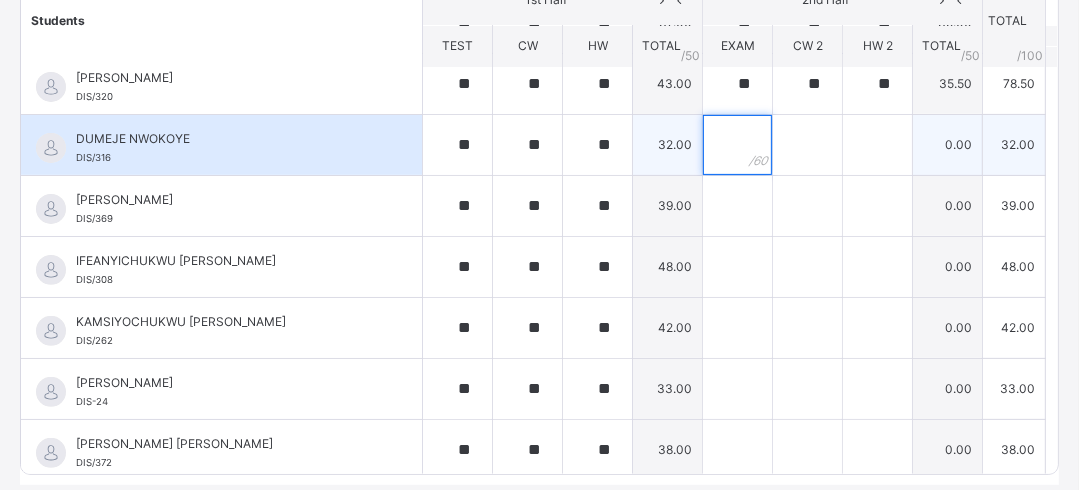 click at bounding box center (737, 145) 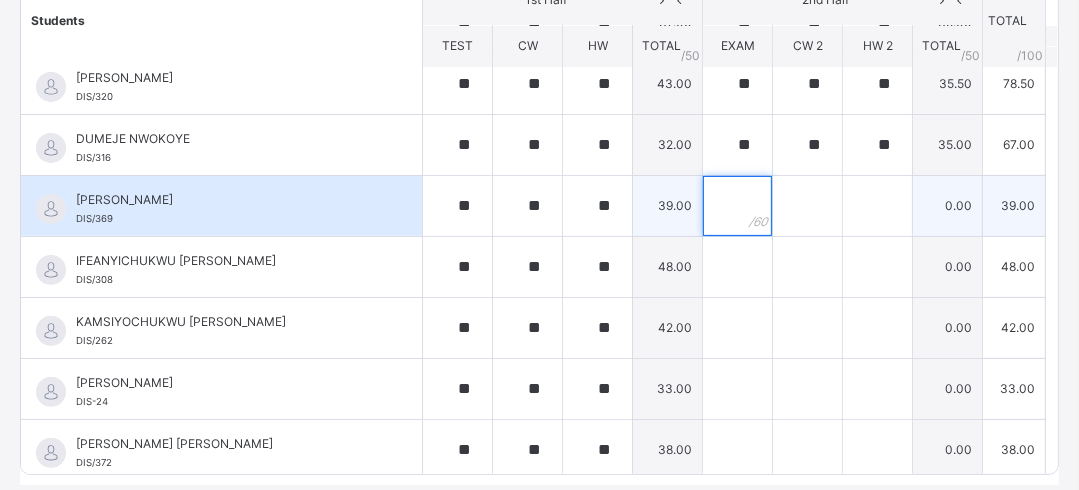 click at bounding box center (737, 206) 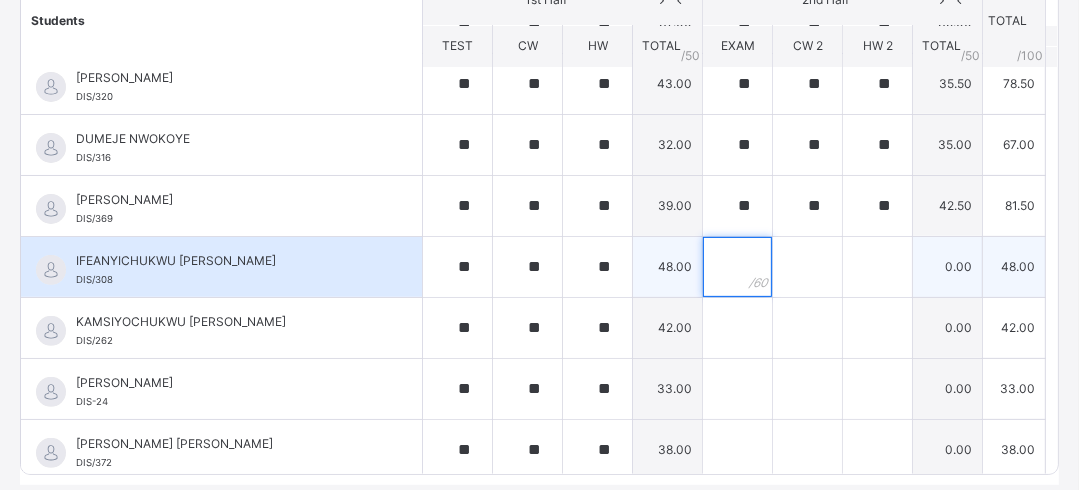 click at bounding box center (737, 267) 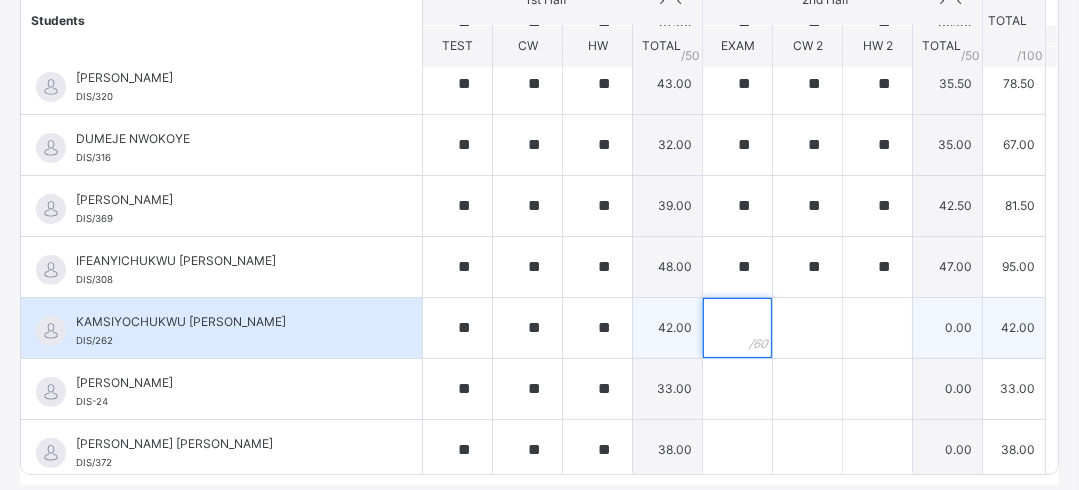 click at bounding box center [737, 328] 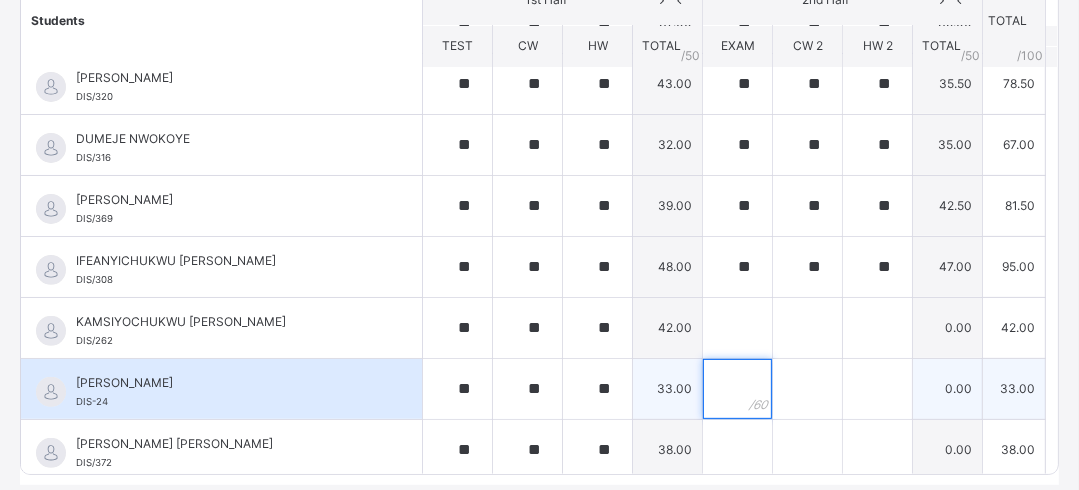 click at bounding box center [737, 389] 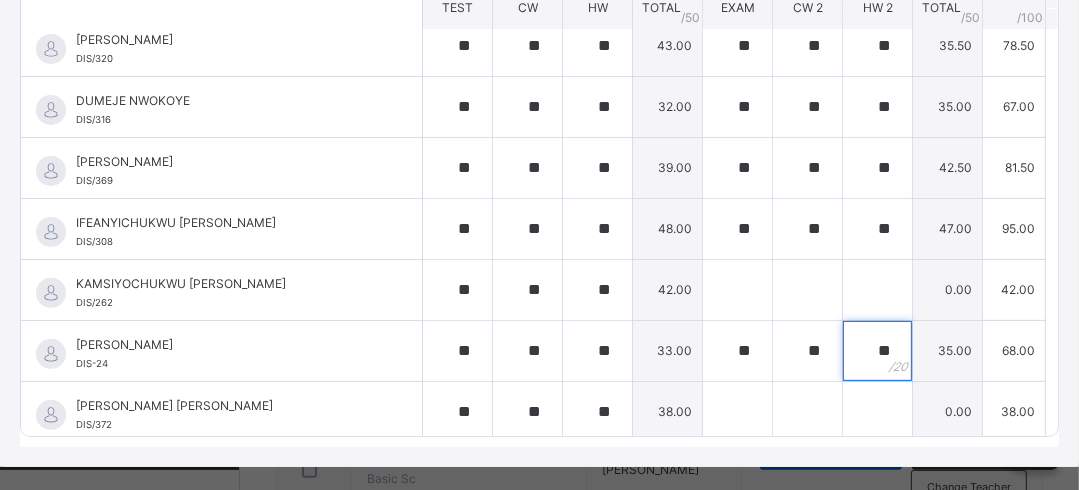 scroll, scrollTop: 403, scrollLeft: 0, axis: vertical 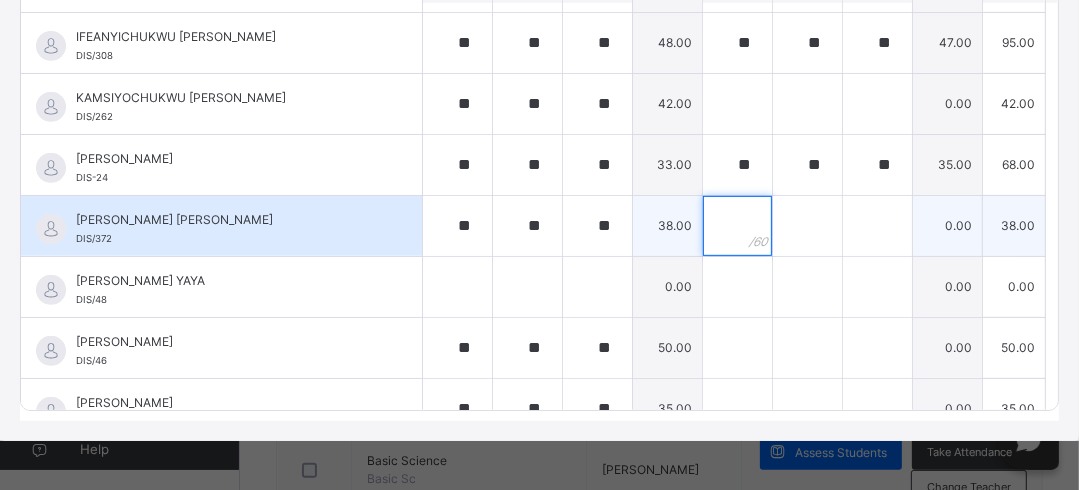 click at bounding box center [737, 226] 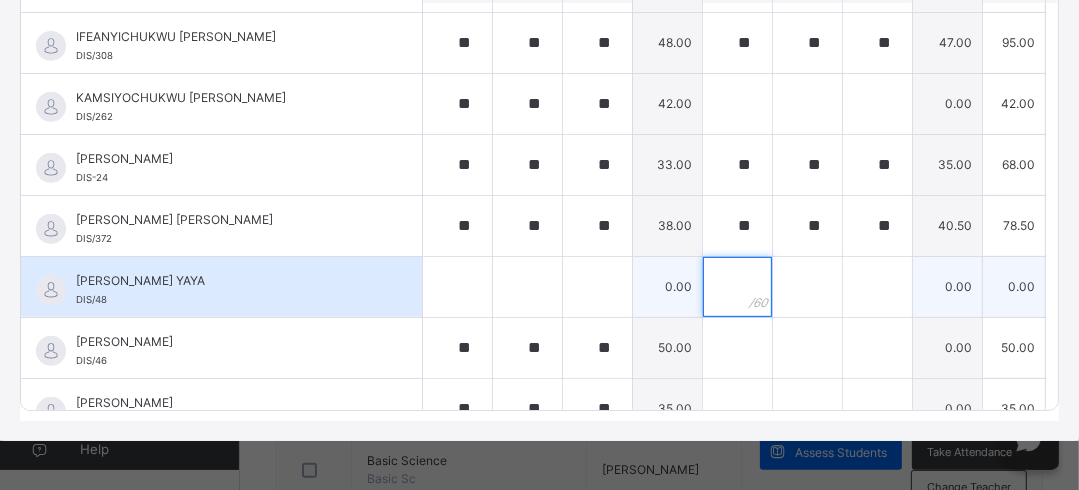 click at bounding box center [737, 287] 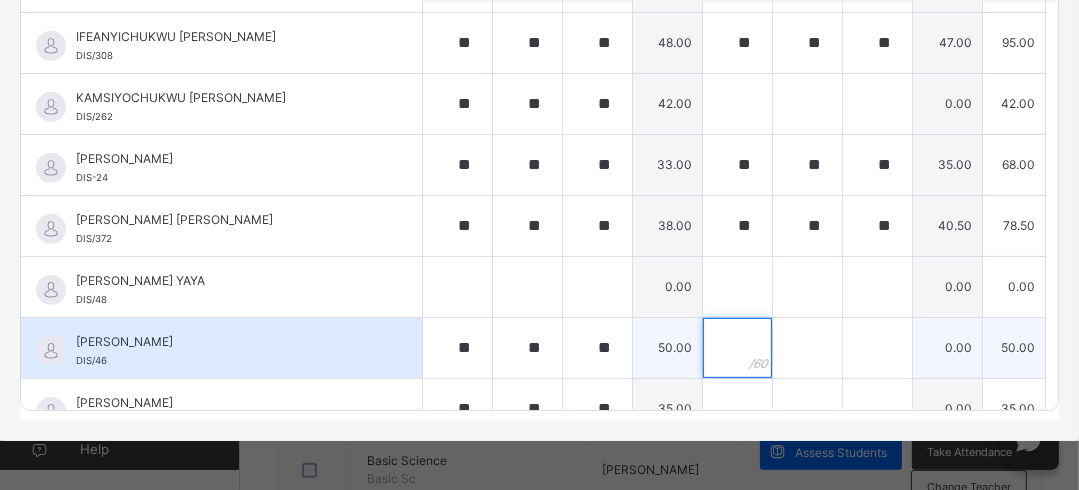 click at bounding box center (737, 348) 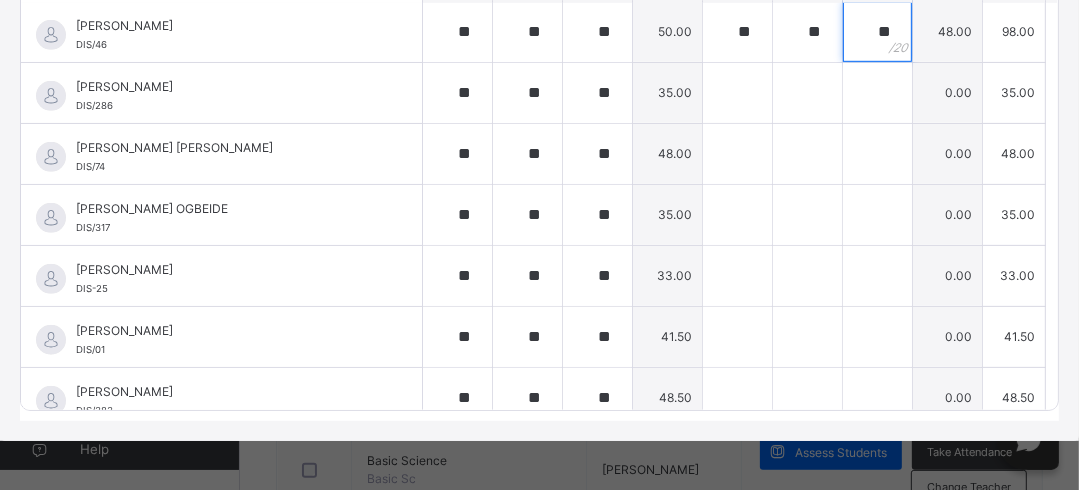 scroll, scrollTop: 860, scrollLeft: 0, axis: vertical 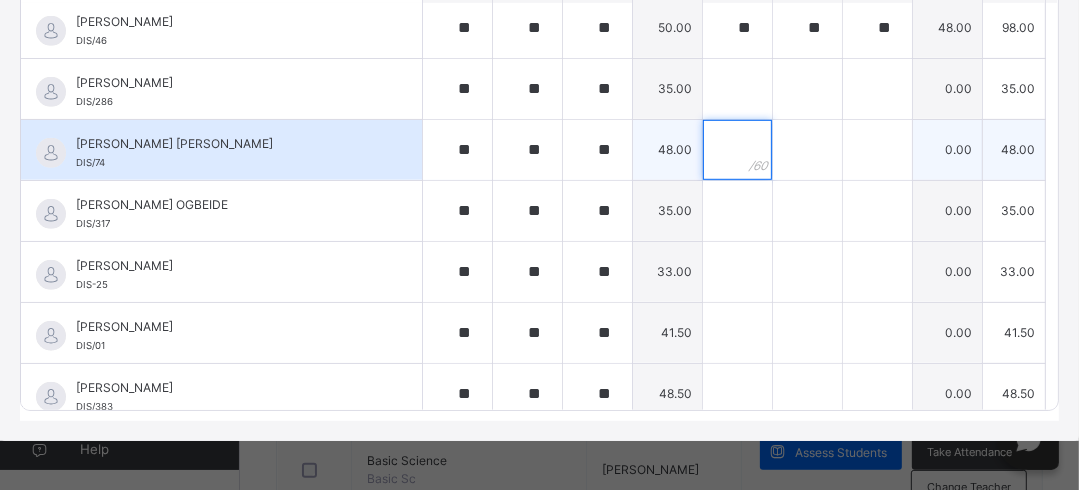 click at bounding box center [737, 150] 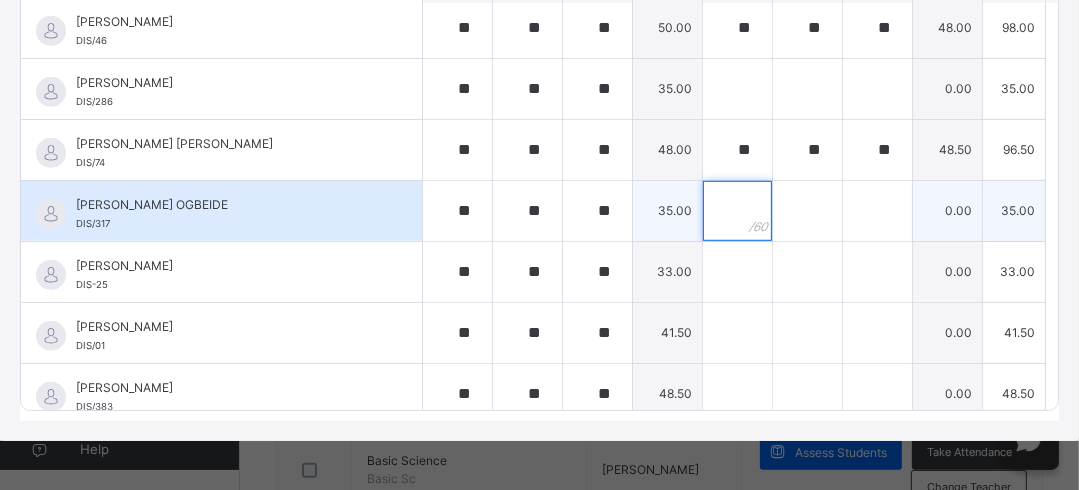 click at bounding box center (737, 211) 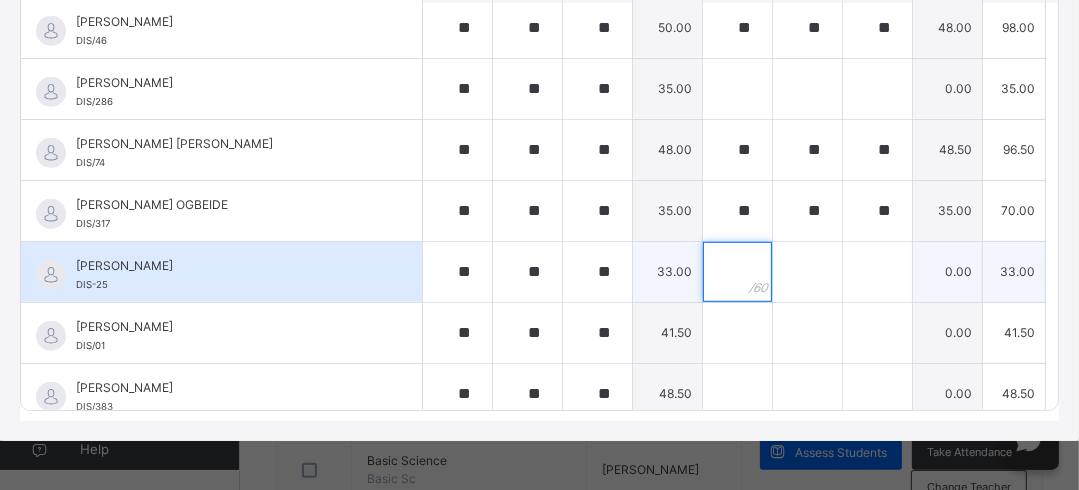 click at bounding box center [737, 272] 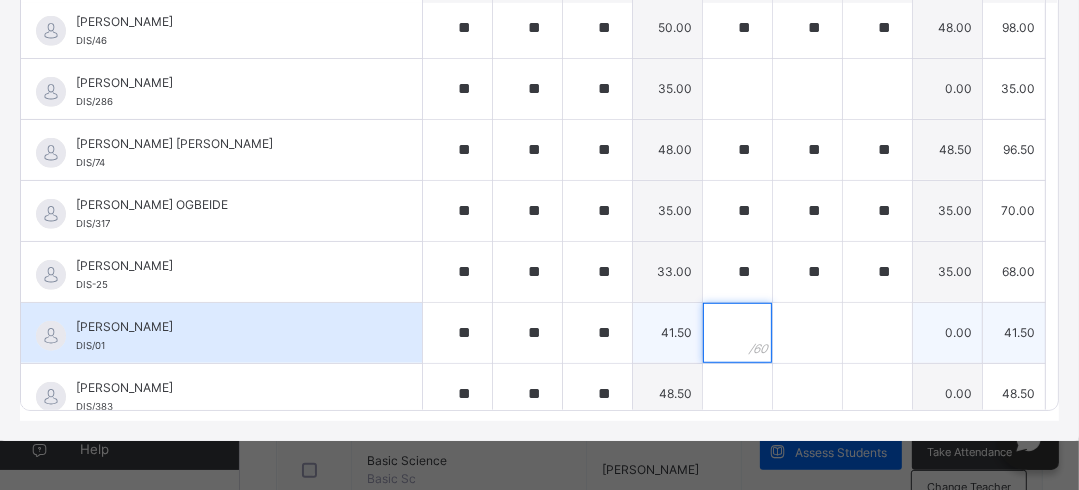 click at bounding box center (737, 333) 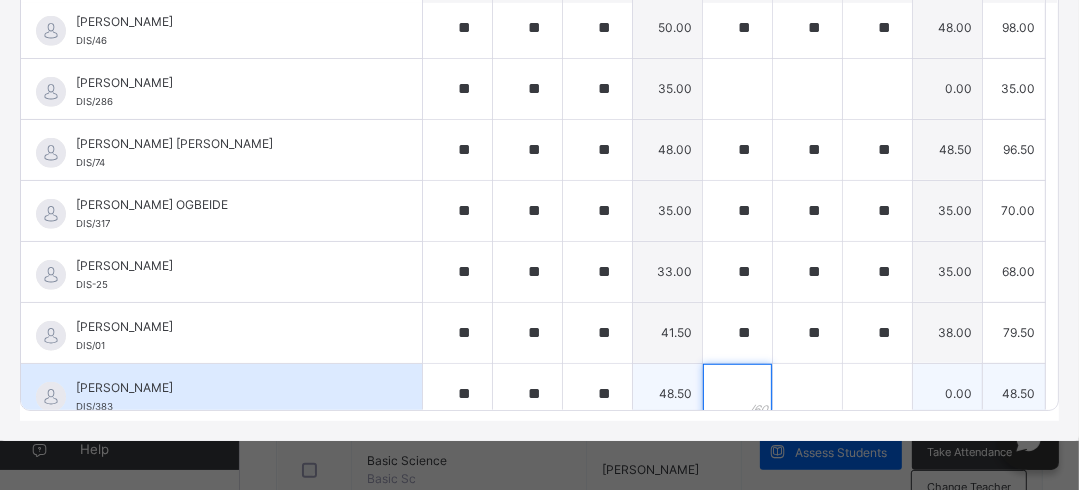 click at bounding box center (737, 394) 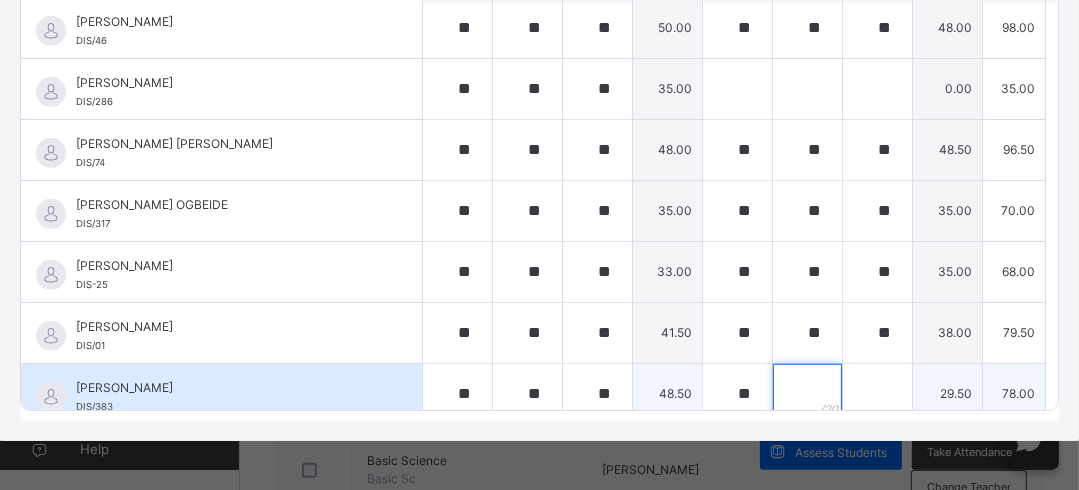 scroll, scrollTop: 868, scrollLeft: 0, axis: vertical 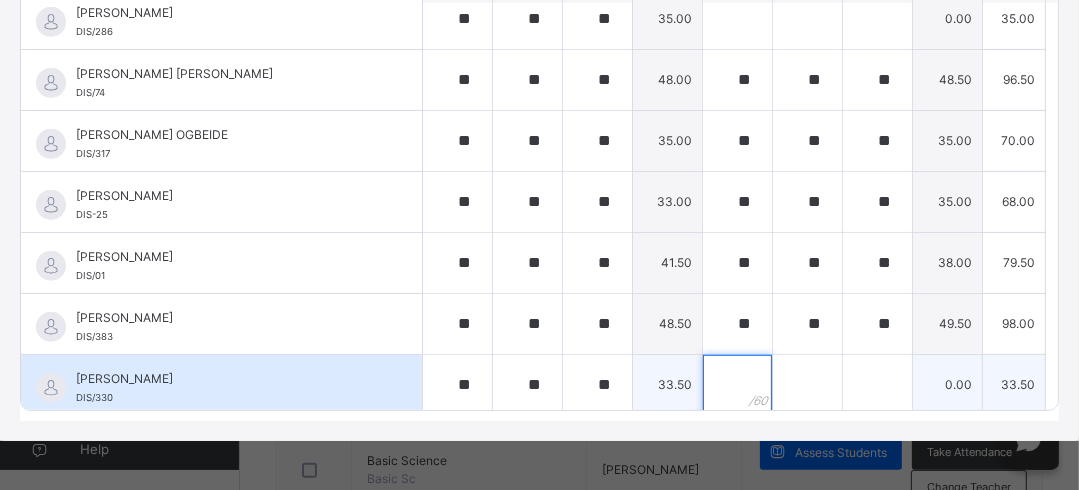 click at bounding box center [737, 385] 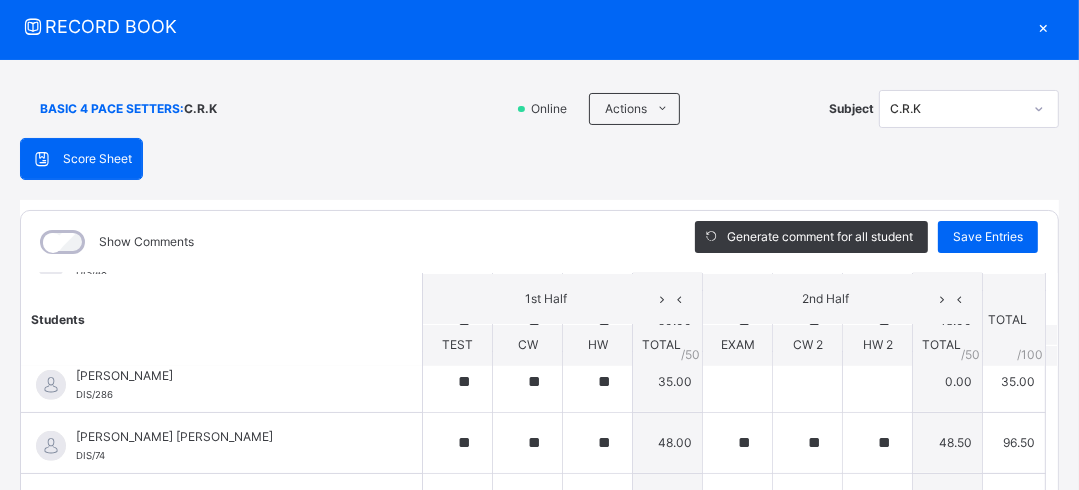 scroll, scrollTop: 55, scrollLeft: 0, axis: vertical 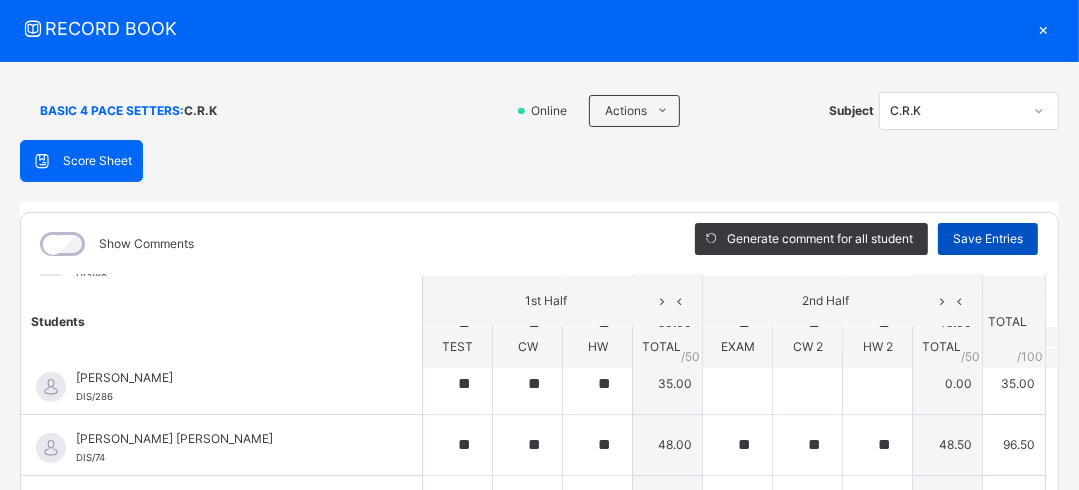 click on "Save Entries" at bounding box center (988, 239) 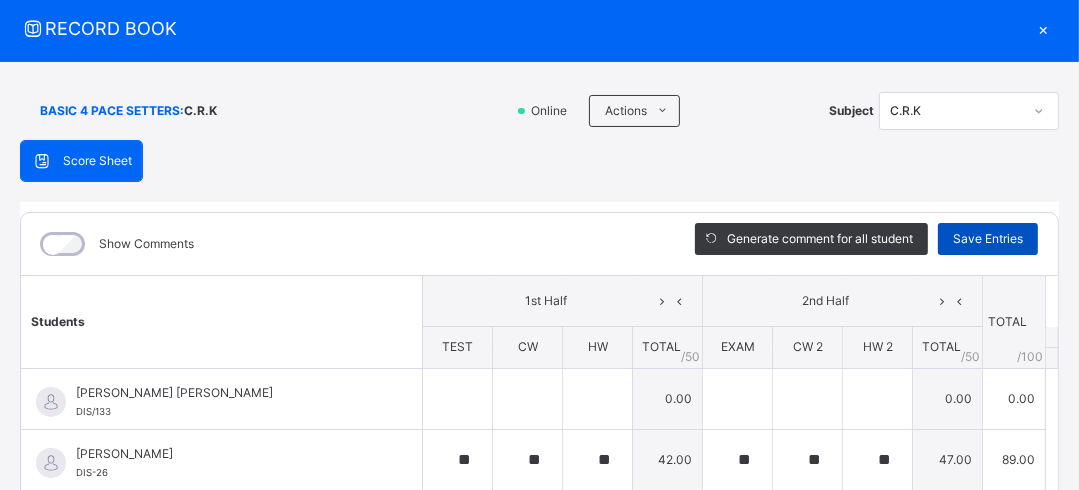 click on "Save Entries" at bounding box center [988, 239] 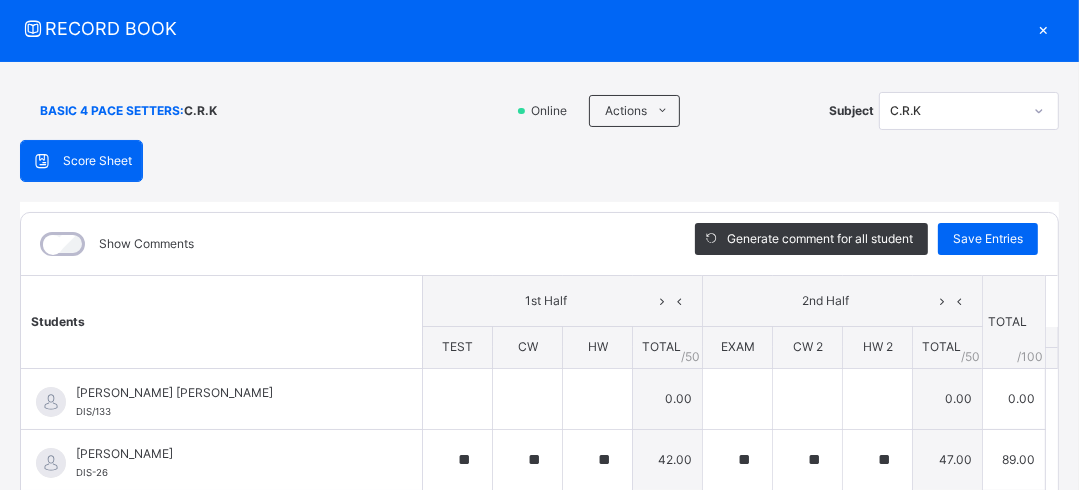 click 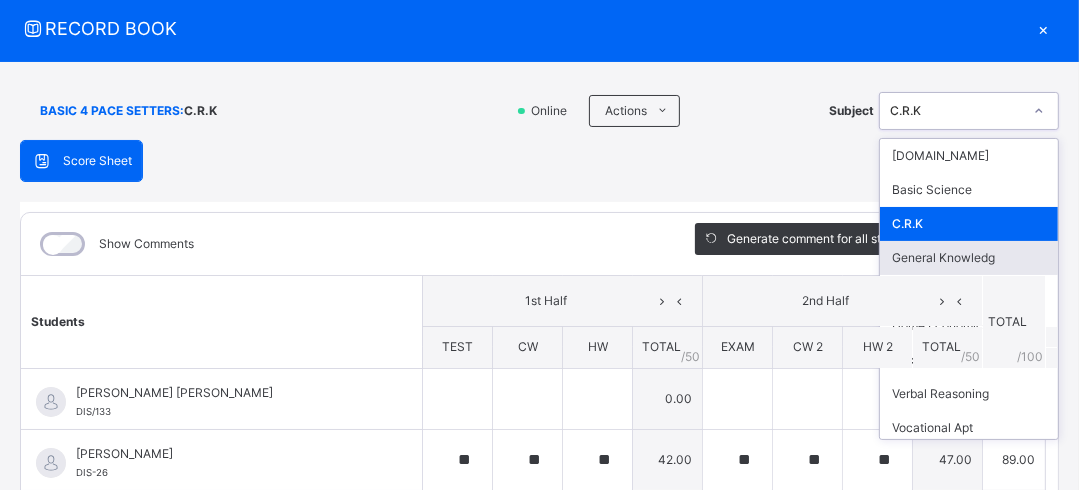 click on "General Knowledg" at bounding box center [969, 258] 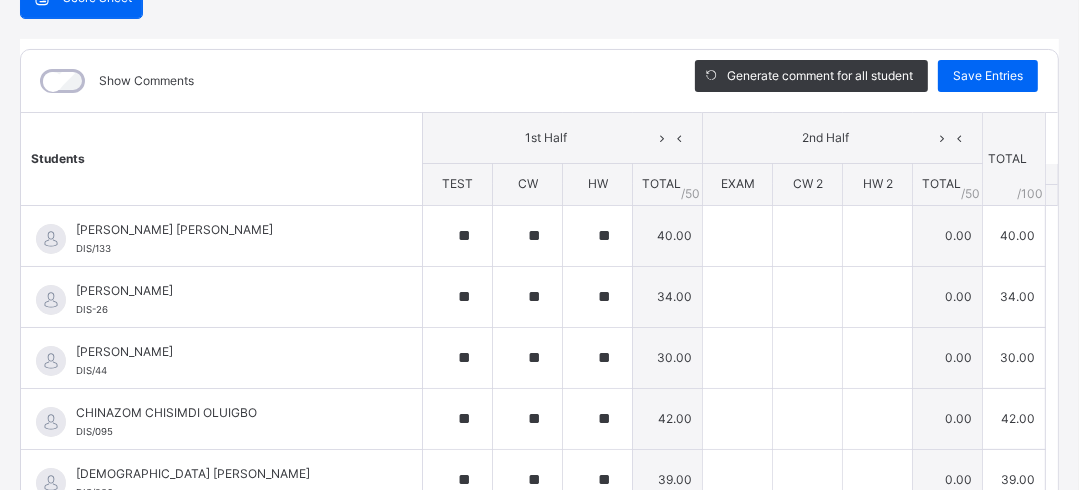 scroll, scrollTop: 256, scrollLeft: 0, axis: vertical 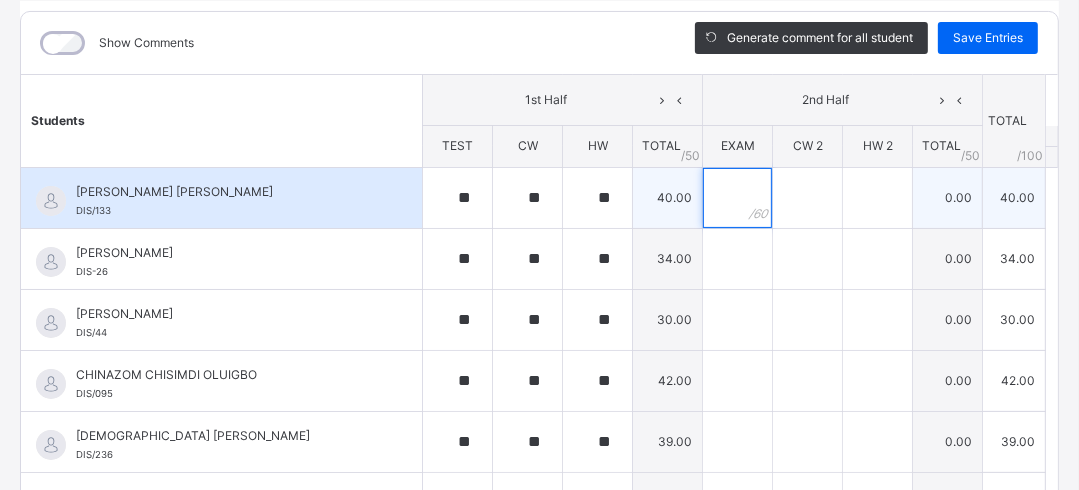 click at bounding box center [737, 198] 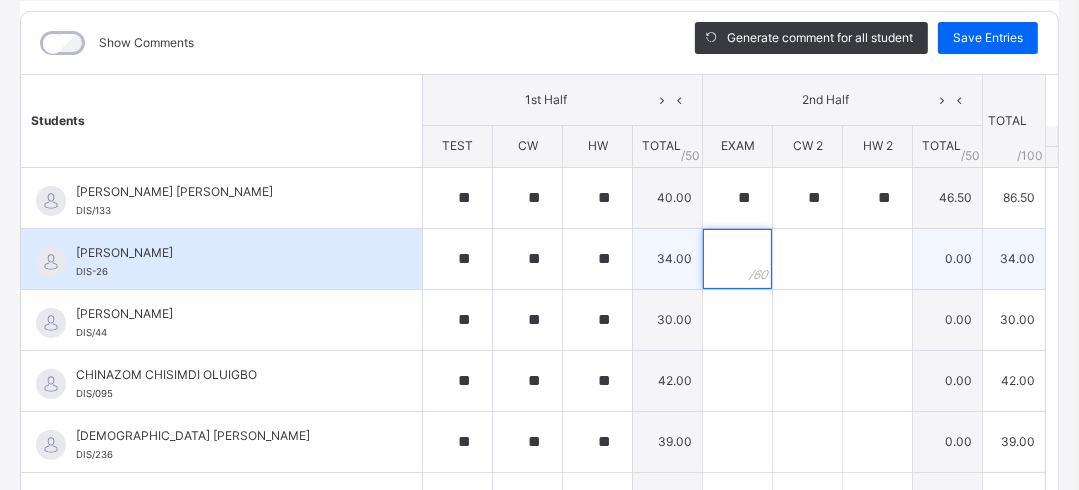 click at bounding box center [737, 259] 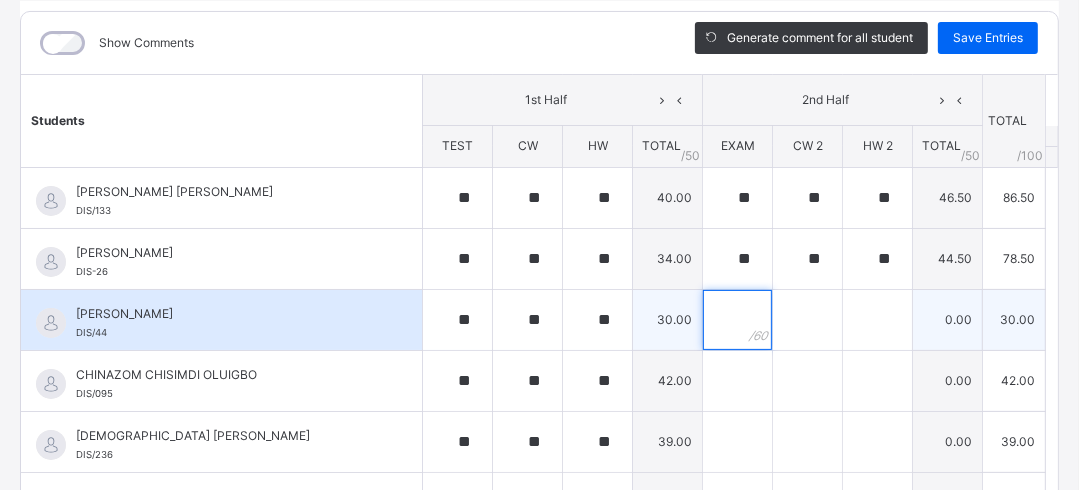 click at bounding box center (737, 320) 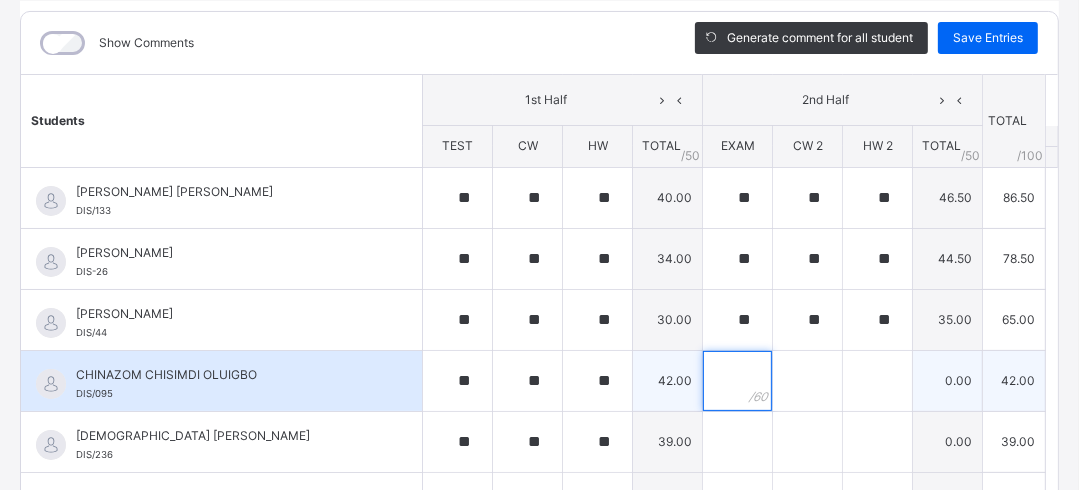 click at bounding box center (737, 381) 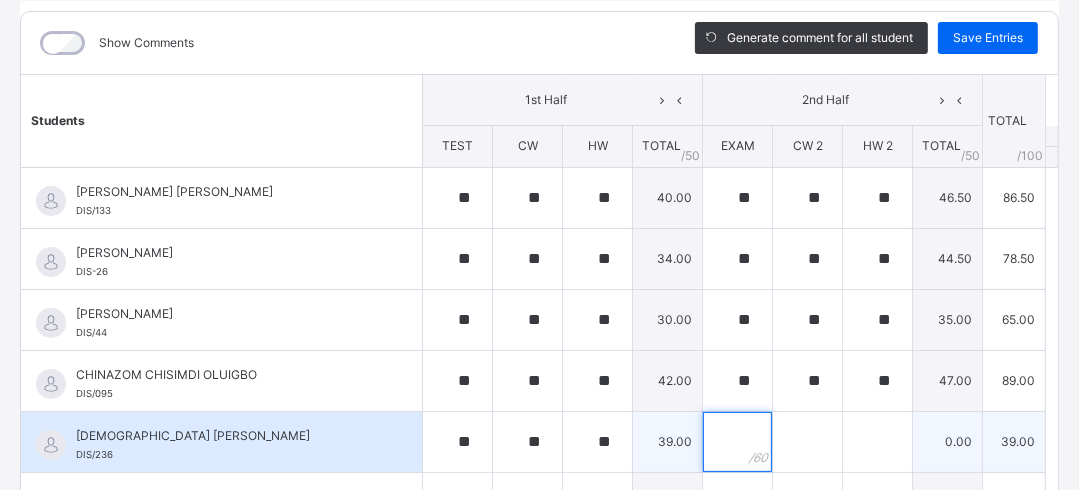 click at bounding box center (737, 442) 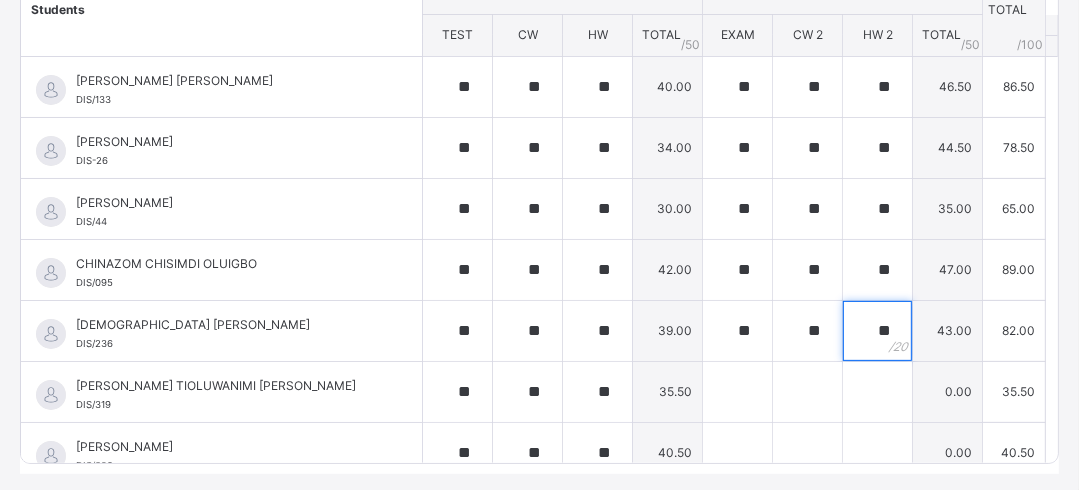 scroll, scrollTop: 420, scrollLeft: 0, axis: vertical 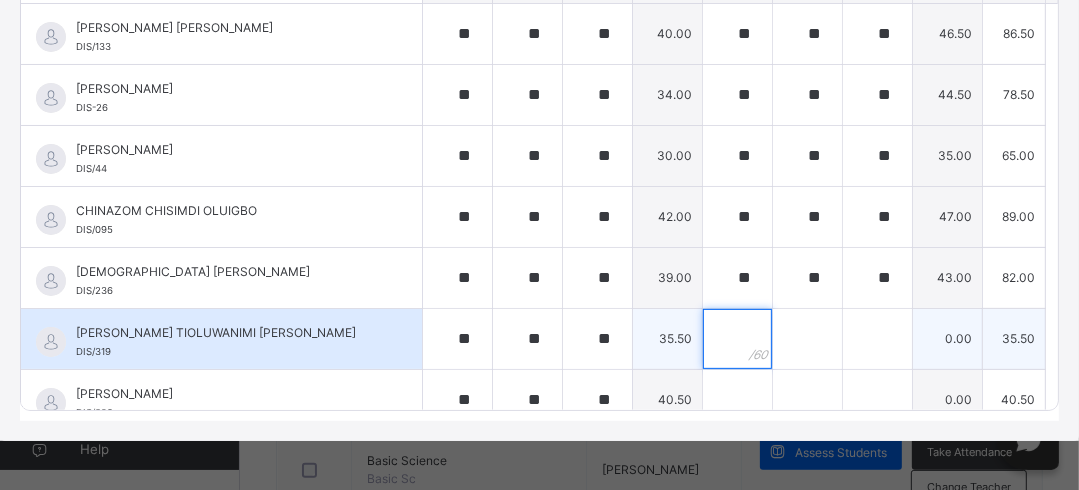 click at bounding box center (737, 339) 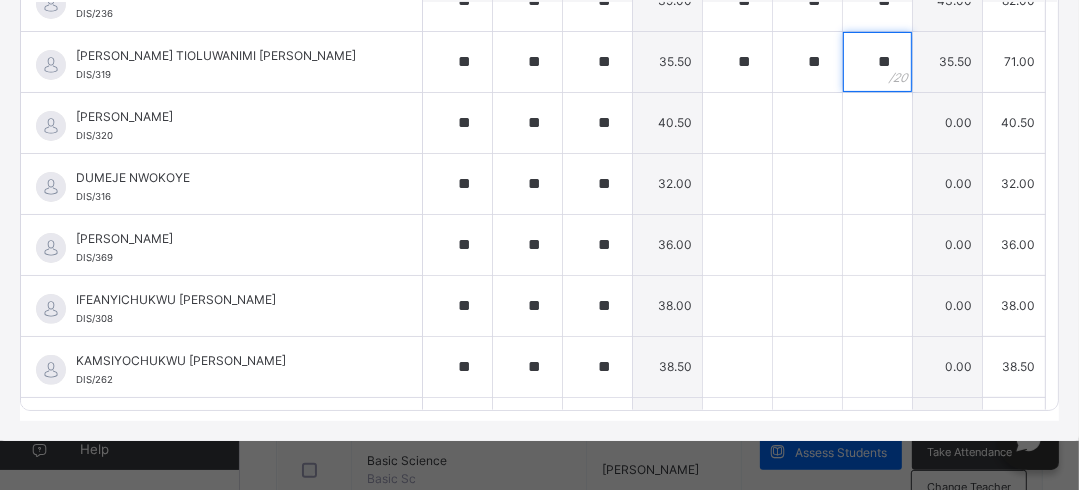 scroll, scrollTop: 320, scrollLeft: 0, axis: vertical 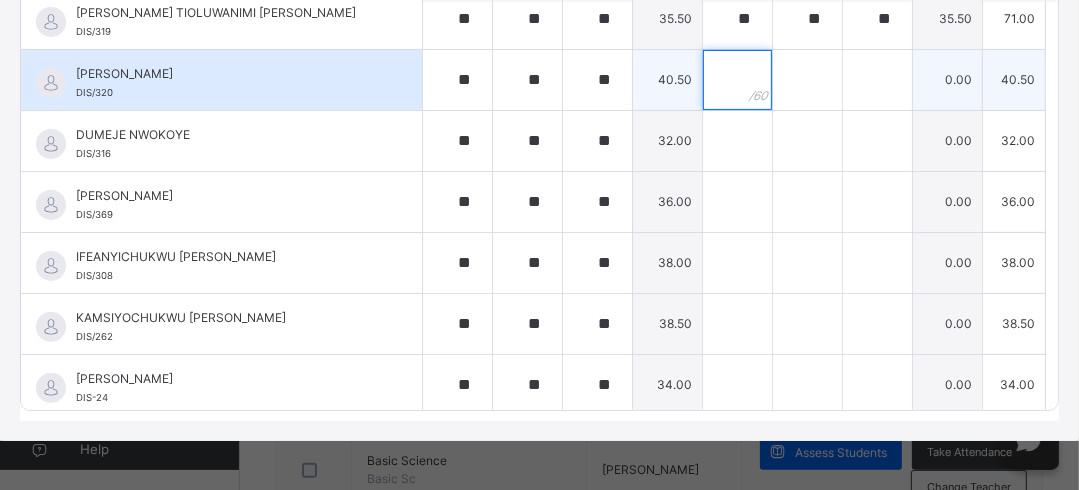 click at bounding box center (737, 80) 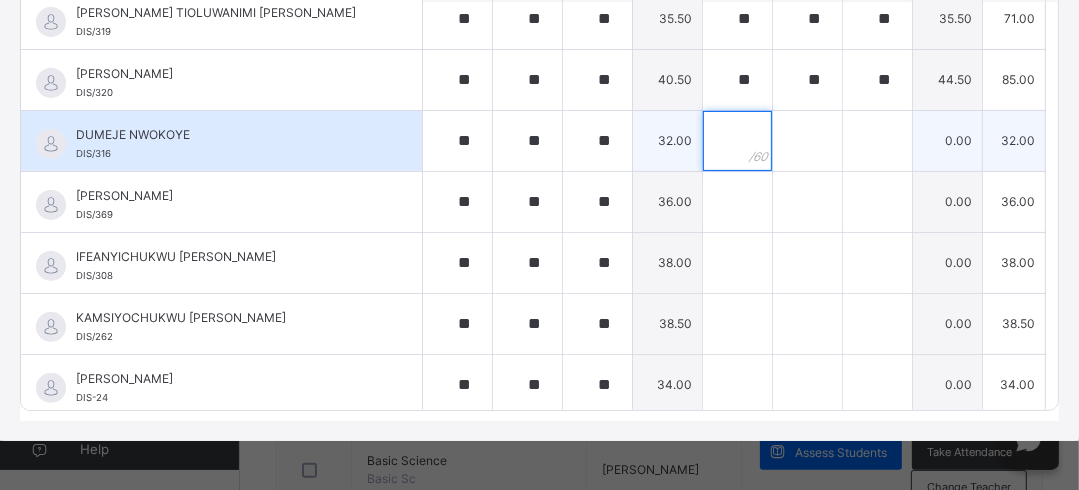 click at bounding box center [737, 141] 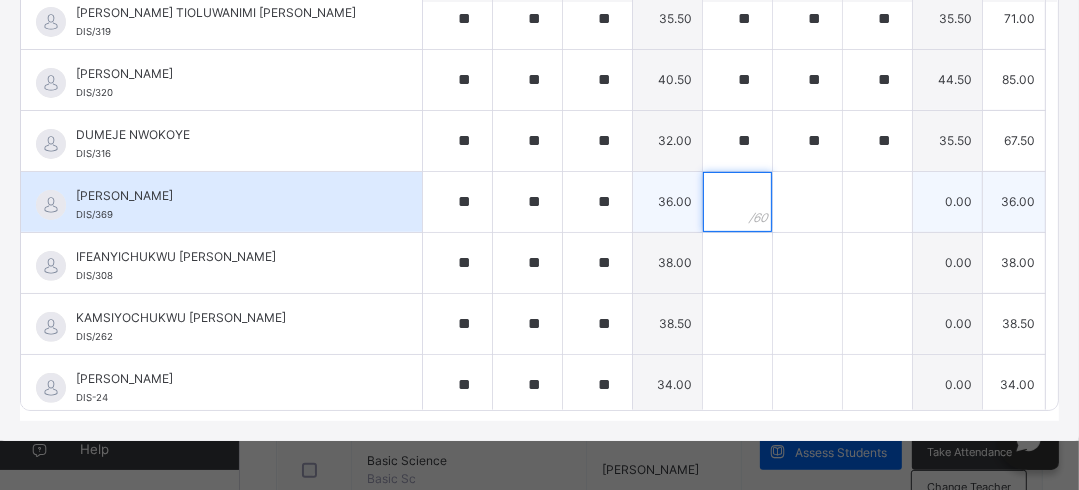 click at bounding box center [737, 202] 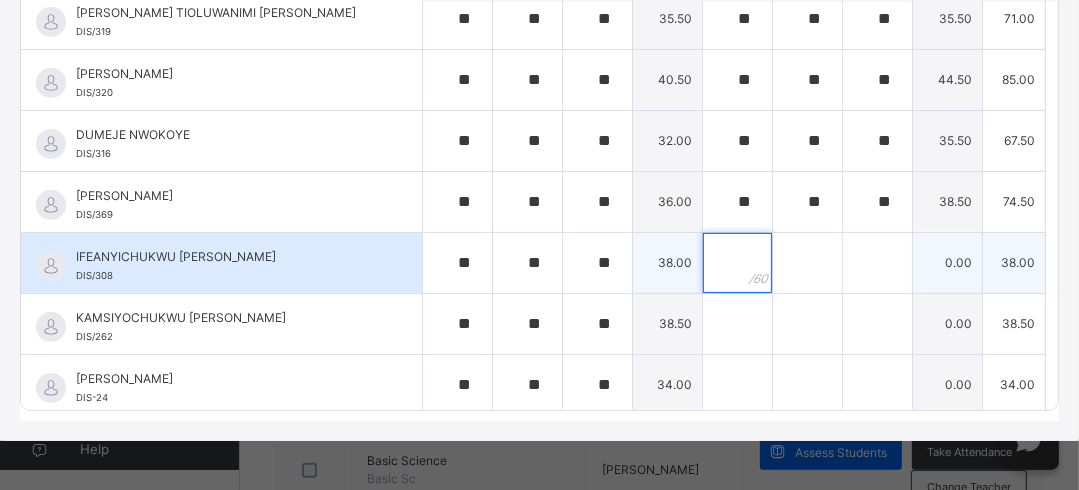 click at bounding box center (737, 263) 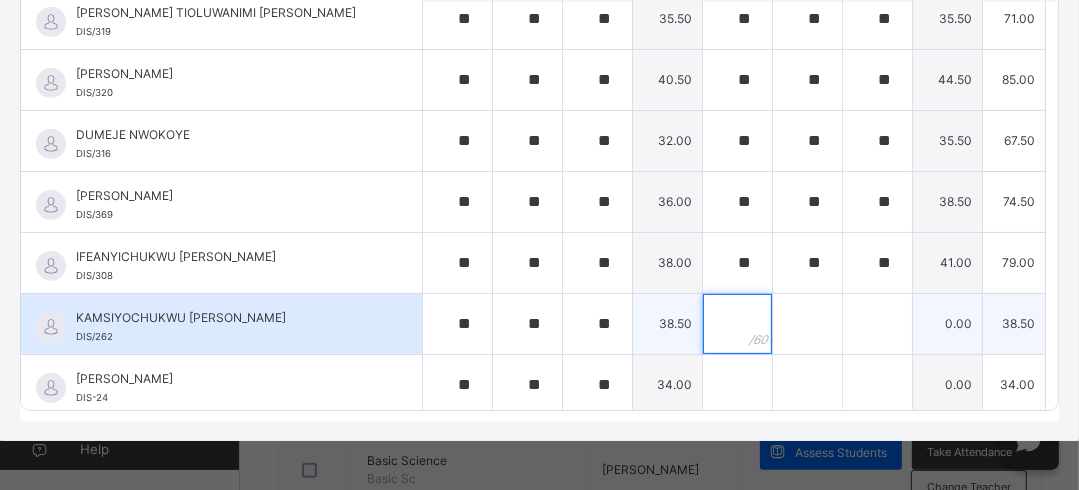 click at bounding box center (737, 324) 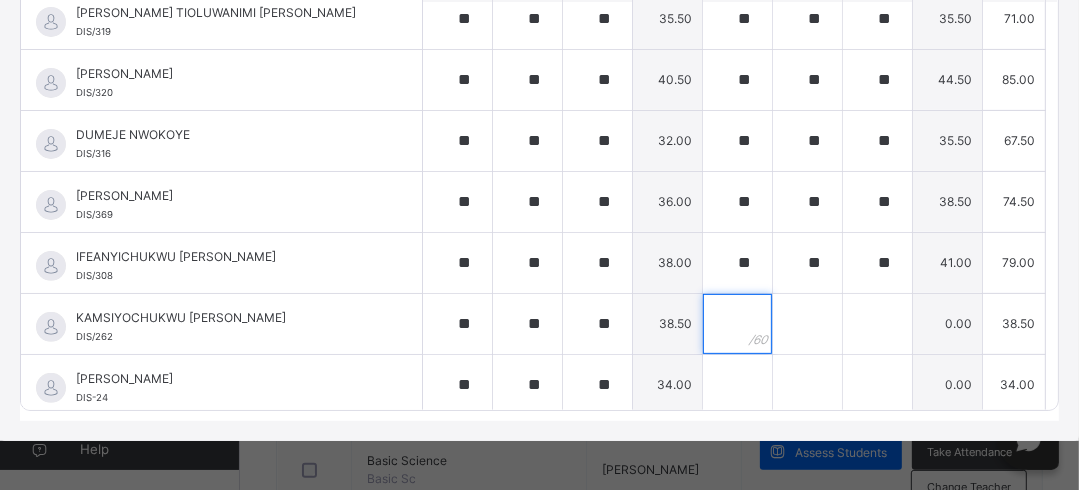 scroll, scrollTop: 352, scrollLeft: 0, axis: vertical 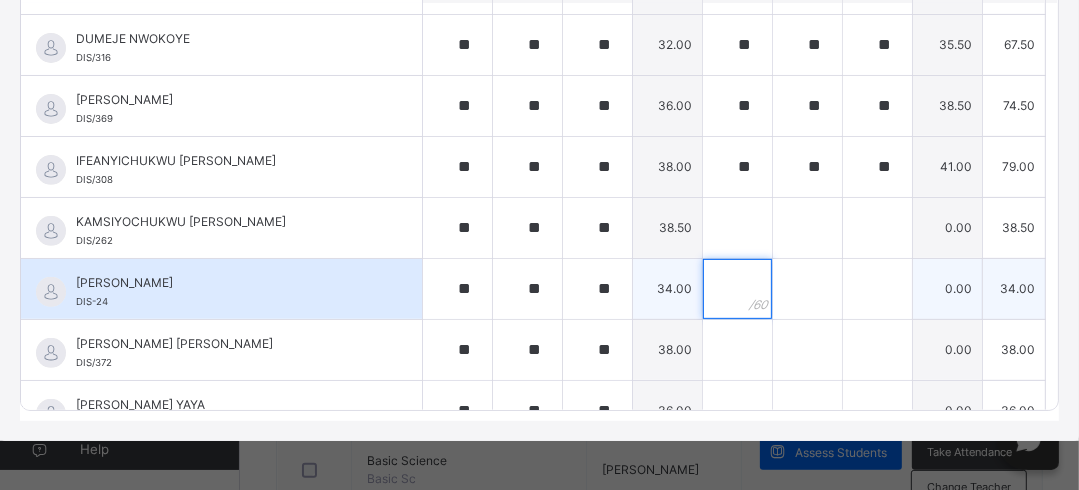 click at bounding box center [737, 289] 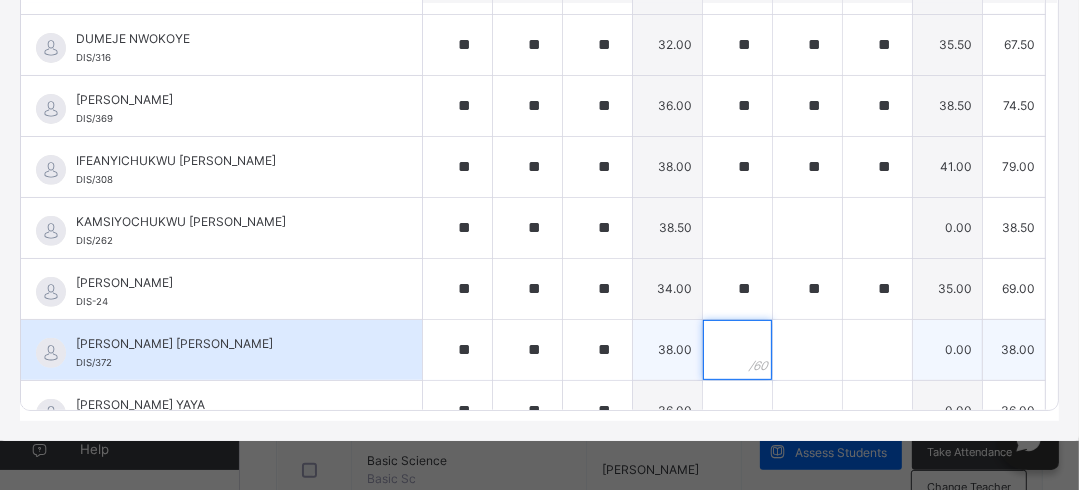 click at bounding box center [737, 350] 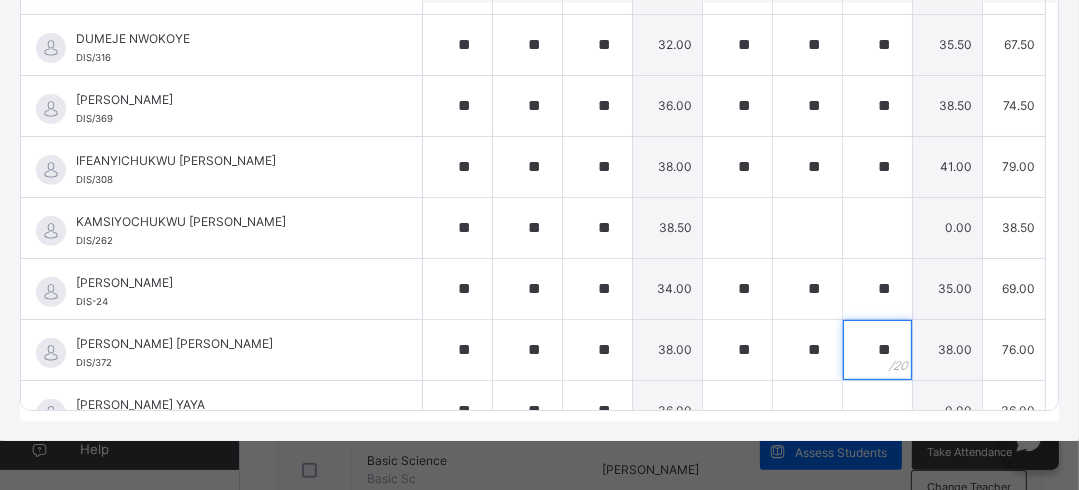 scroll, scrollTop: 448, scrollLeft: 0, axis: vertical 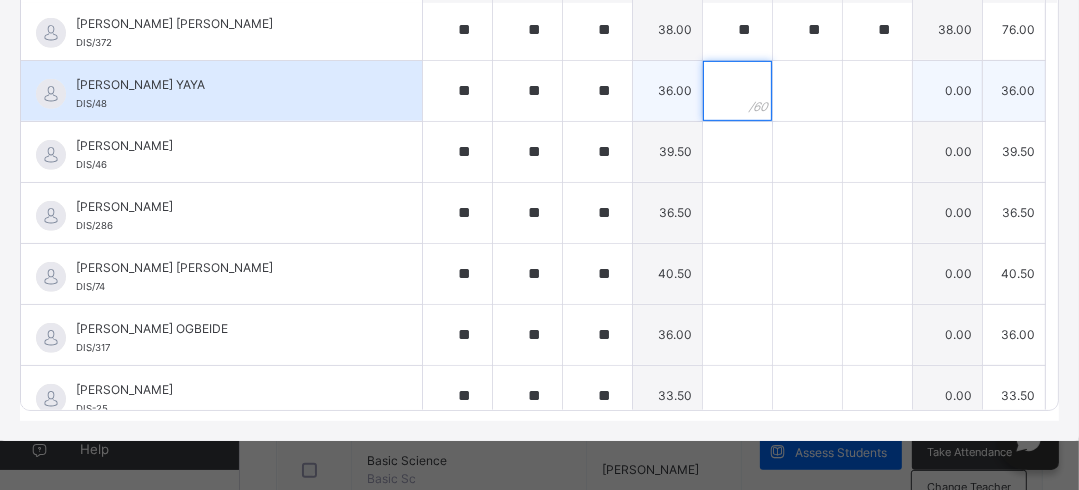 click at bounding box center [737, 91] 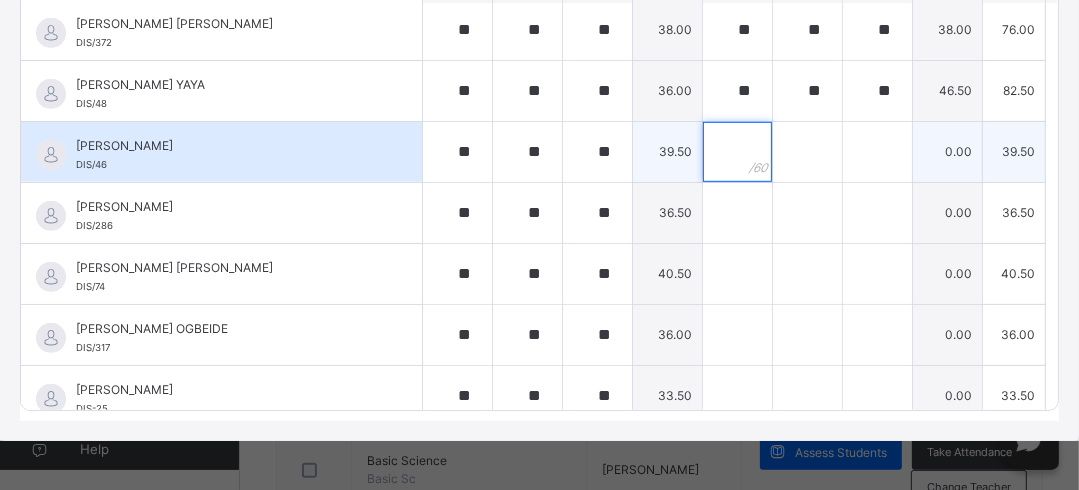click at bounding box center (737, 152) 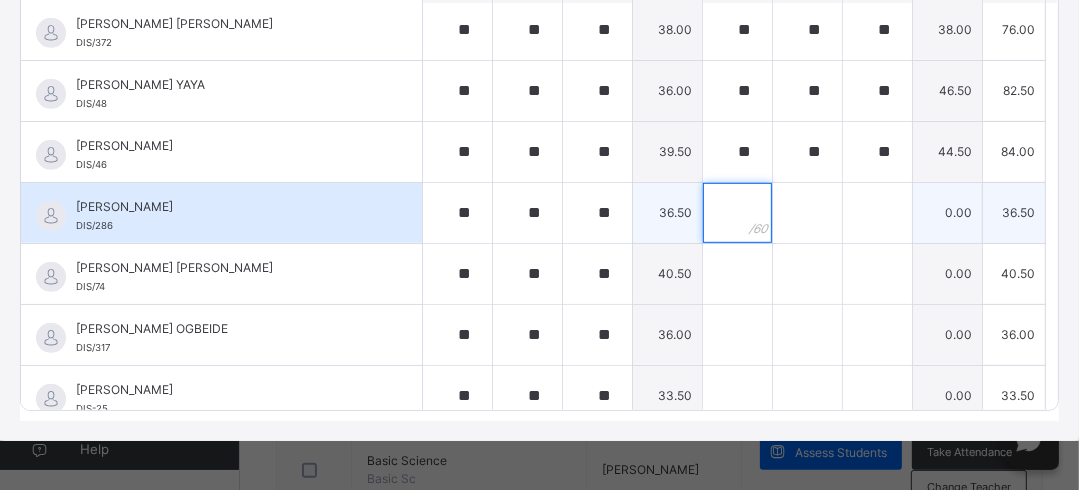 click at bounding box center (737, 213) 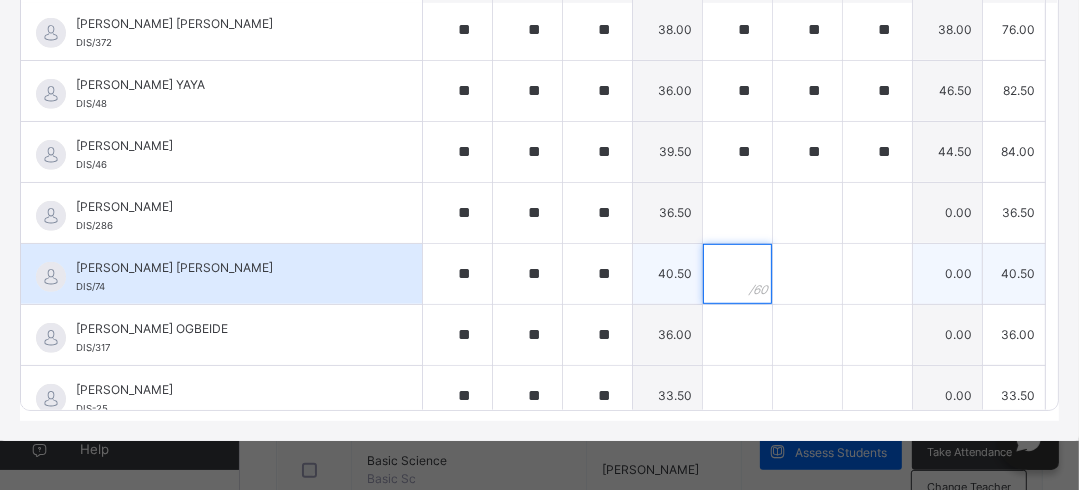 click at bounding box center [737, 274] 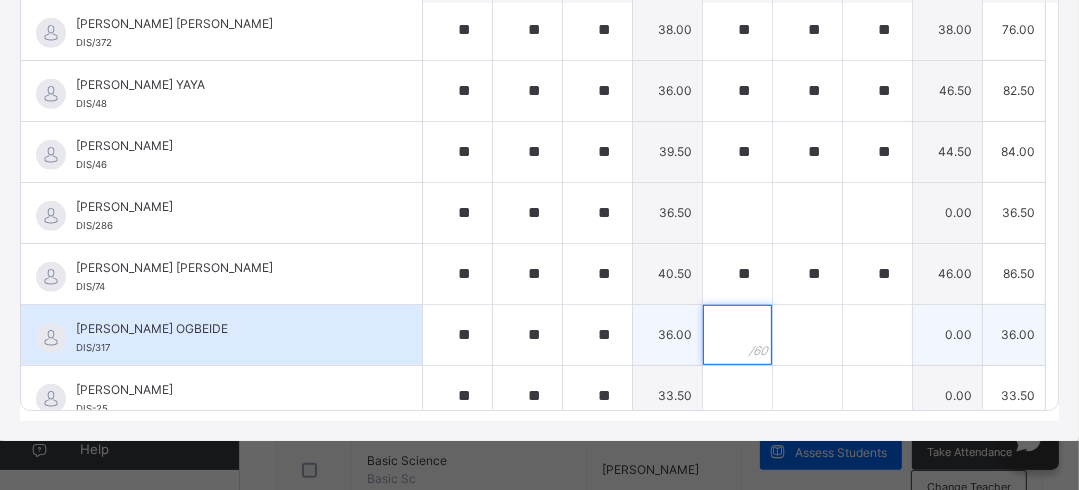 click at bounding box center (737, 335) 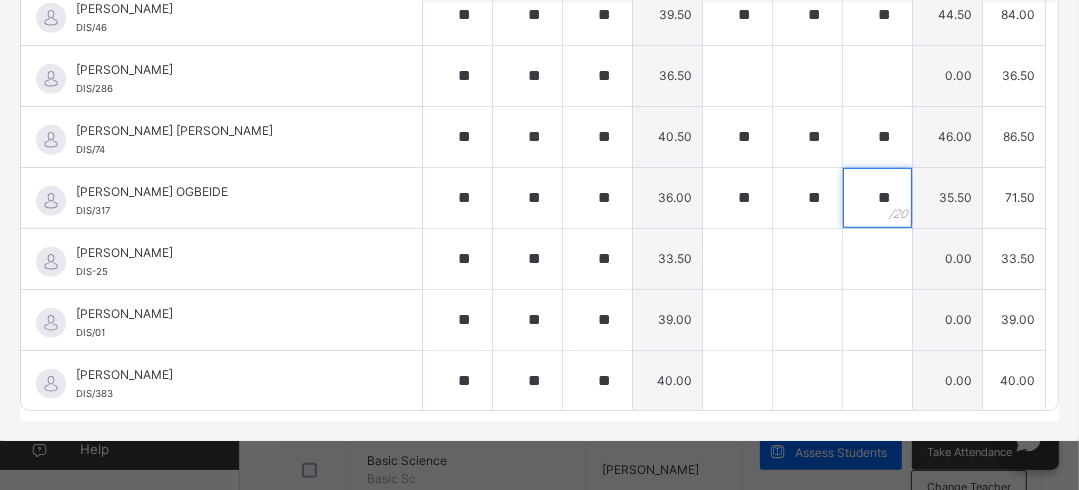 scroll, scrollTop: 930, scrollLeft: 0, axis: vertical 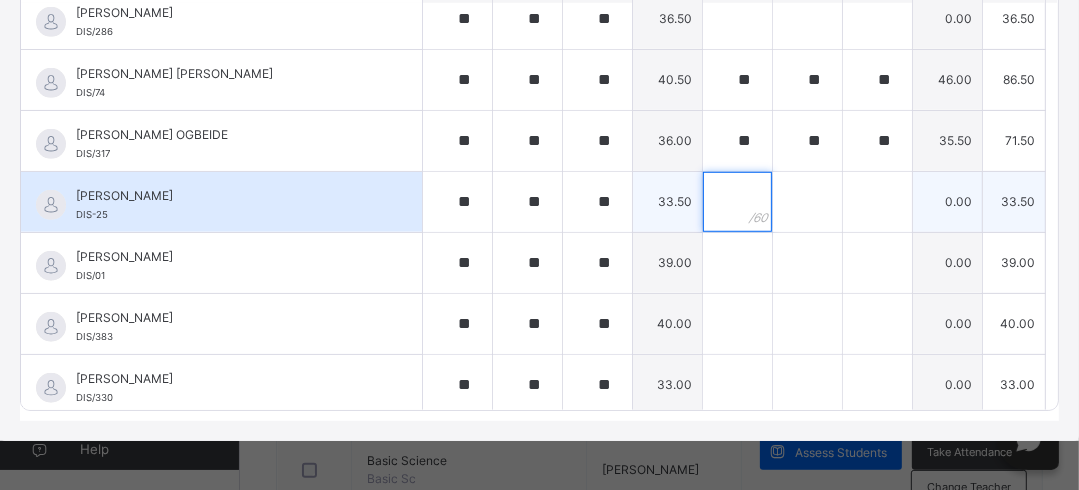 click at bounding box center [737, 202] 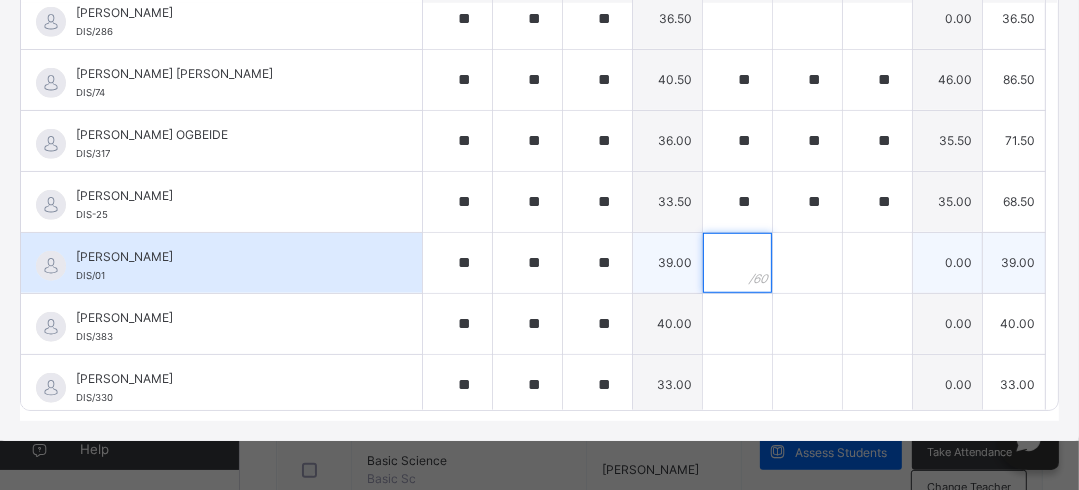 click at bounding box center [737, 263] 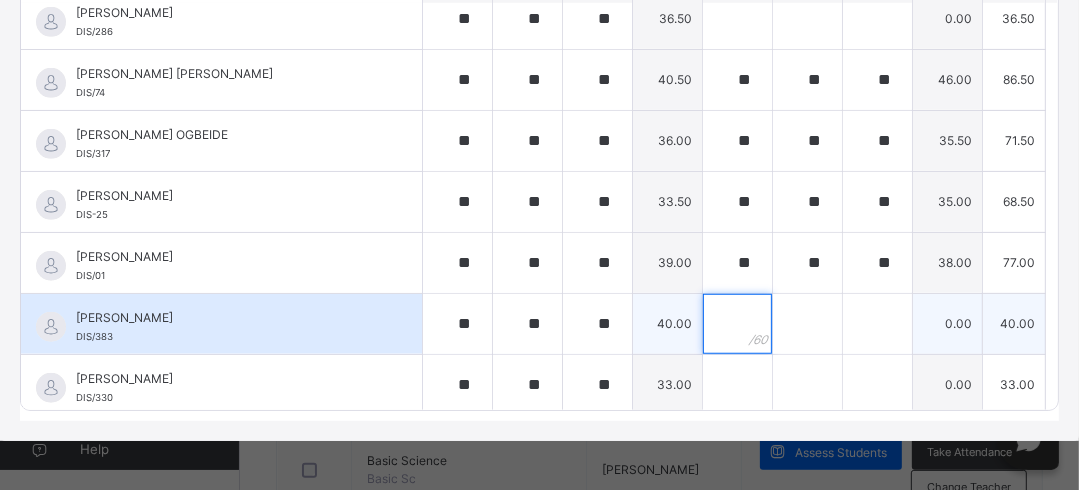 click at bounding box center [737, 324] 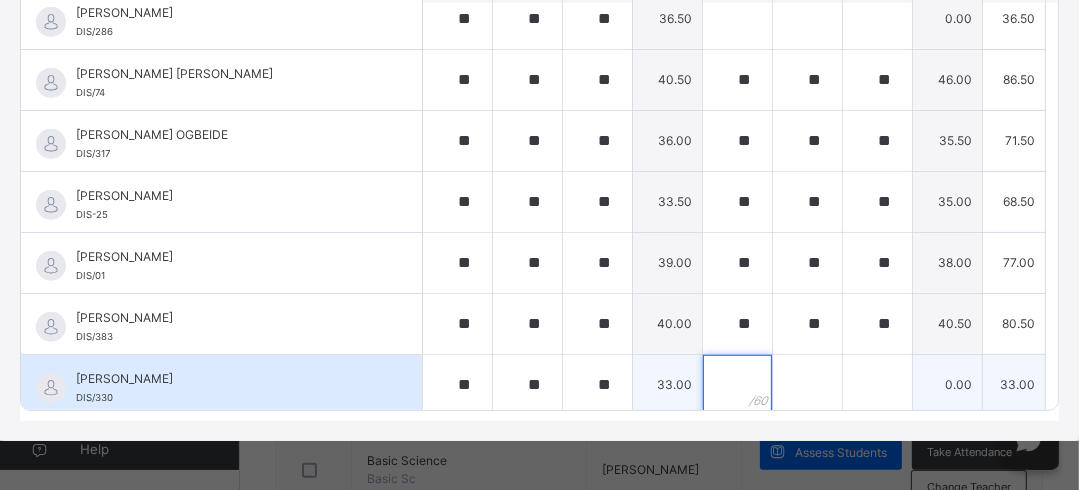 click at bounding box center (737, 385) 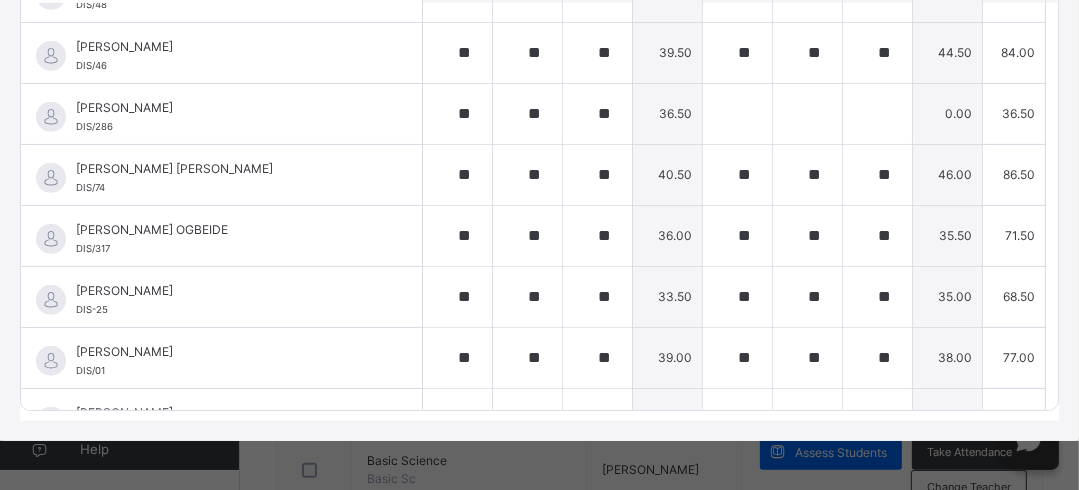 scroll, scrollTop: 800, scrollLeft: 0, axis: vertical 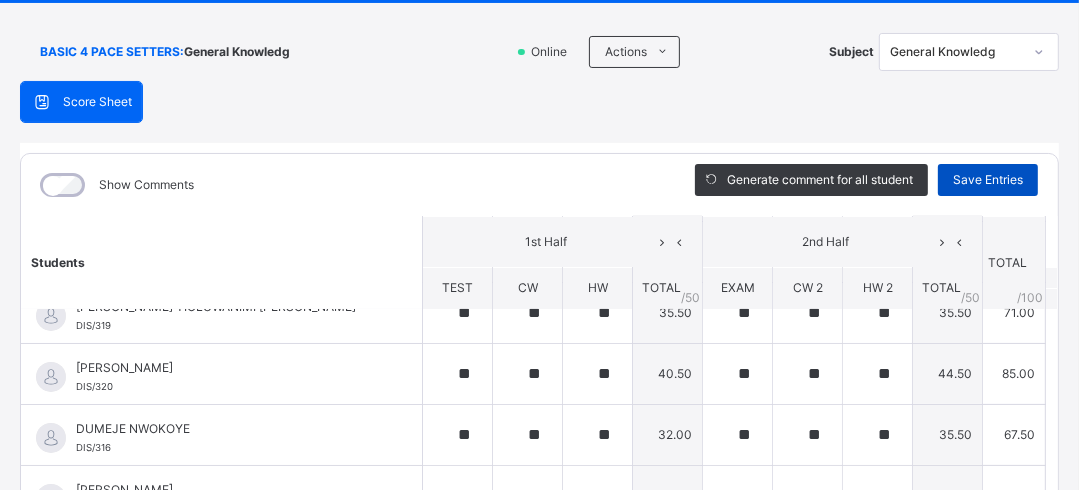 click on "Save Entries" at bounding box center (988, 180) 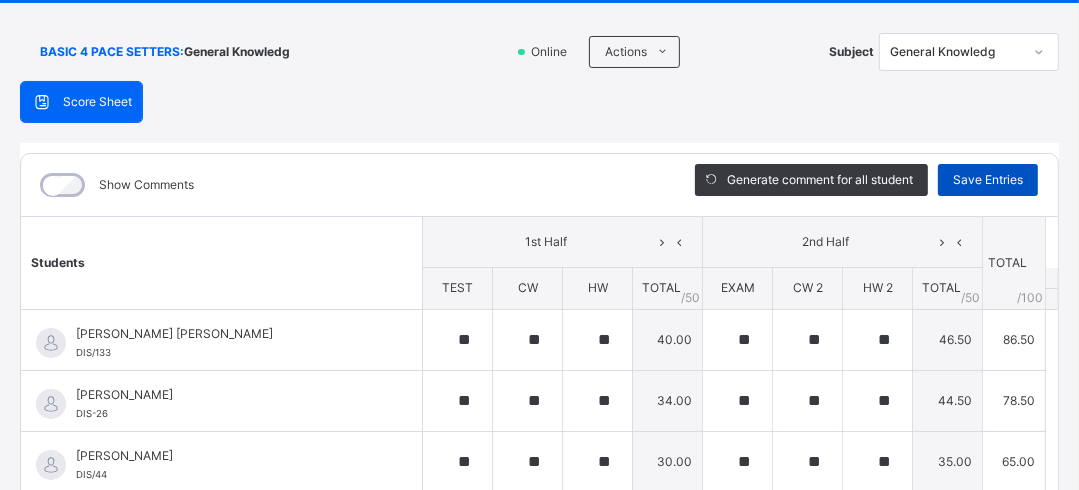 click on "Save Entries" at bounding box center (988, 180) 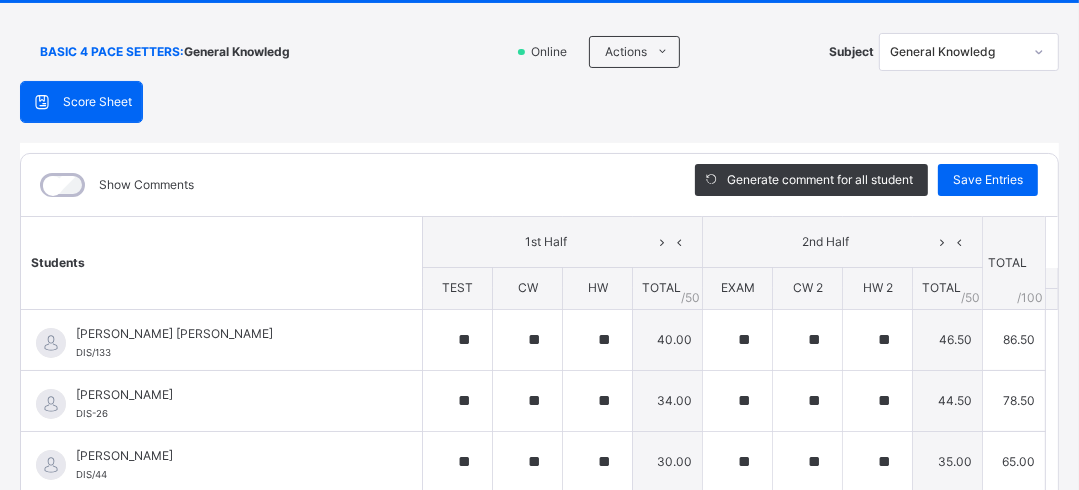 click 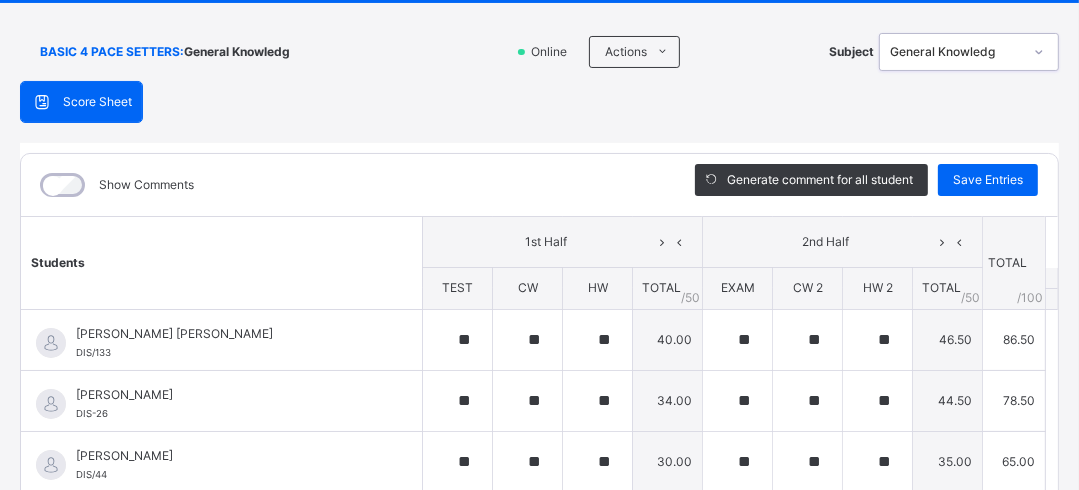 drag, startPoint x: 1028, startPoint y: 53, endPoint x: 1028, endPoint y: 64, distance: 11 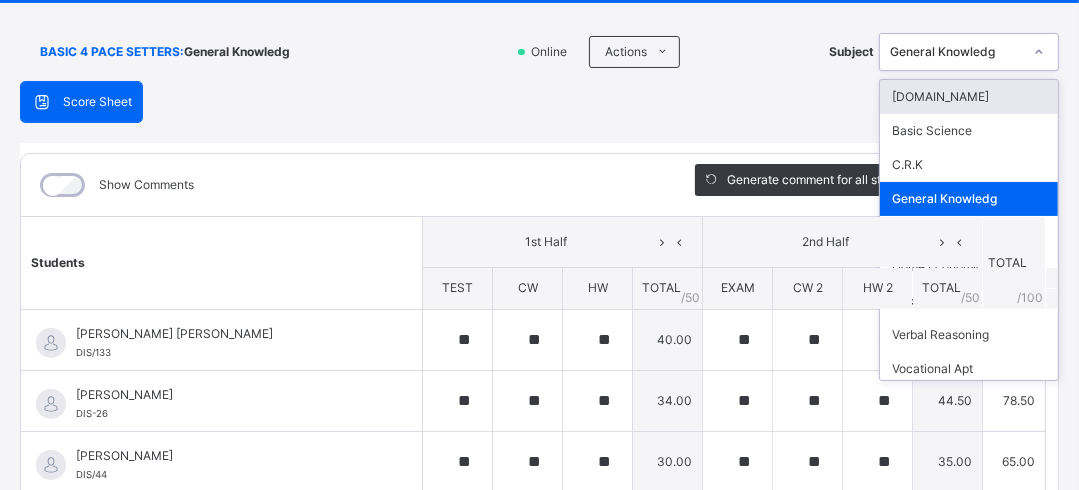 click 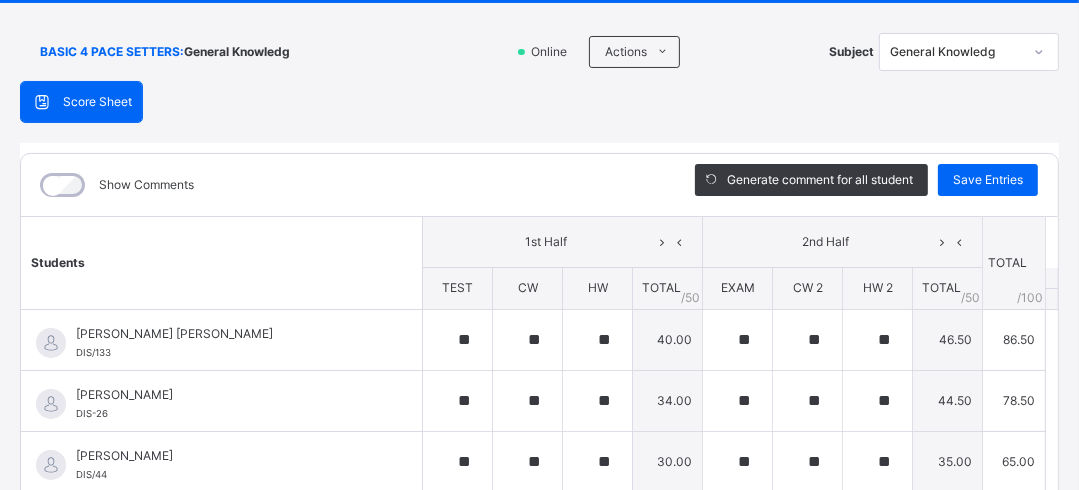 click on "Score Sheet Score Sheet Show Comments   Generate comment for all student   Save Entries Class Level:  BASIC 4   PACE SETTERS Subject:  General Knowledg Session:  2024/2025 Session Session:  3RD TERM Students 1st Half 2nd Half TOTAL /100 Comment TEST CW HW TOTAL / 50 EXAM CW 2 HW 2 TOTAL / 50 ABEEDAH-AISHA AYOMIDE BELLO DIS/133 ABEEDAH-AISHA AYOMIDE BELLO DIS/133 ** ** ** 40.00 ** ** ** 46.50 86.50 Generate comment 0 / 250   ×   Subject Teacher’s Comment Generate and see in full the comment developed by the AI with an option to regenerate the comment JS ABEEDAH-AISHA AYOMIDE BELLO   DIS/133   Total 86.50  / 100.00 Sims Bot   Regenerate     Use this comment   ADEMOLA  OGUNWUSI DIS-26 ADEMOLA  OGUNWUSI DIS-26 ** ** ** 34.00 ** ** ** 44.50 78.50 Generate comment 0 / 250   ×   Subject Teacher’s Comment Generate and see in full the comment developed by the AI with an option to regenerate the comment JS ADEMOLA  OGUNWUSI   DIS-26   Total 78.50  / 100.00 Sims Bot   Regenerate     Use this comment   DIS/44 ** **" at bounding box center (539, 404) 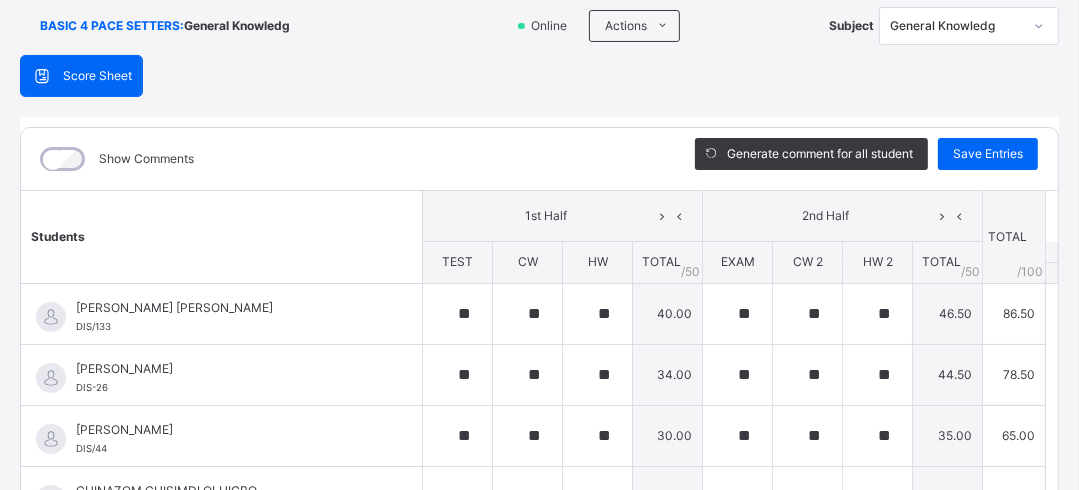 scroll, scrollTop: 144, scrollLeft: 0, axis: vertical 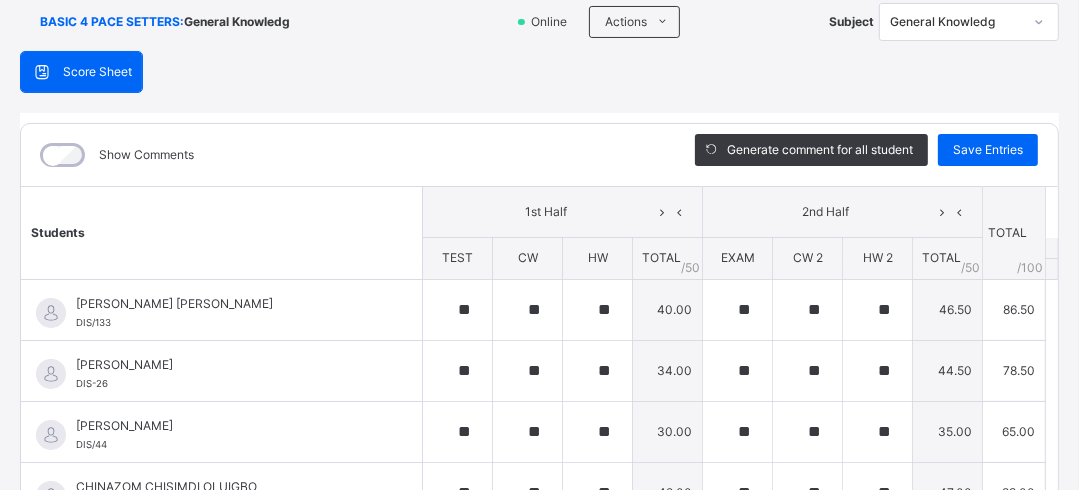 click 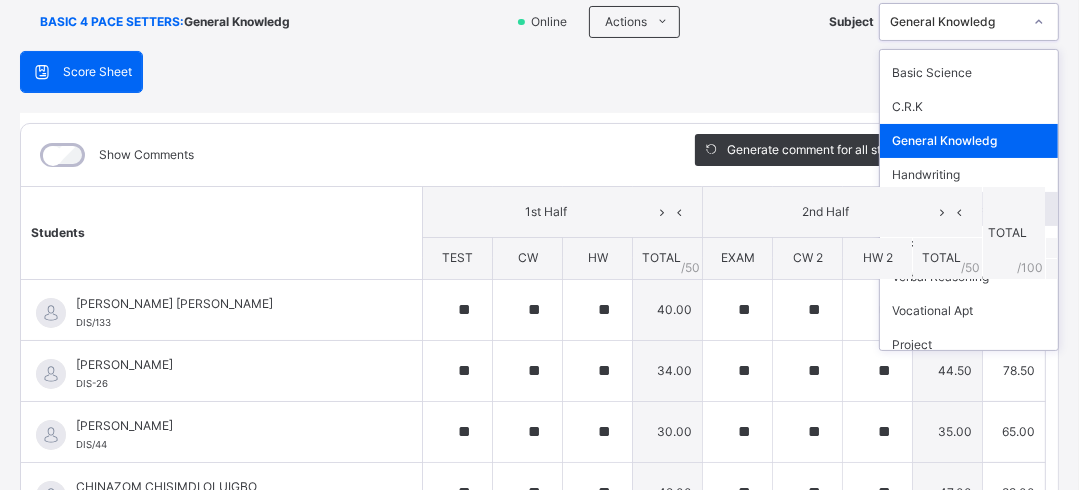 scroll, scrollTop: 32, scrollLeft: 0, axis: vertical 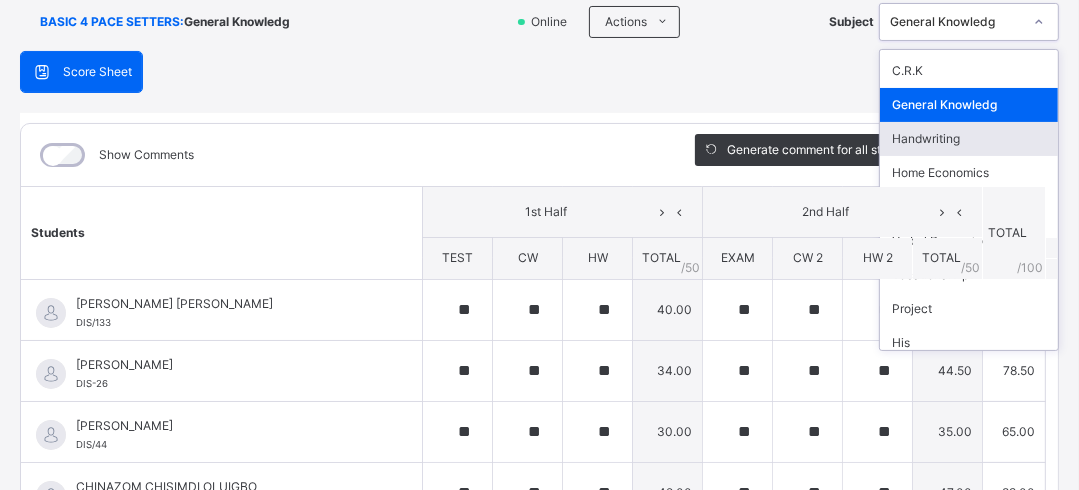 click on "Handwriting" at bounding box center (969, 139) 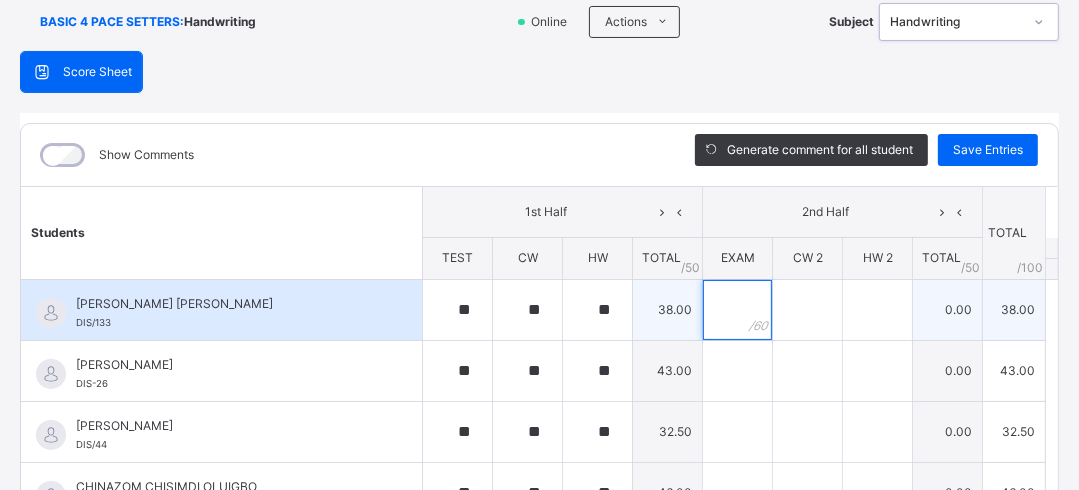 click at bounding box center (737, 310) 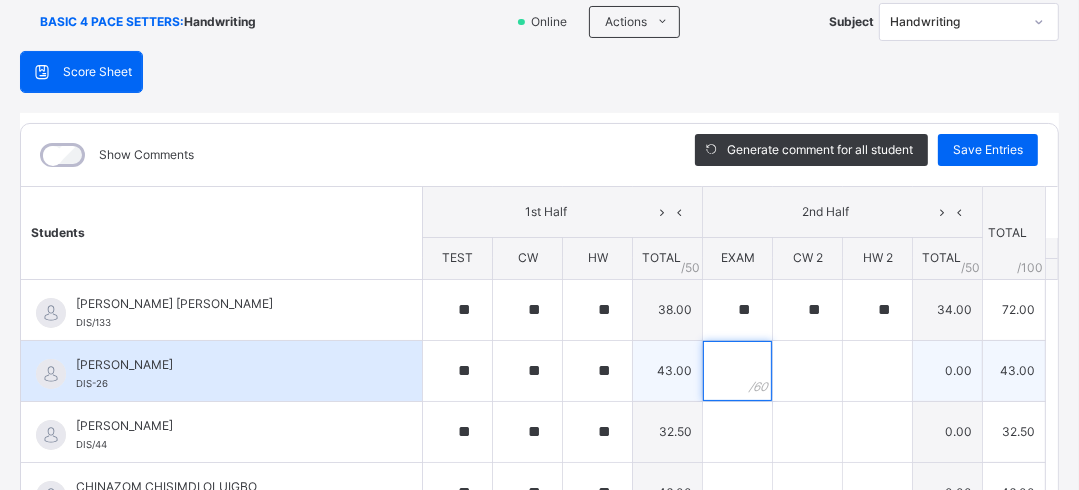 click at bounding box center (737, 371) 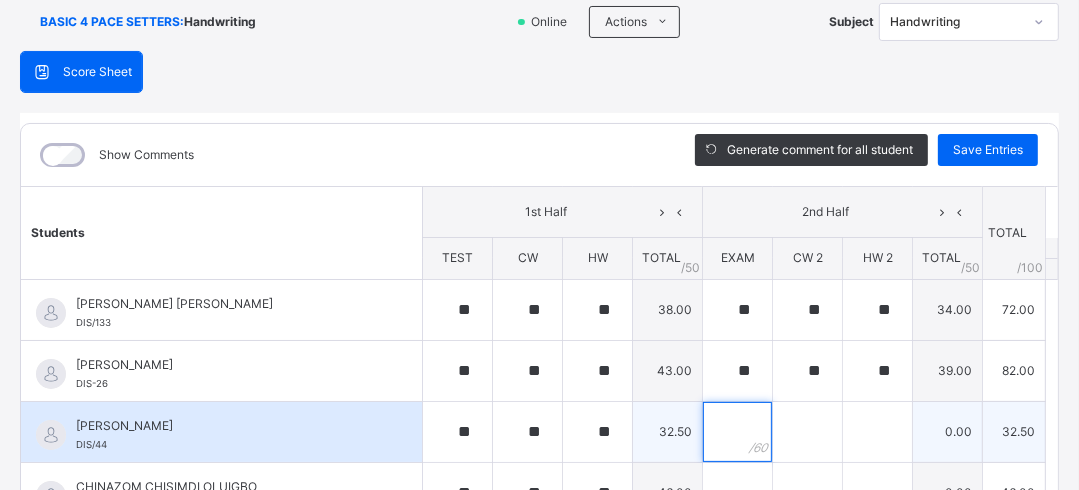 click at bounding box center [737, 432] 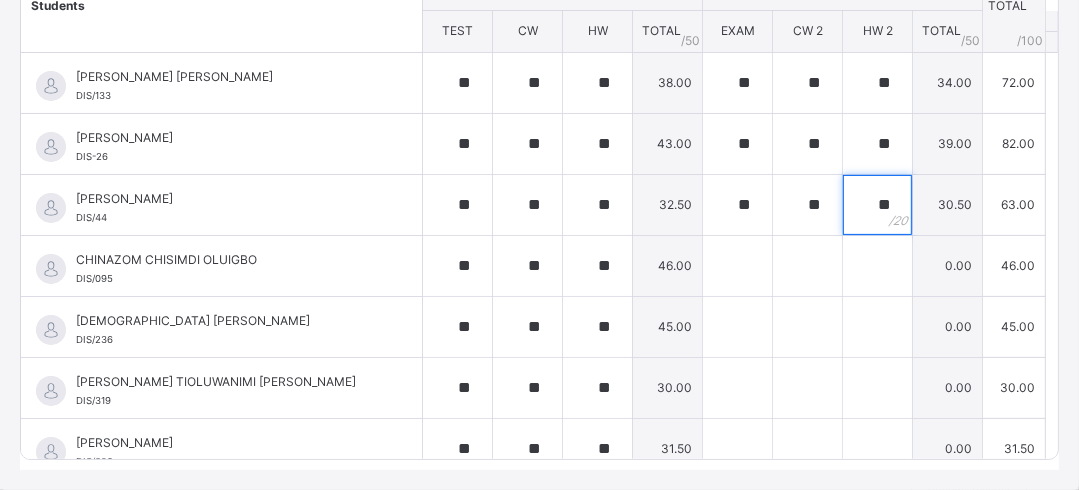 scroll, scrollTop: 416, scrollLeft: 0, axis: vertical 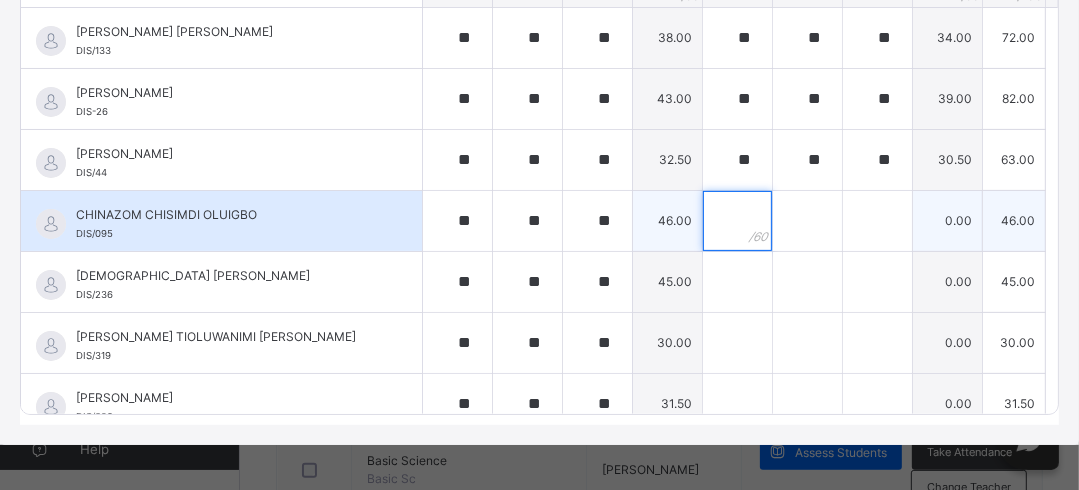 click at bounding box center (737, 221) 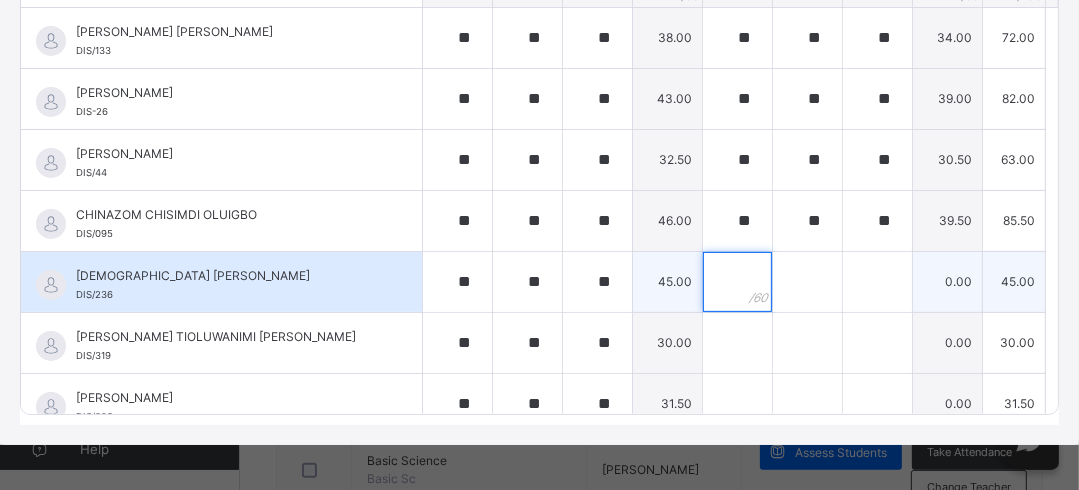 click at bounding box center [737, 282] 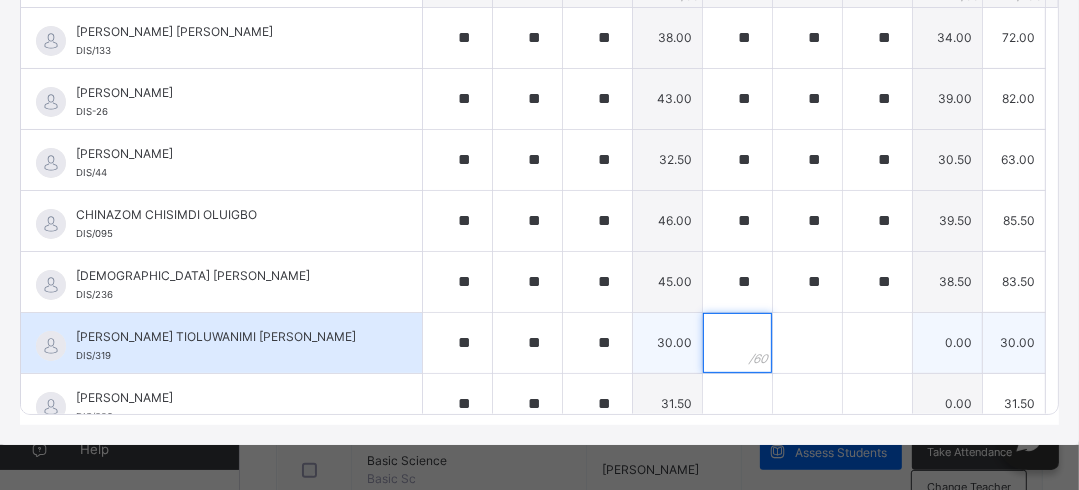 click at bounding box center (737, 343) 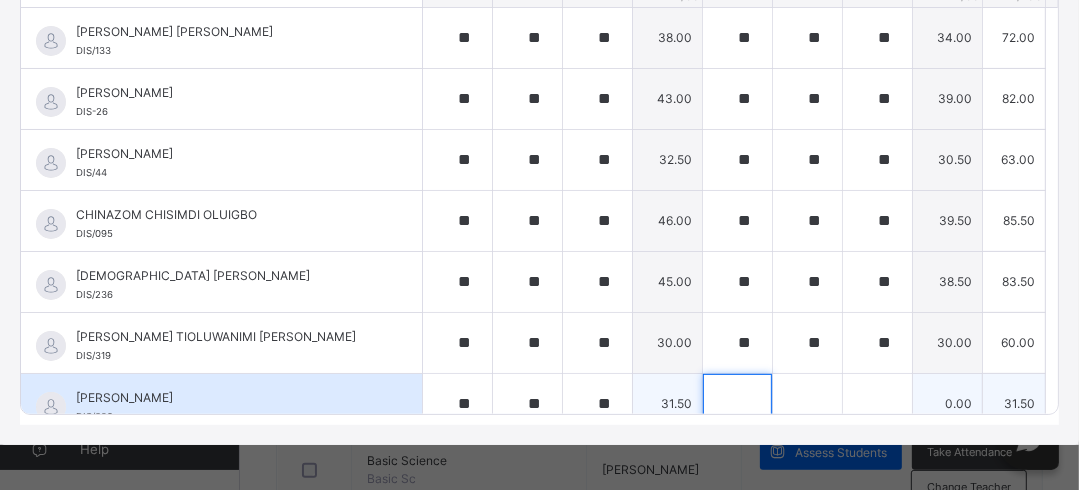 click at bounding box center [737, 404] 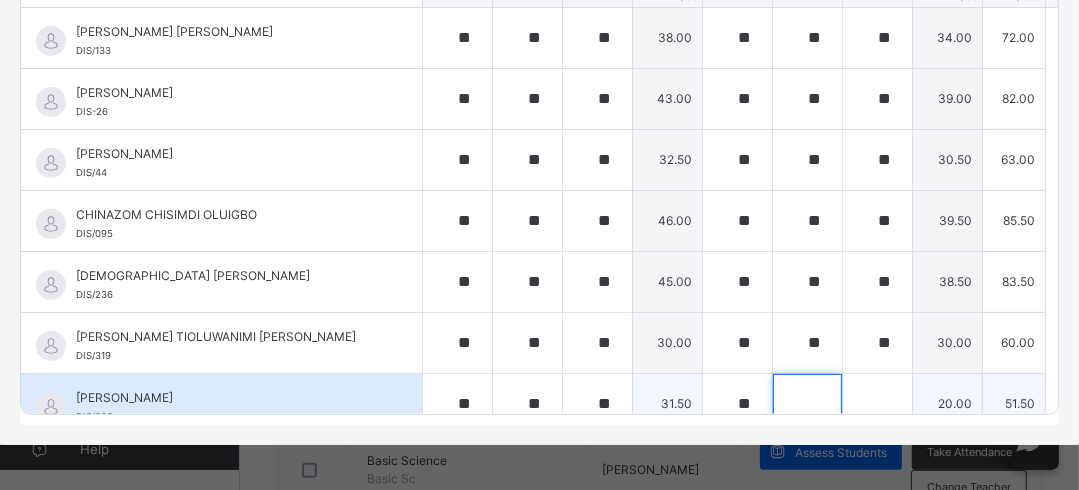 scroll, scrollTop: 17, scrollLeft: 0, axis: vertical 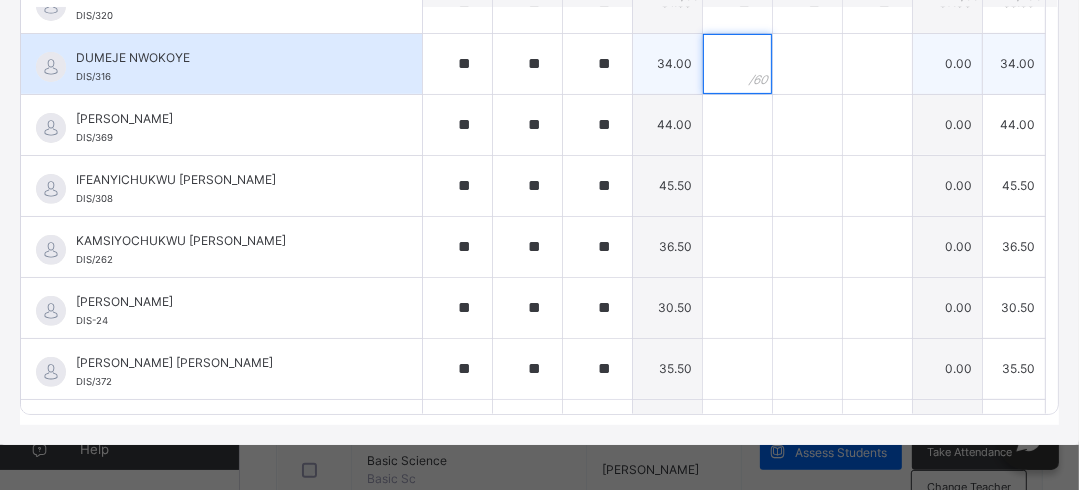 click at bounding box center [737, 64] 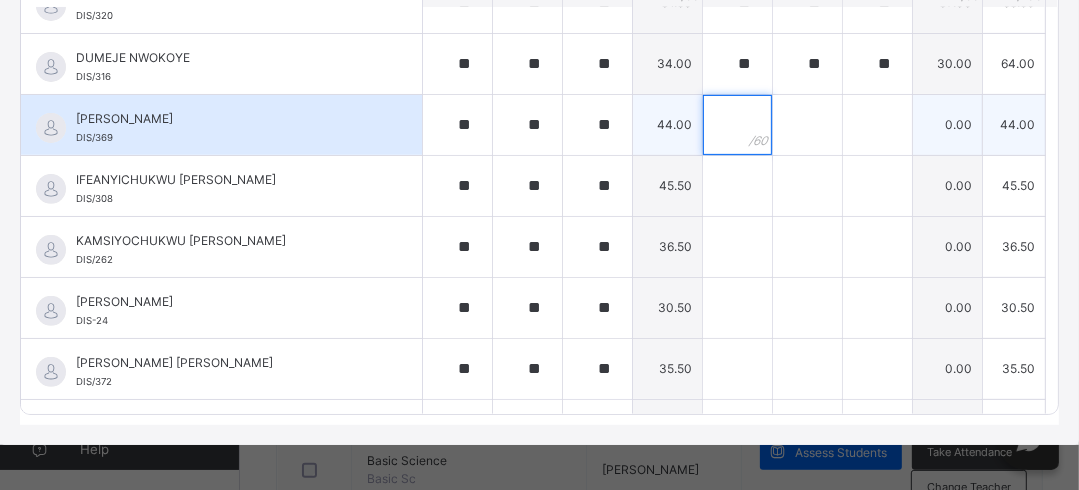 click at bounding box center (737, 125) 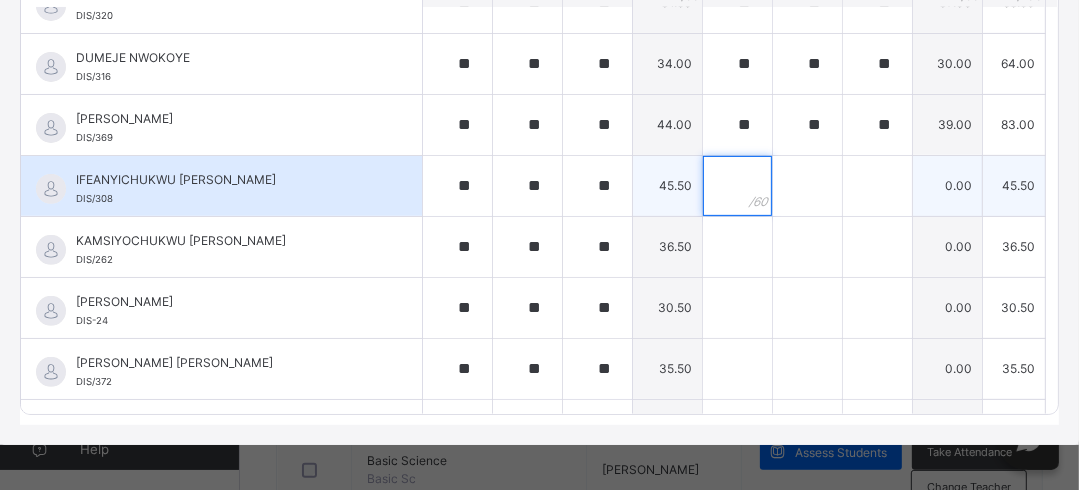 click at bounding box center [737, 186] 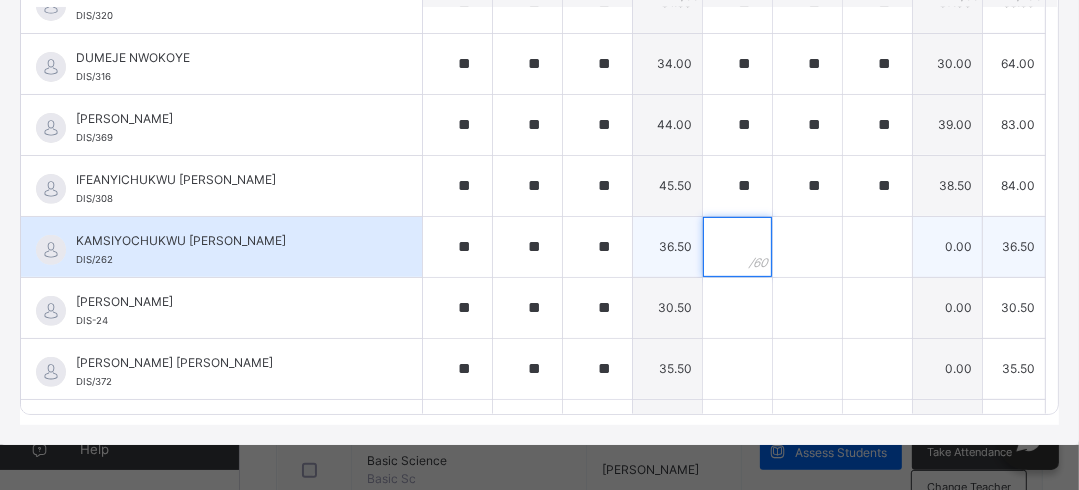 click at bounding box center (737, 247) 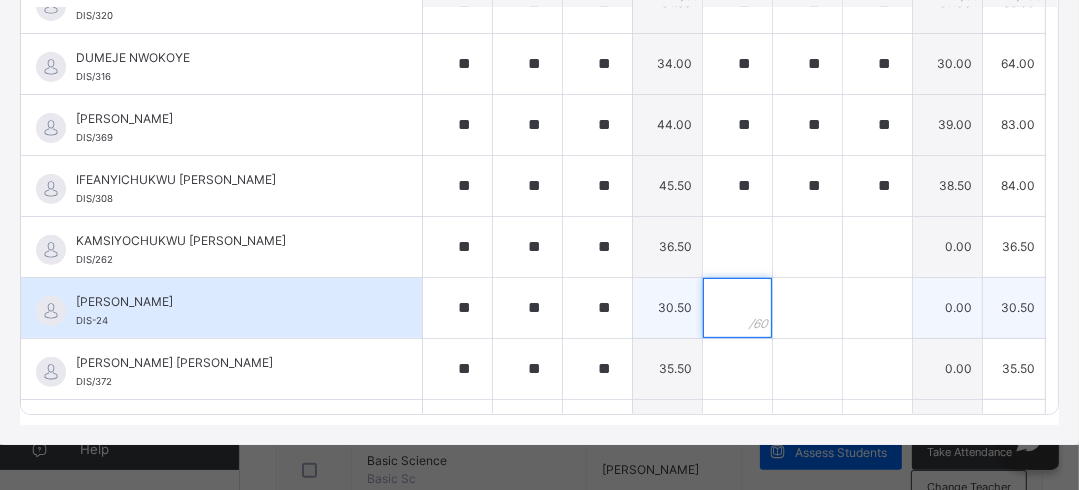 click at bounding box center (737, 308) 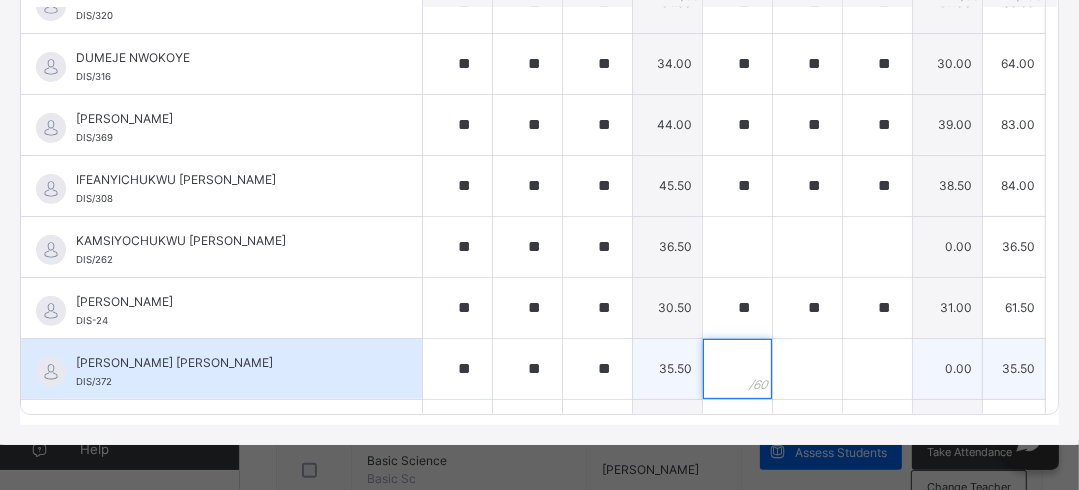 click at bounding box center (737, 369) 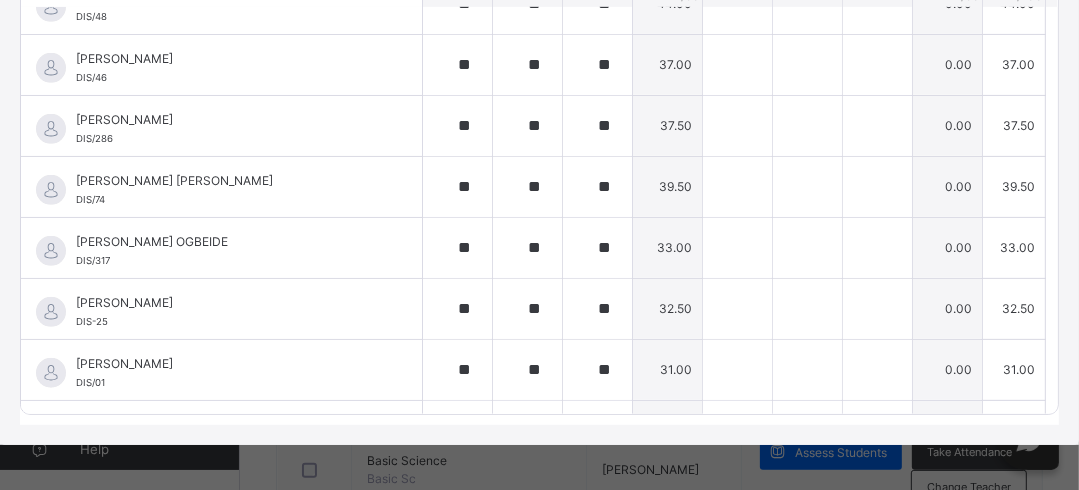 scroll, scrollTop: 849, scrollLeft: 0, axis: vertical 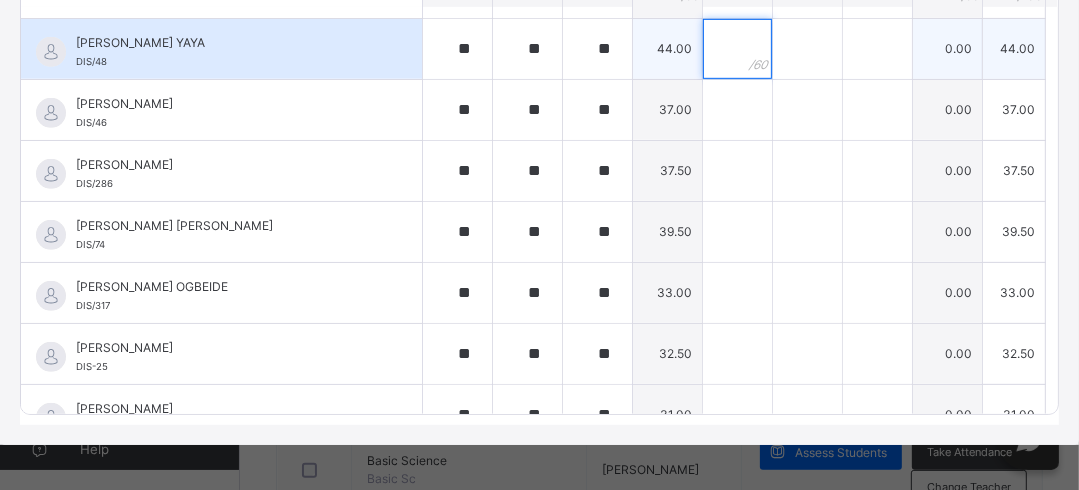 click at bounding box center [737, 49] 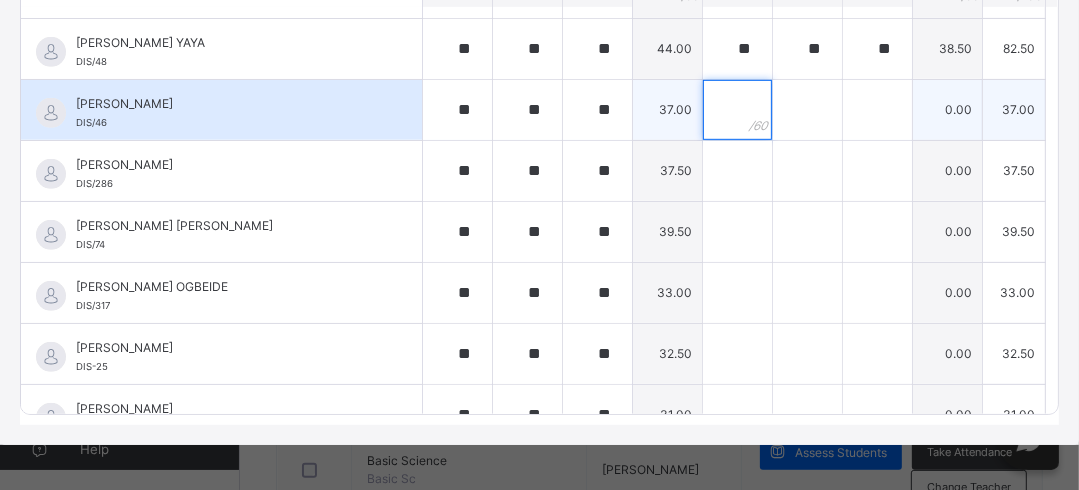 click at bounding box center [737, 110] 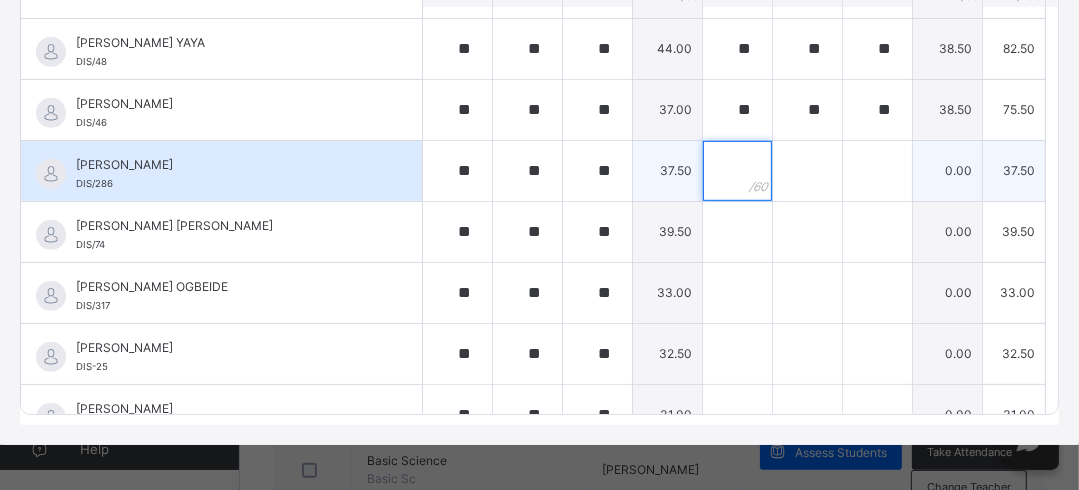 click at bounding box center [737, 171] 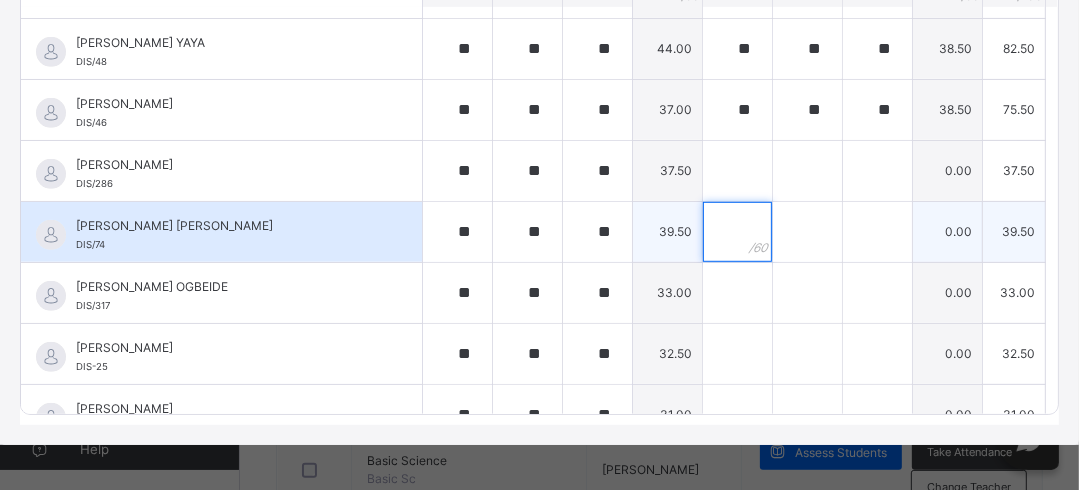 click at bounding box center (737, 232) 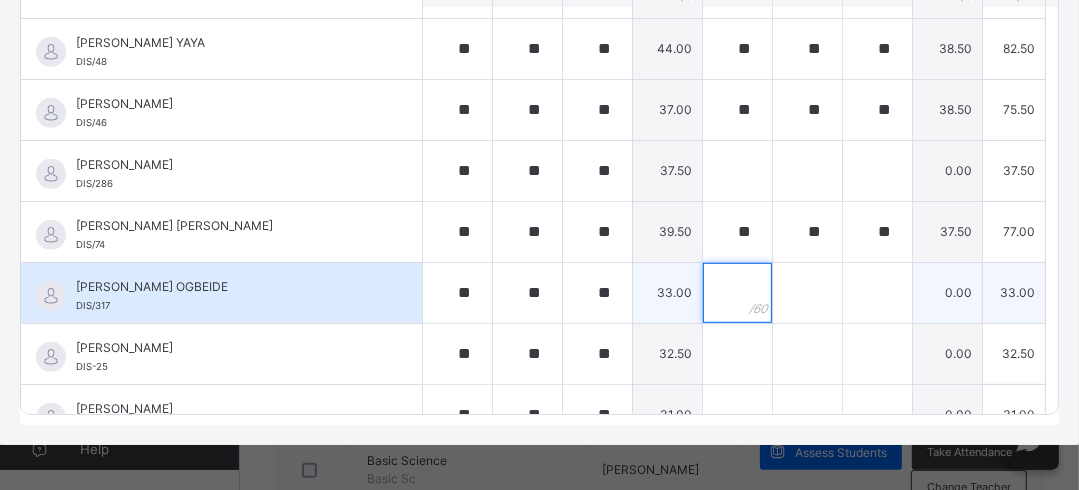 click at bounding box center (737, 293) 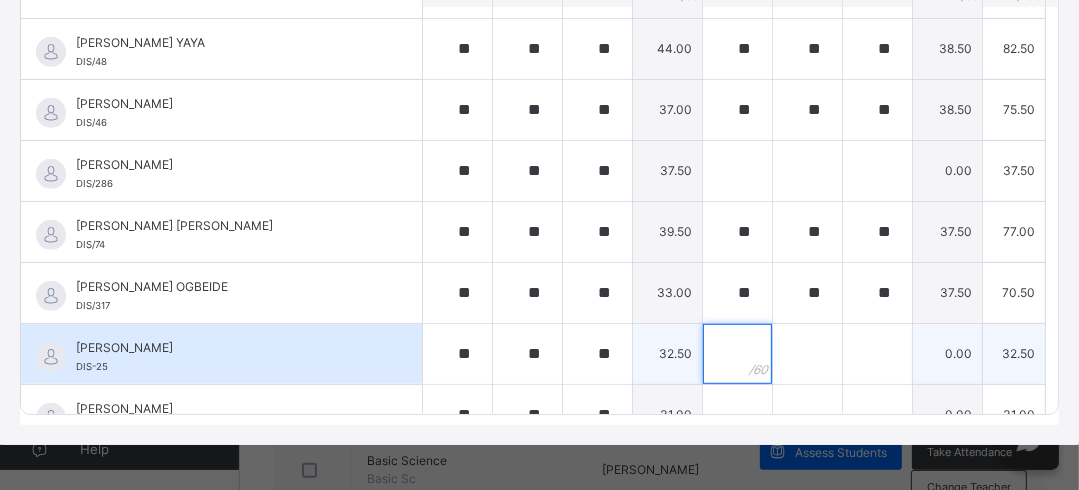 click at bounding box center [737, 354] 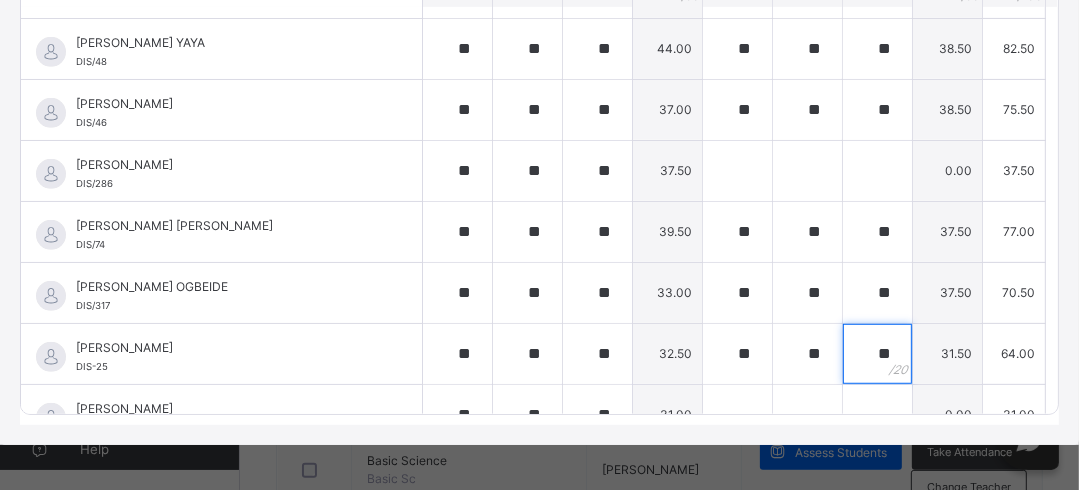 scroll, scrollTop: 814, scrollLeft: 0, axis: vertical 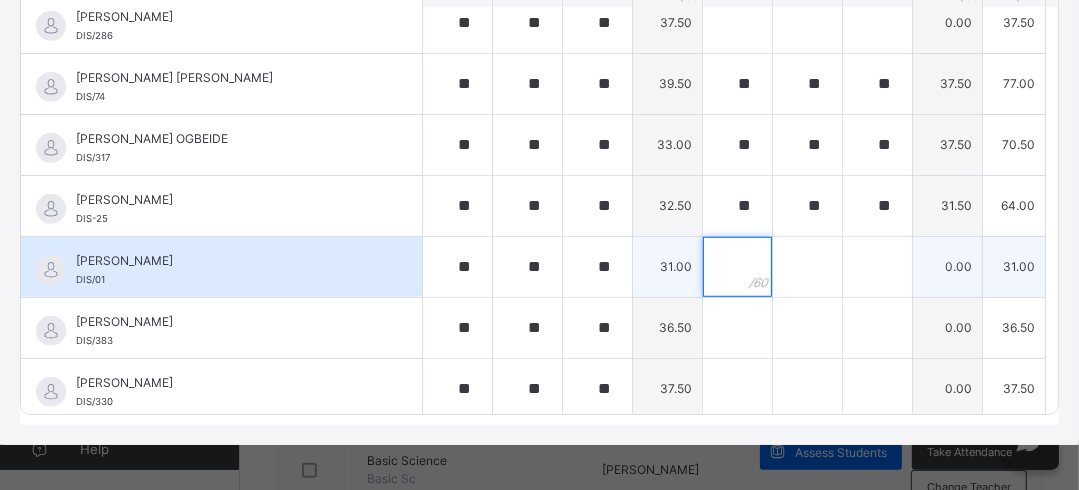 click at bounding box center (737, 267) 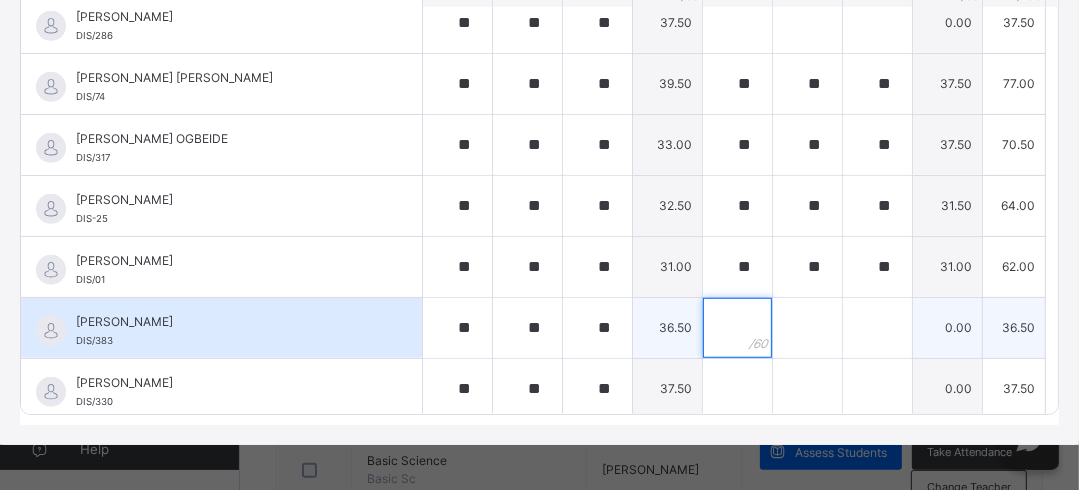 click at bounding box center [737, 328] 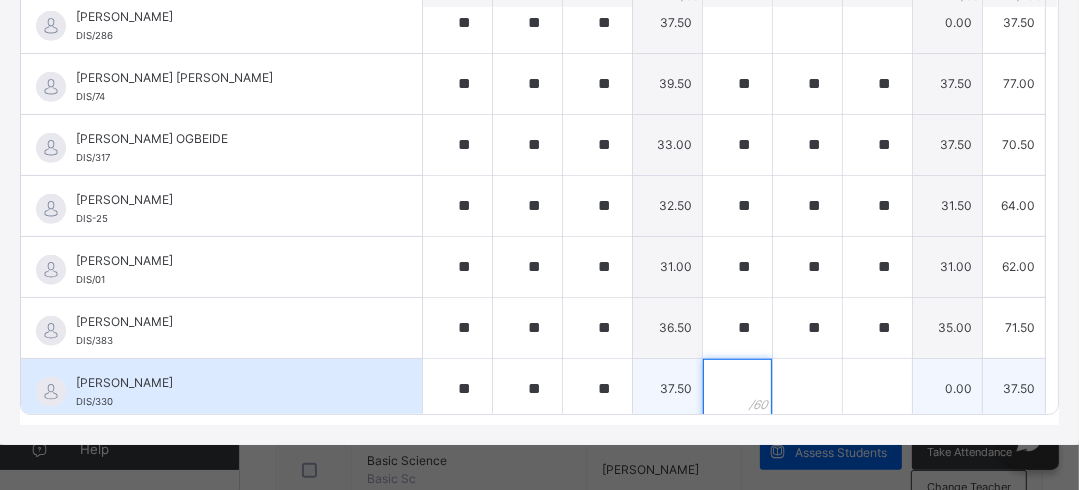 click at bounding box center [737, 389] 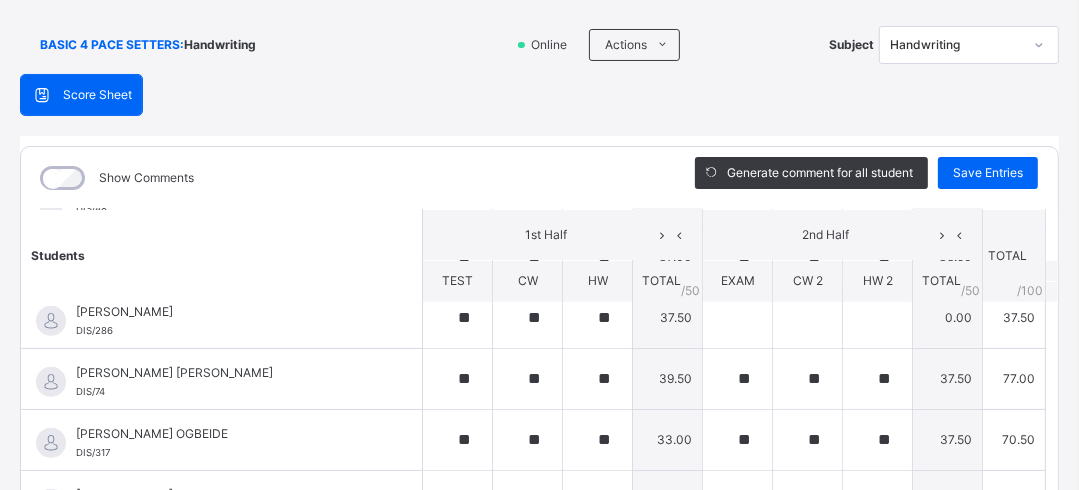 scroll, scrollTop: 123, scrollLeft: 0, axis: vertical 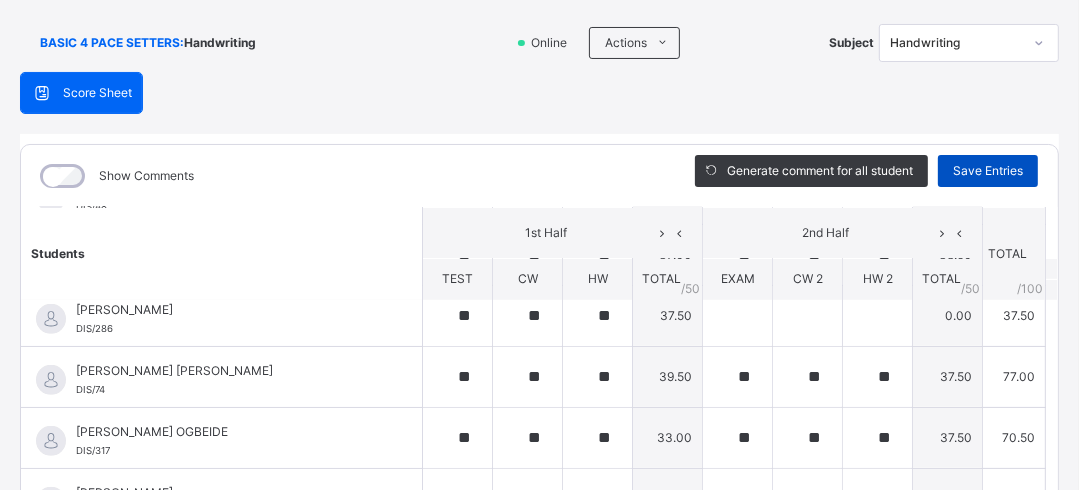 click on "Save Entries" at bounding box center [988, 171] 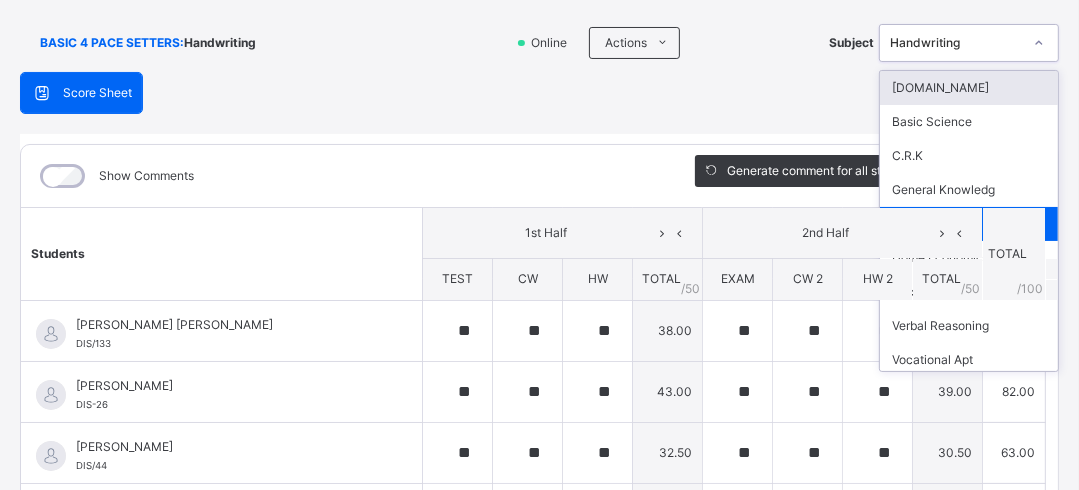 click 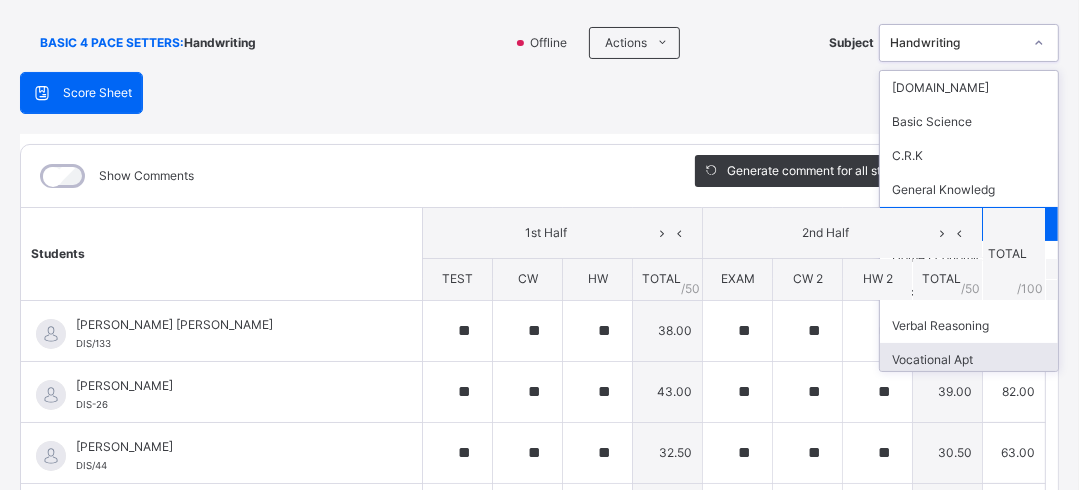 scroll, scrollTop: 32, scrollLeft: 0, axis: vertical 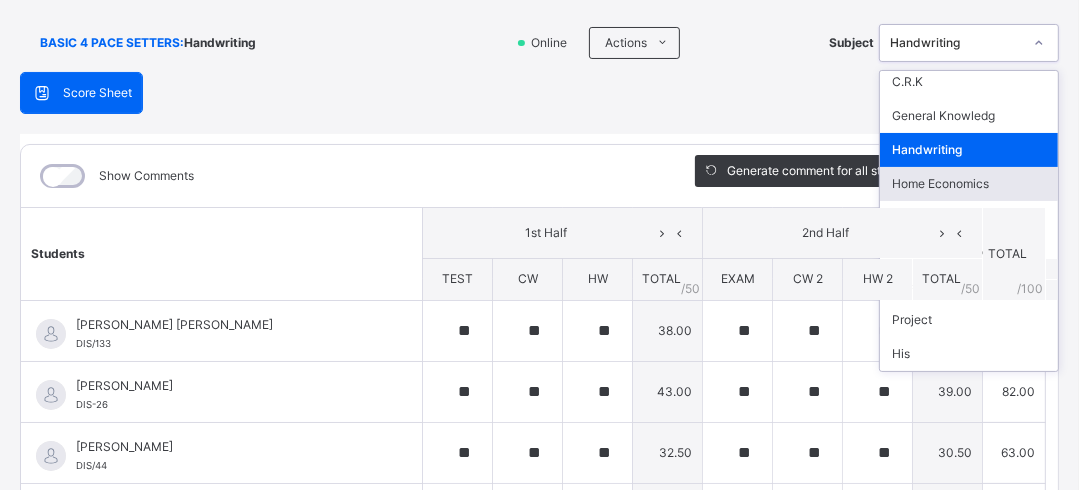 click on "Home Economics" at bounding box center [969, 184] 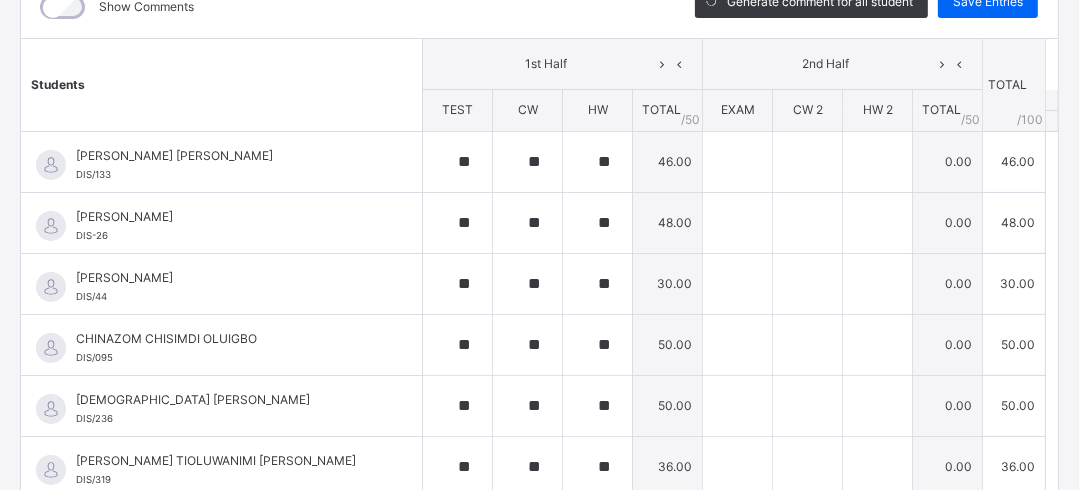 scroll, scrollTop: 296, scrollLeft: 0, axis: vertical 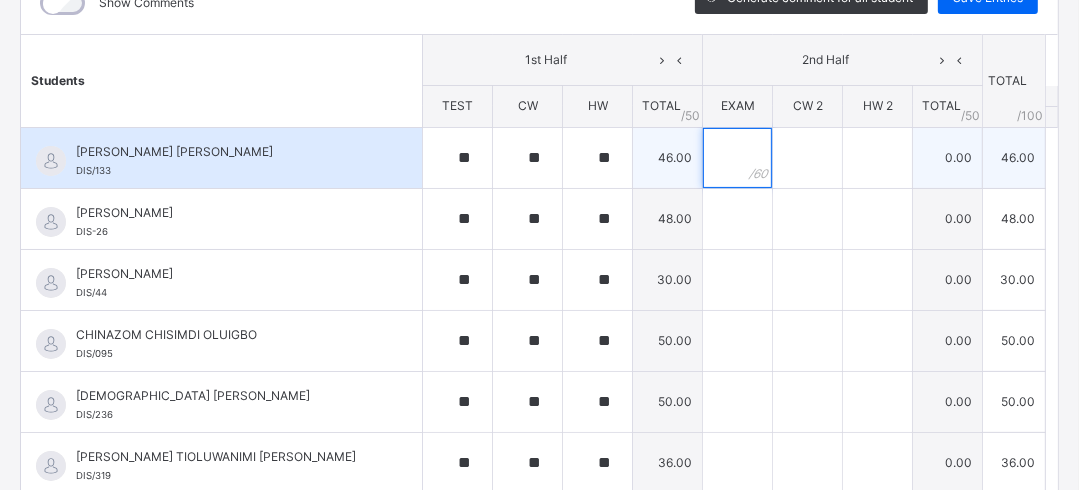 click at bounding box center (737, 158) 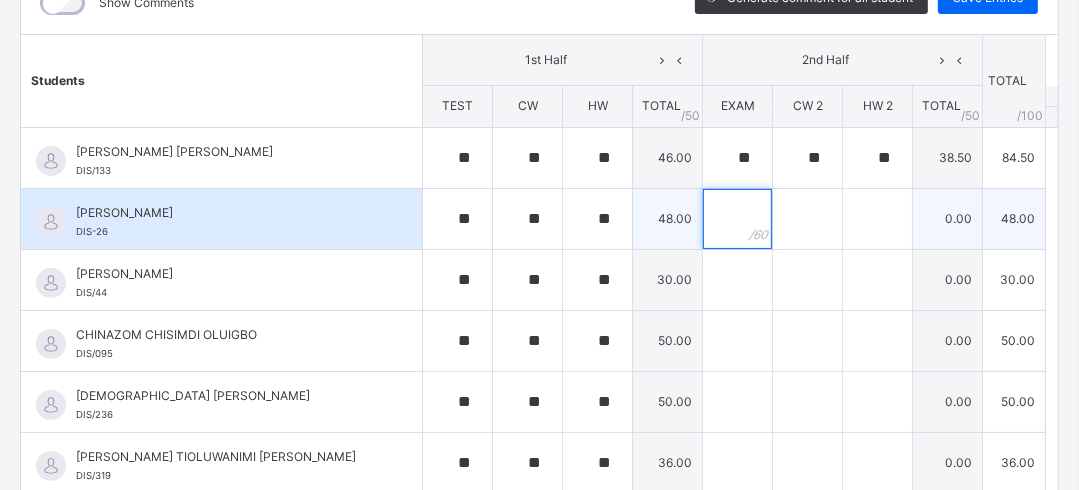 click at bounding box center (737, 219) 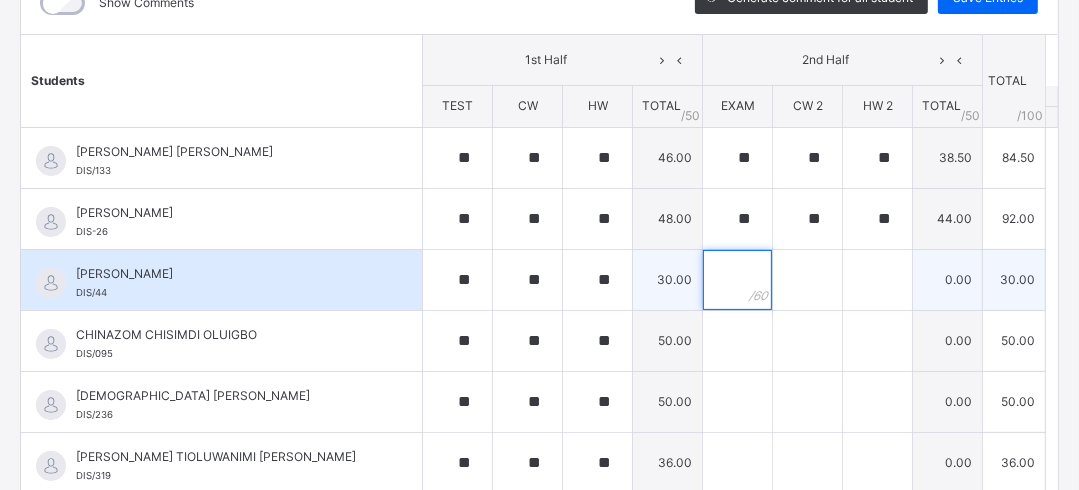 click at bounding box center (737, 280) 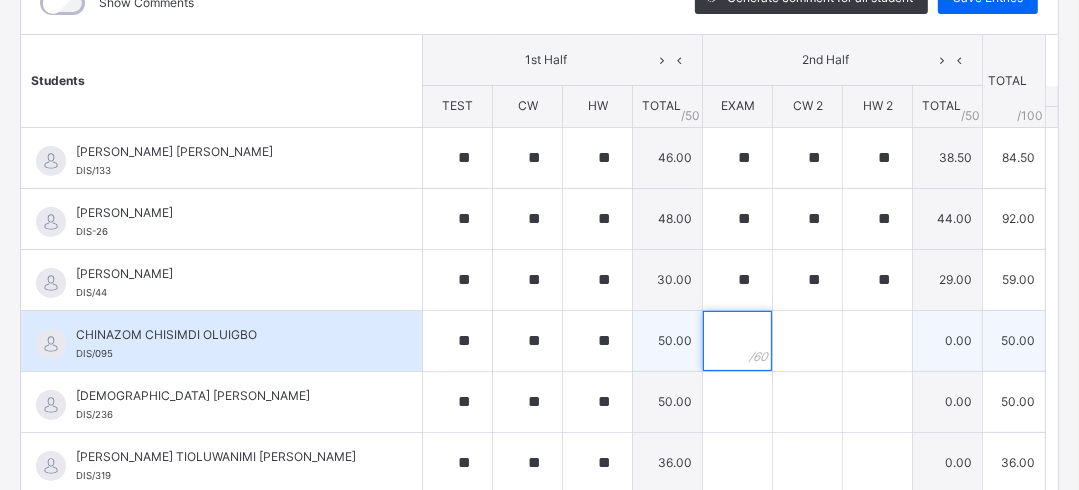 click at bounding box center [737, 341] 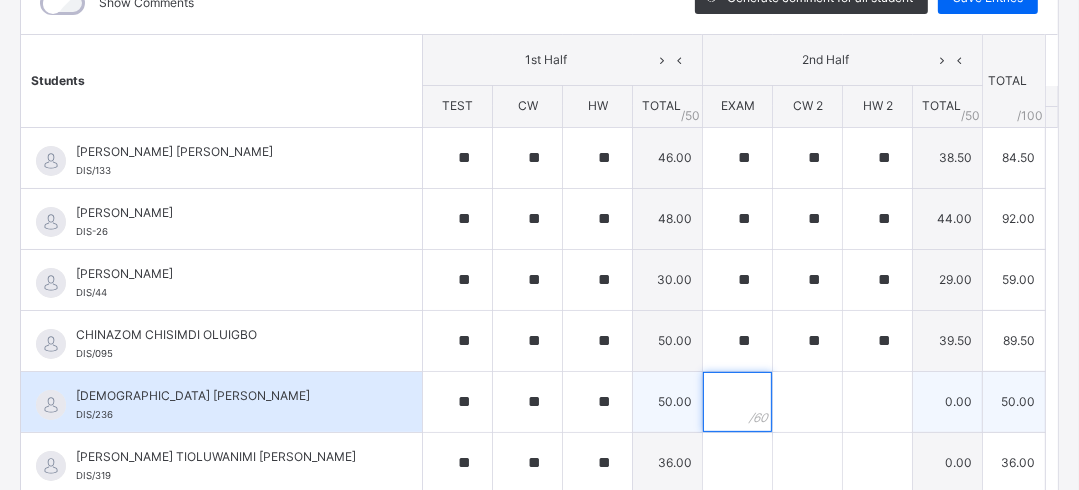 click at bounding box center (737, 402) 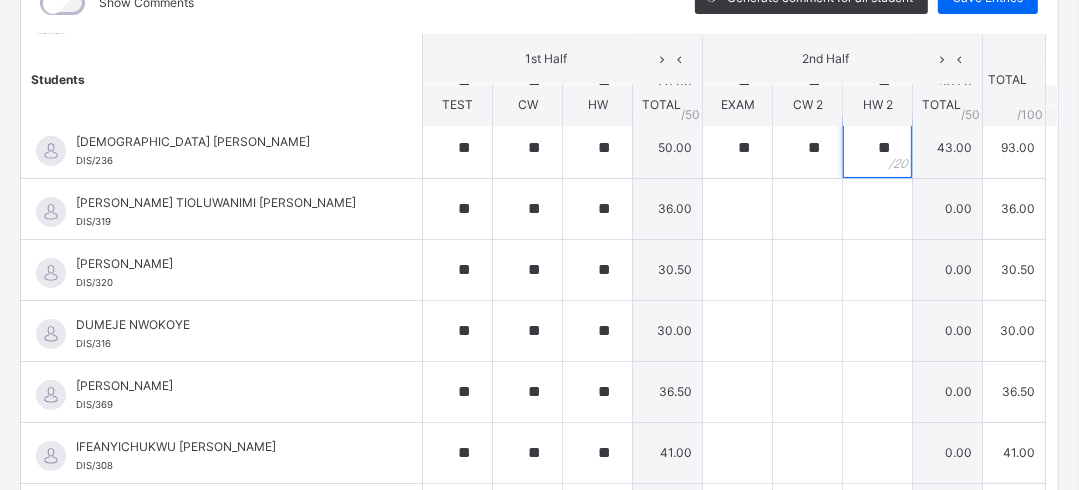 scroll, scrollTop: 256, scrollLeft: 0, axis: vertical 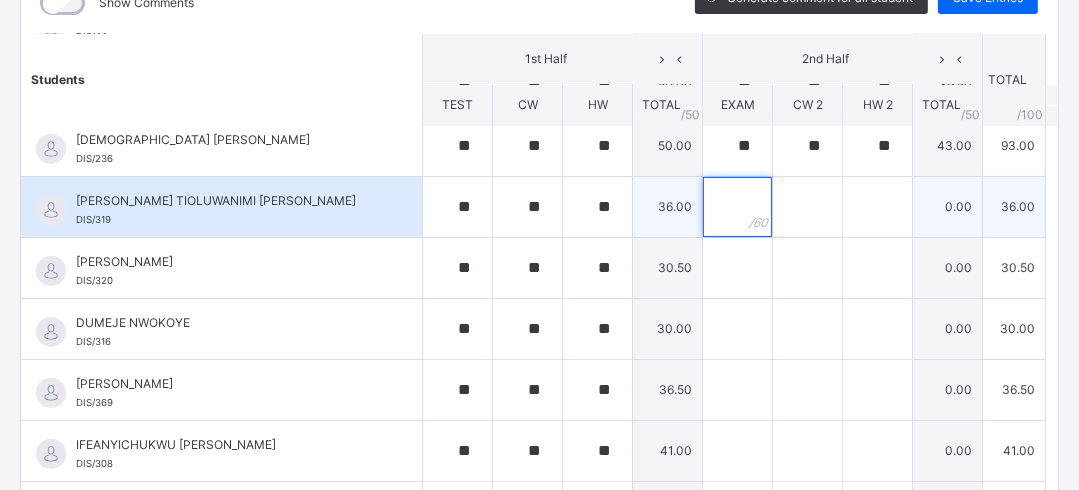 click at bounding box center (737, 207) 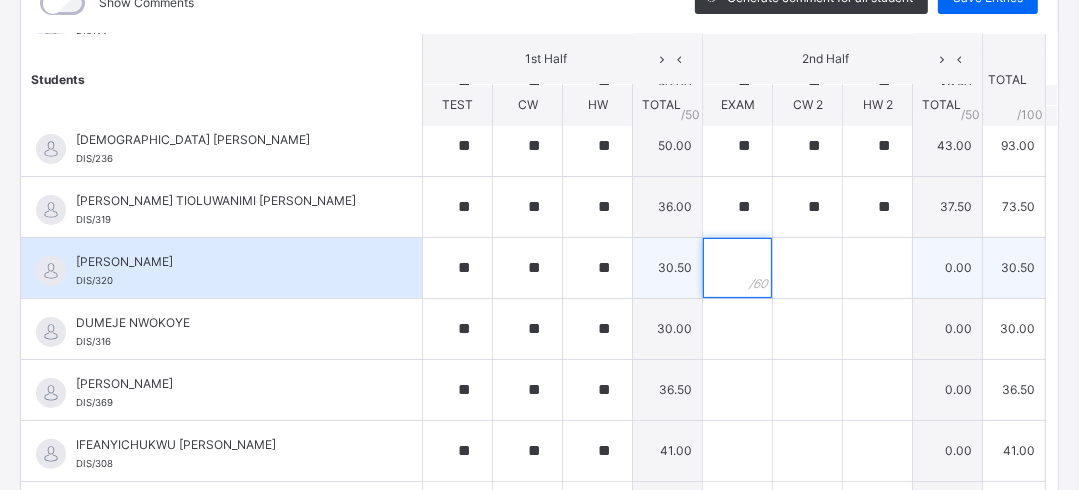 click at bounding box center (737, 268) 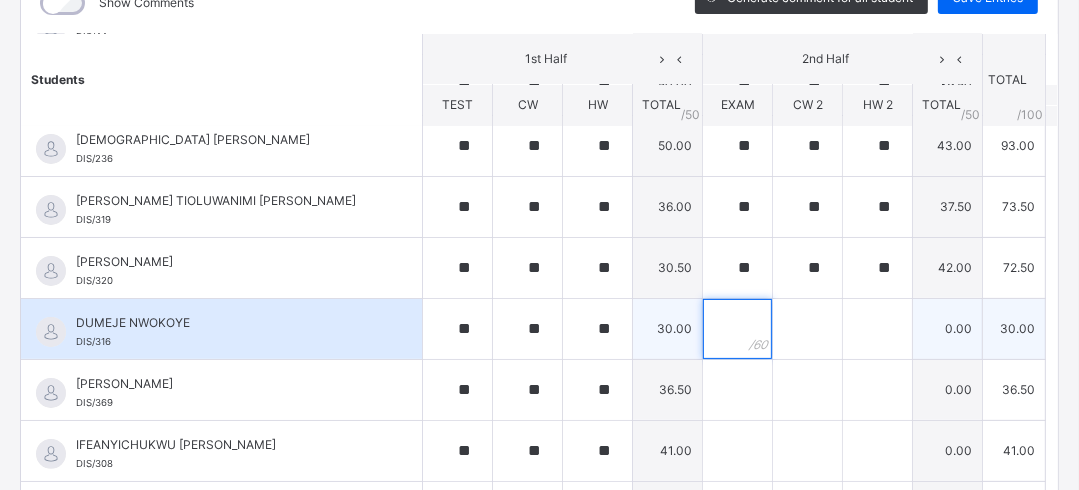 click at bounding box center [737, 329] 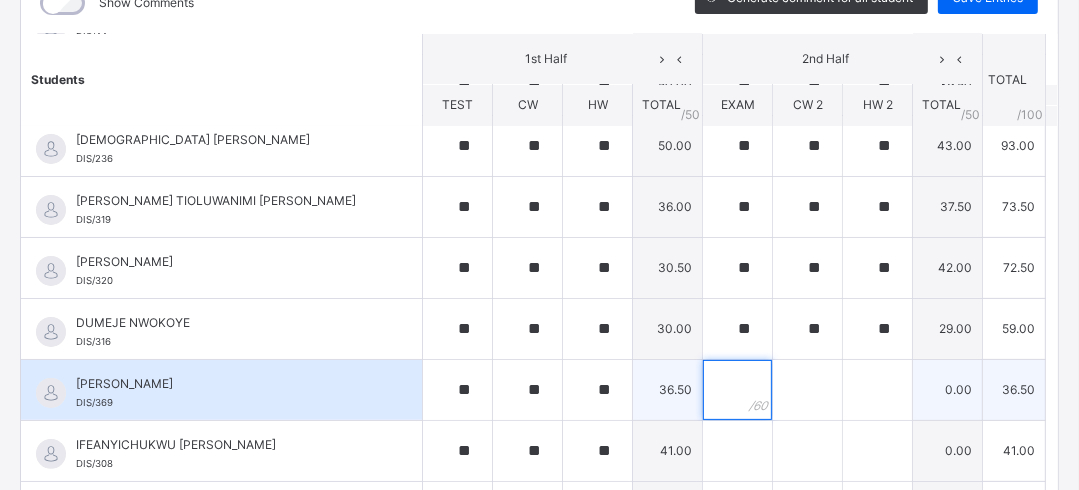 click at bounding box center (737, 390) 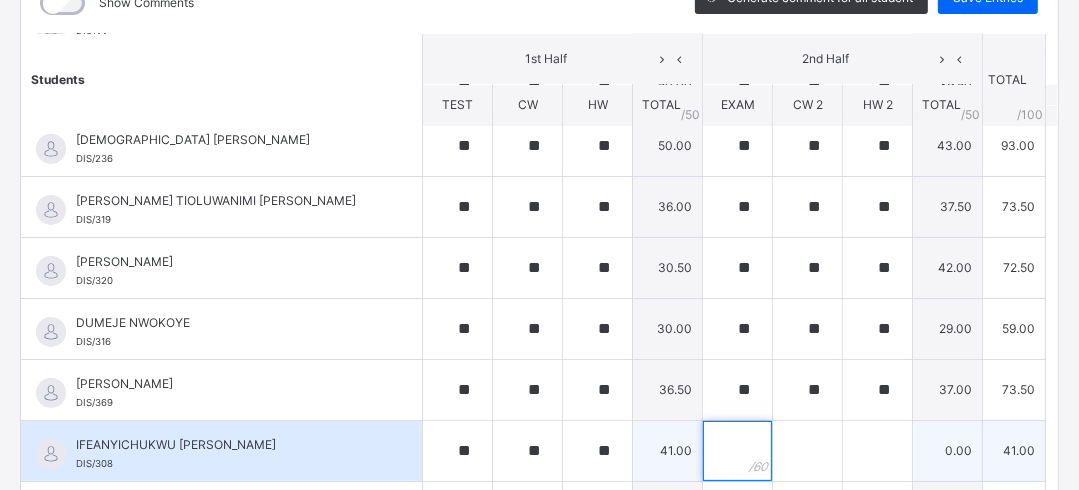 click at bounding box center [737, 451] 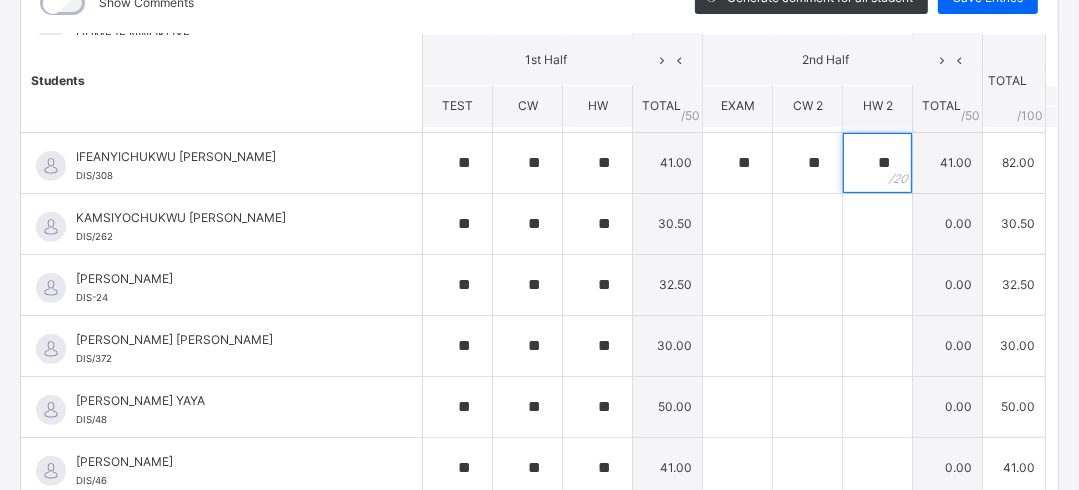 scroll, scrollTop: 547, scrollLeft: 0, axis: vertical 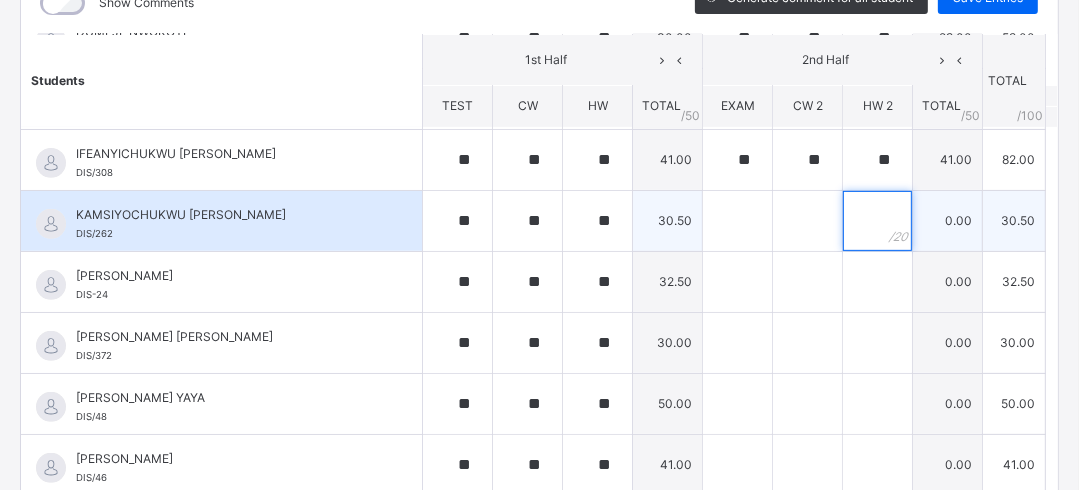 drag, startPoint x: 885, startPoint y: 205, endPoint x: 732, endPoint y: 227, distance: 154.57361 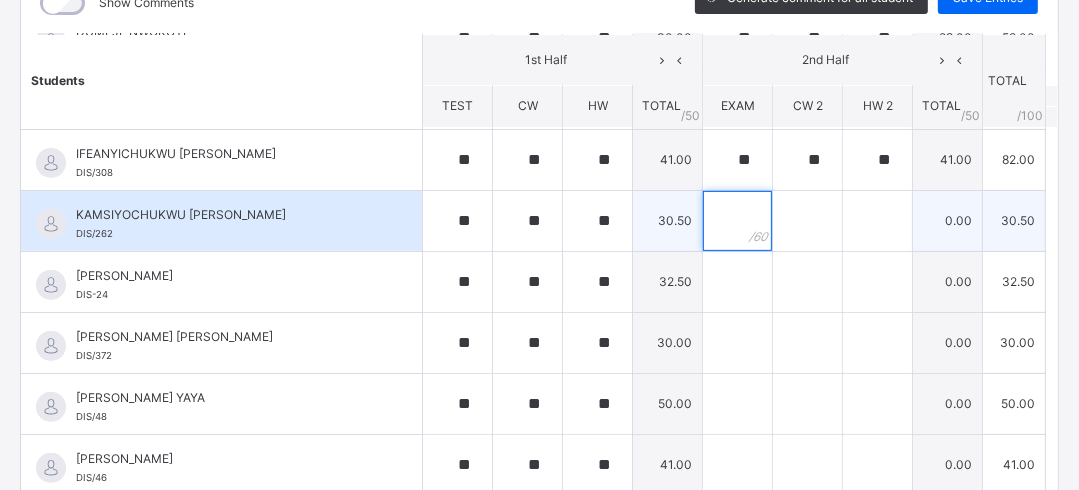 click at bounding box center [737, 221] 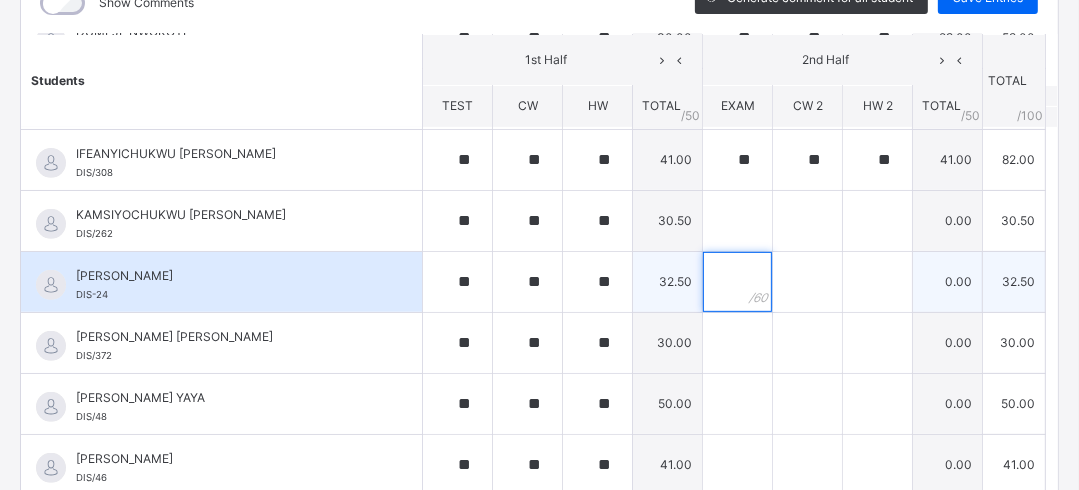 click at bounding box center [737, 282] 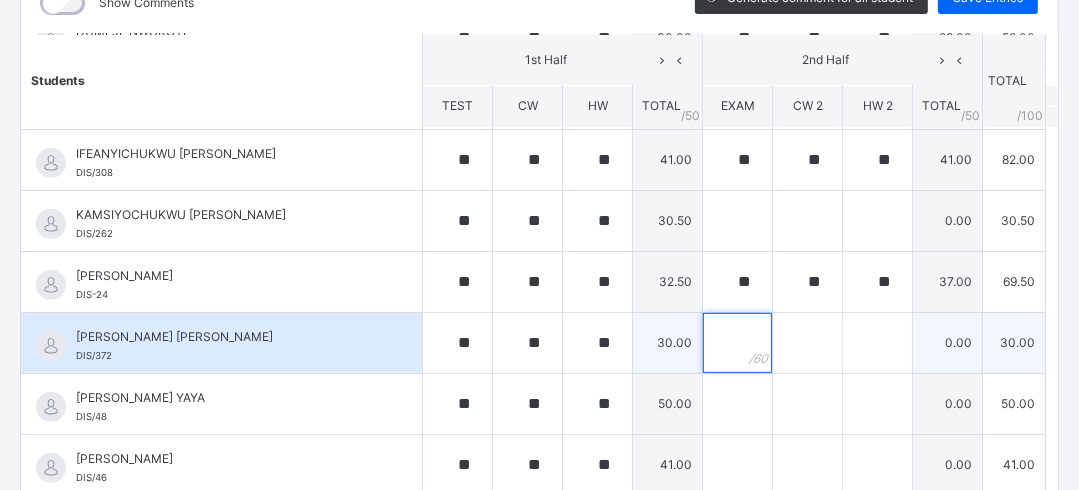 click at bounding box center (737, 343) 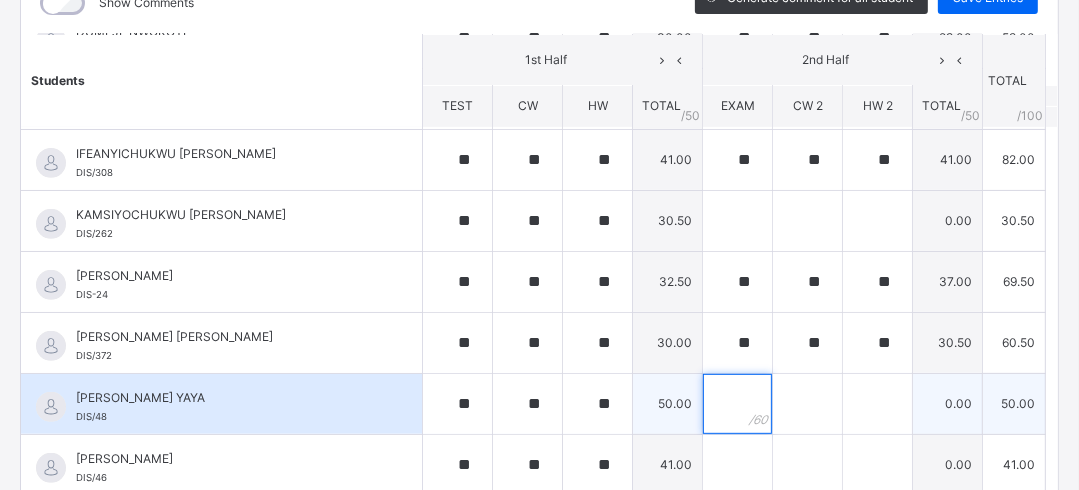 click at bounding box center [737, 404] 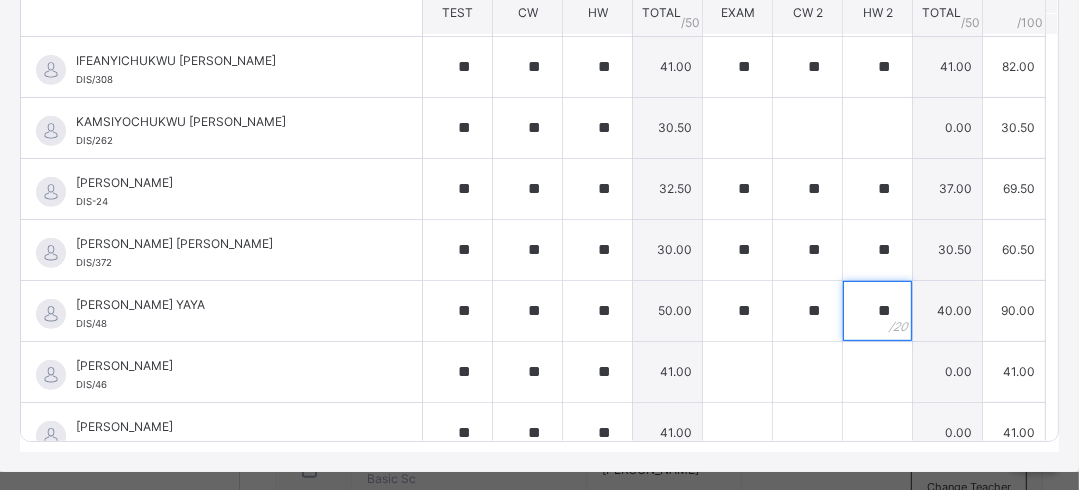 scroll, scrollTop: 420, scrollLeft: 0, axis: vertical 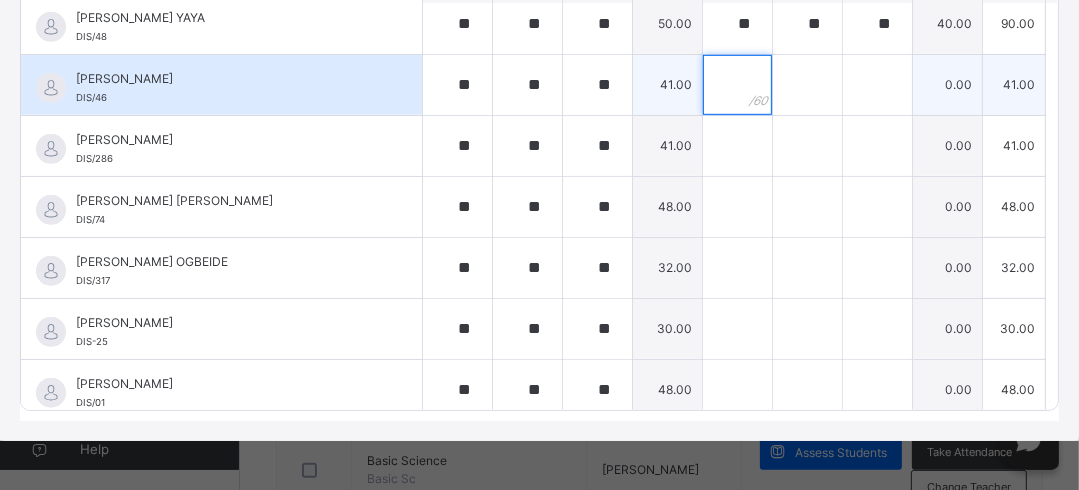 click at bounding box center (737, 85) 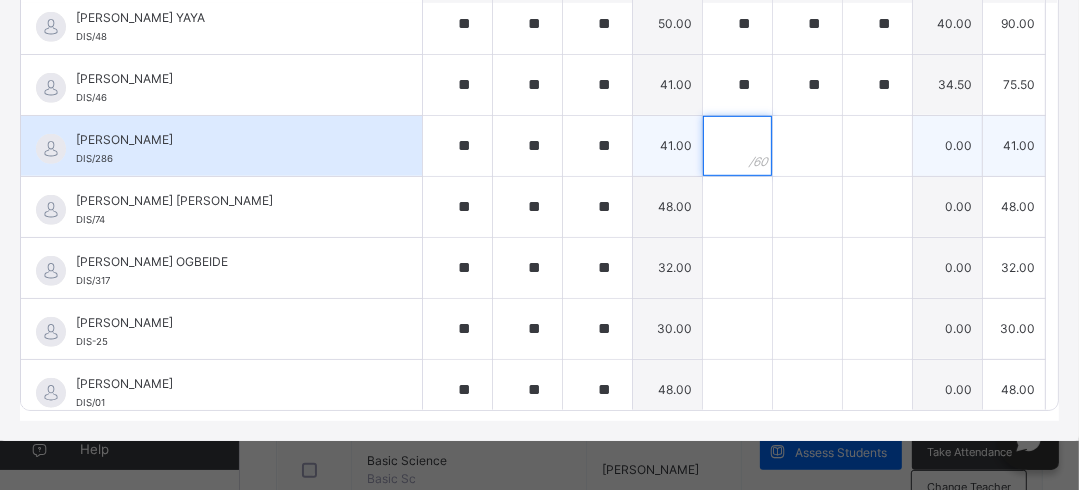 click at bounding box center (737, 146) 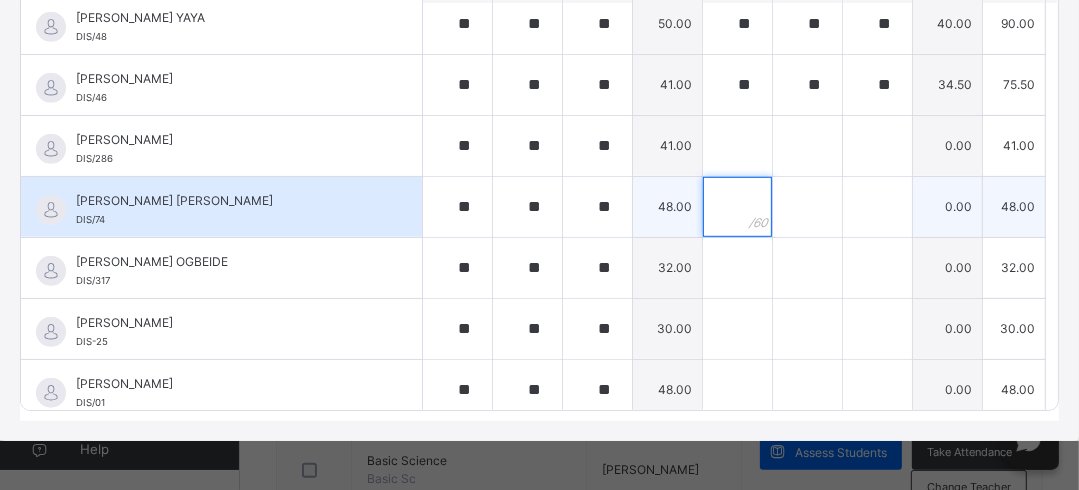 click at bounding box center [737, 207] 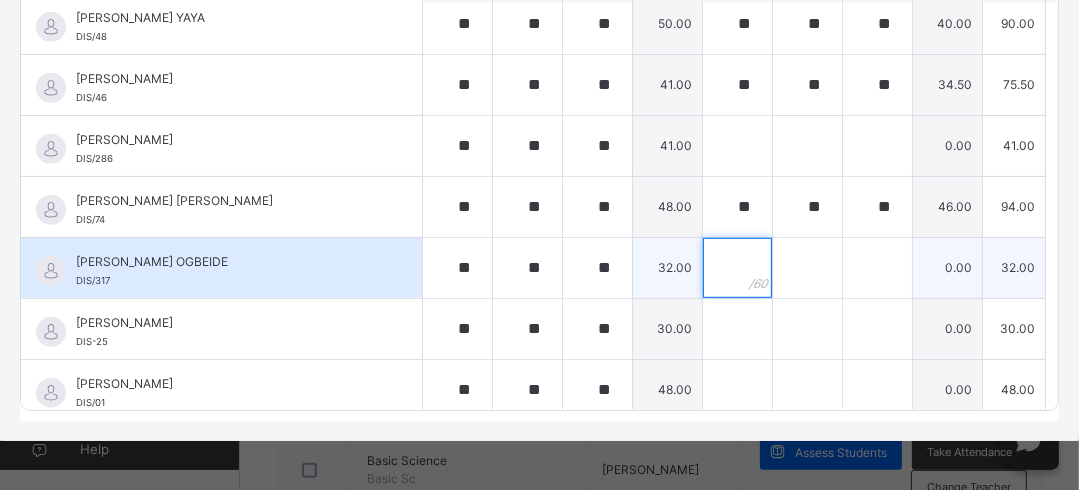 click at bounding box center [737, 268] 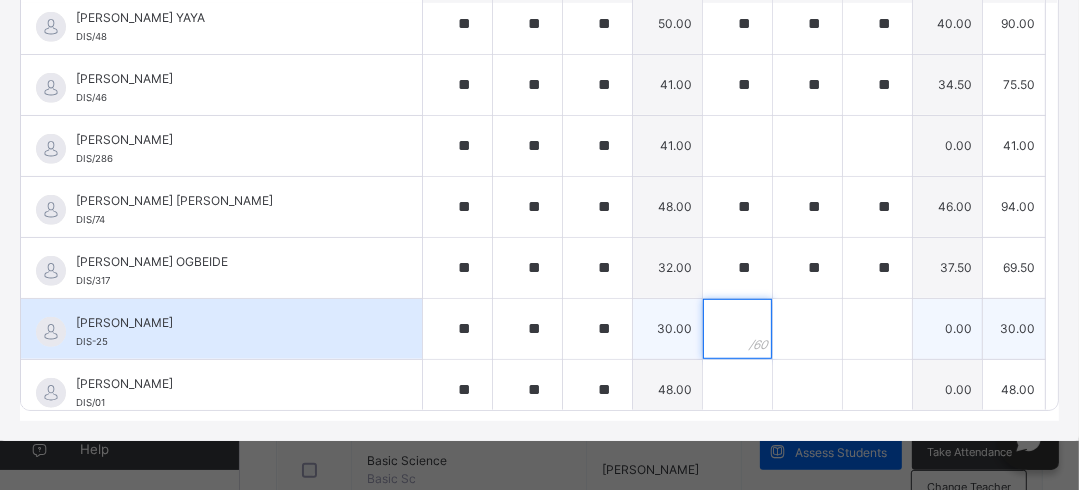 click at bounding box center (737, 329) 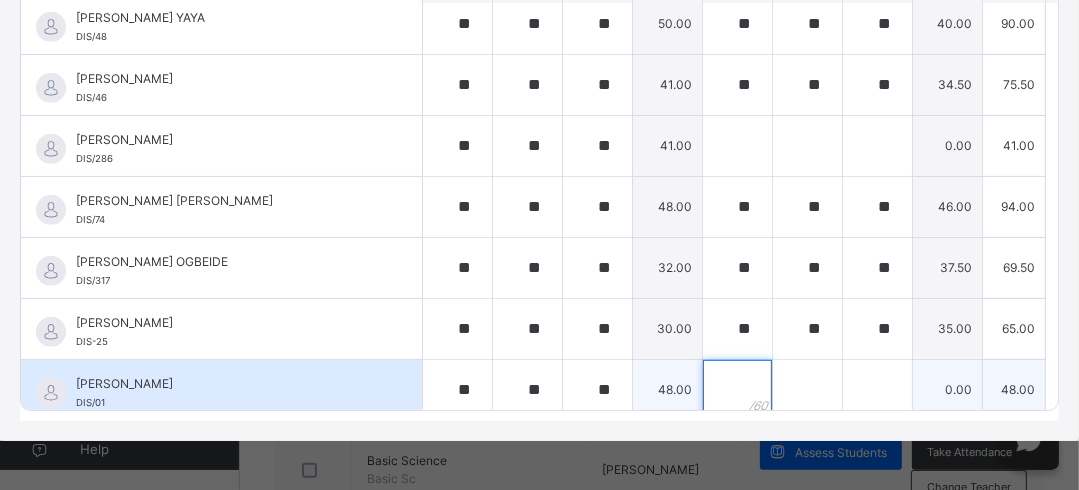 click at bounding box center [737, 390] 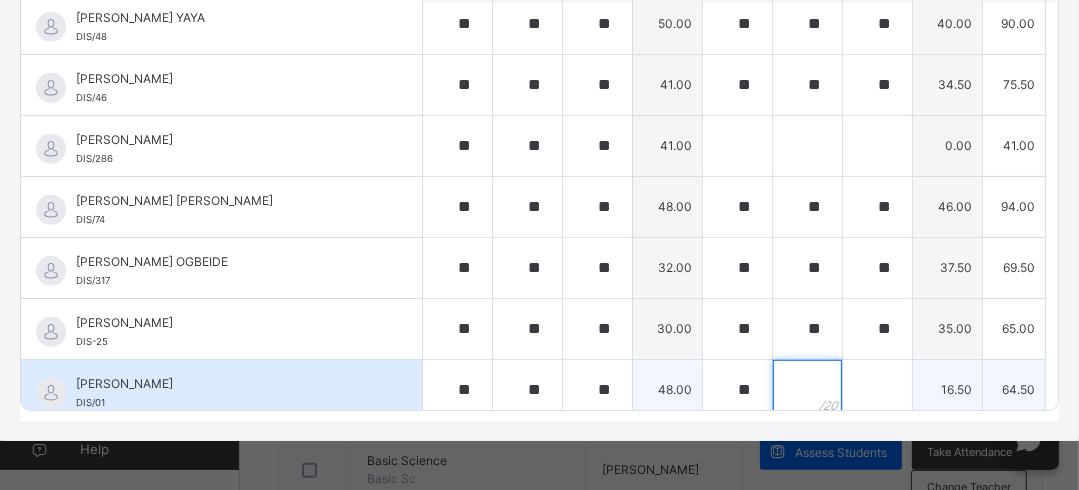 scroll, scrollTop: 808, scrollLeft: 0, axis: vertical 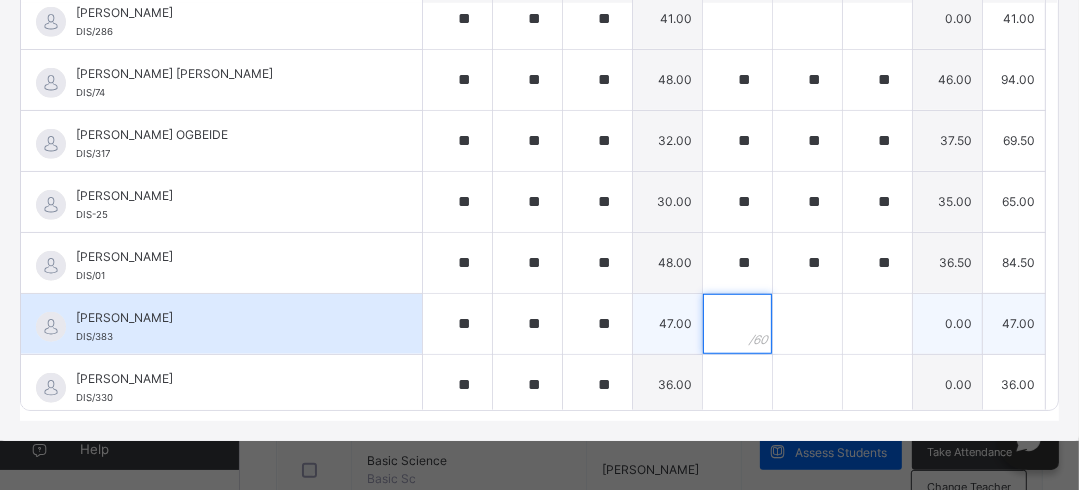 click at bounding box center (737, 324) 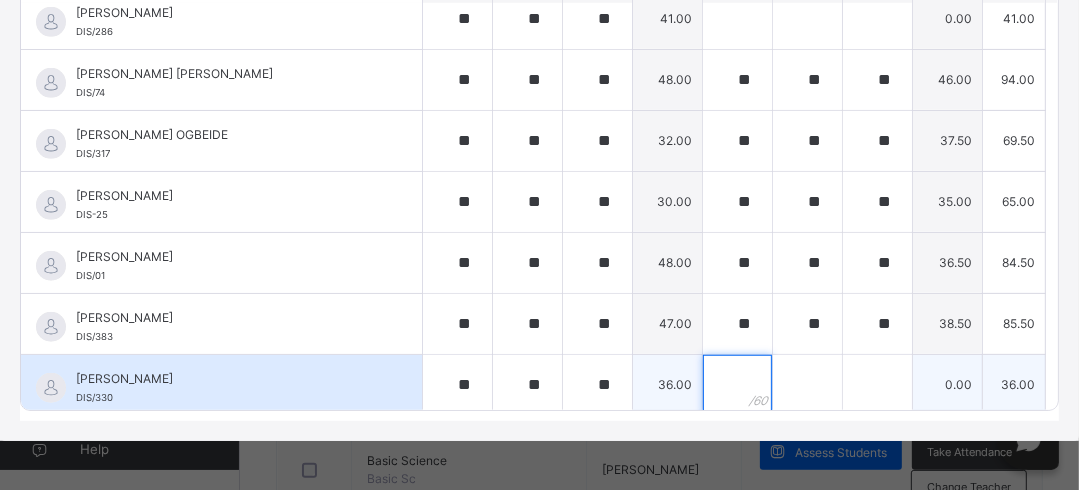click at bounding box center [737, 385] 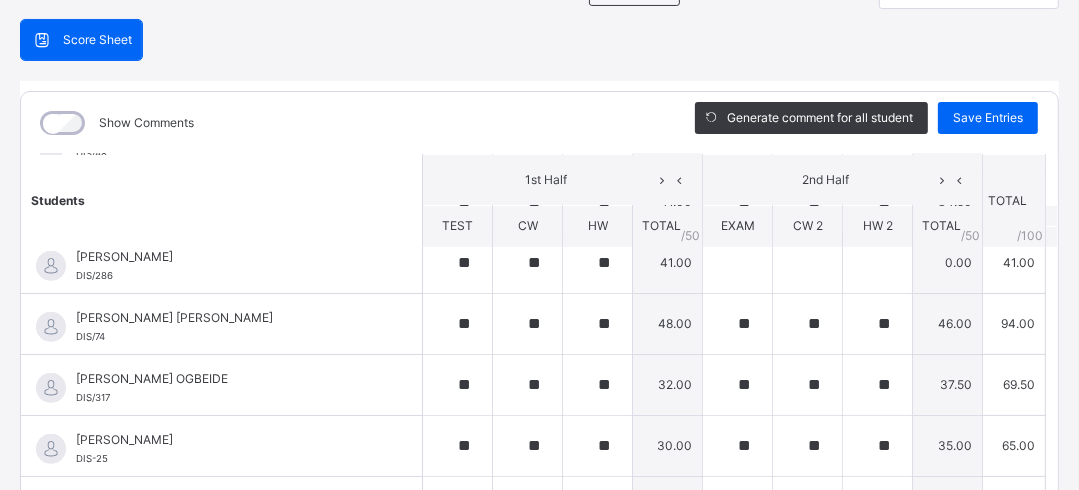 scroll, scrollTop: 123, scrollLeft: 0, axis: vertical 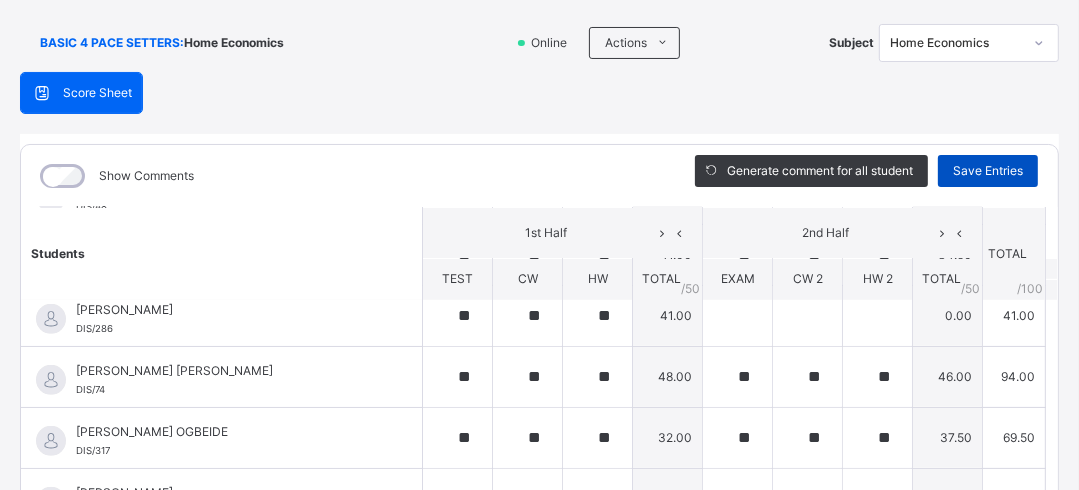 click on "Save Entries" at bounding box center (988, 171) 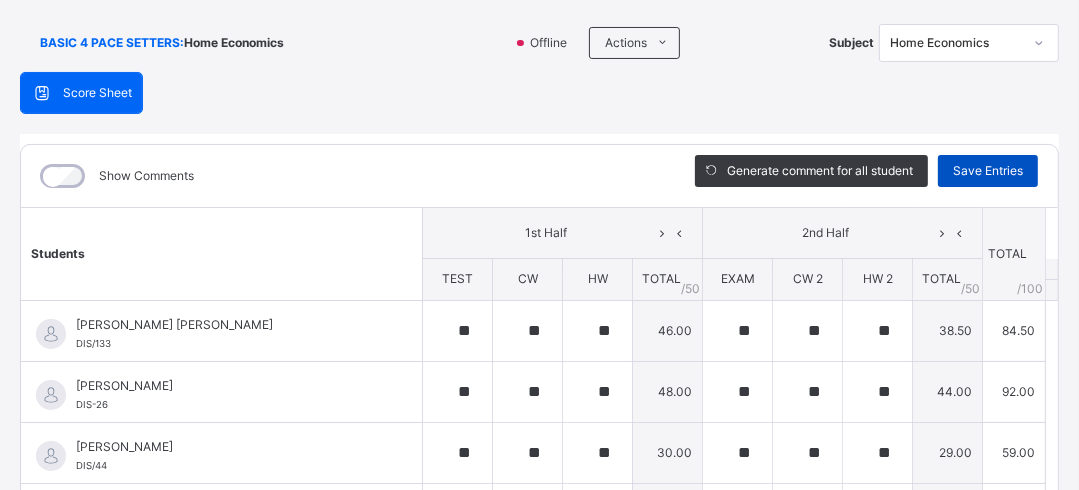 click on "Save Entries" at bounding box center (988, 171) 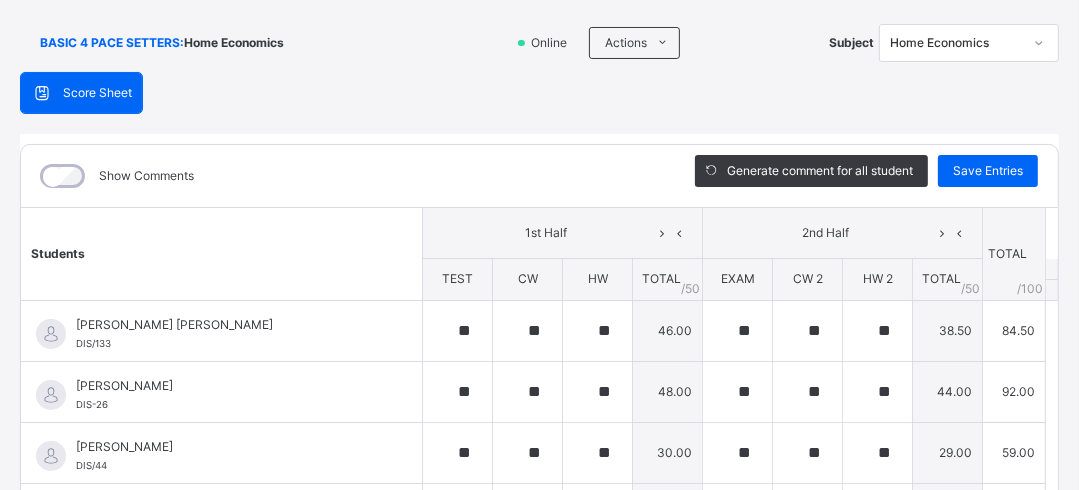 click 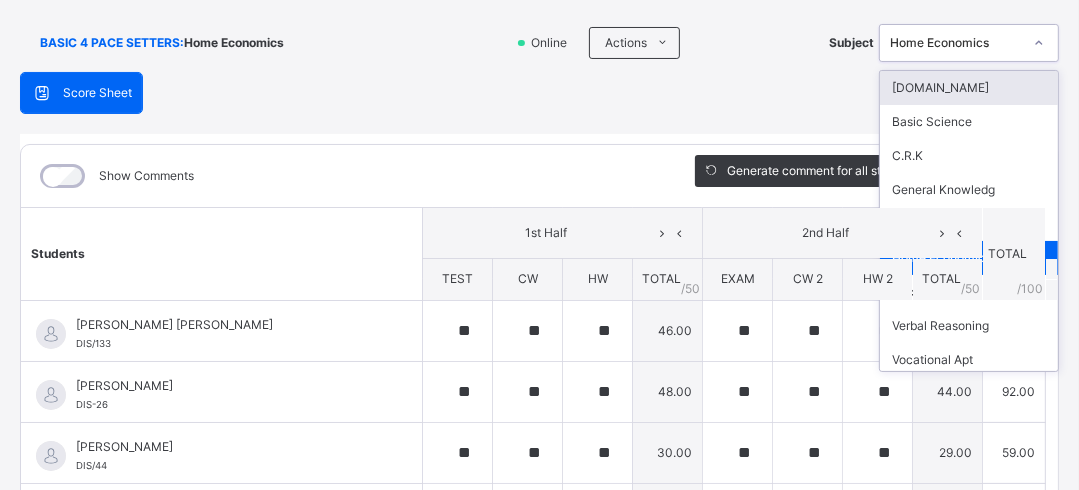 scroll, scrollTop: 32, scrollLeft: 0, axis: vertical 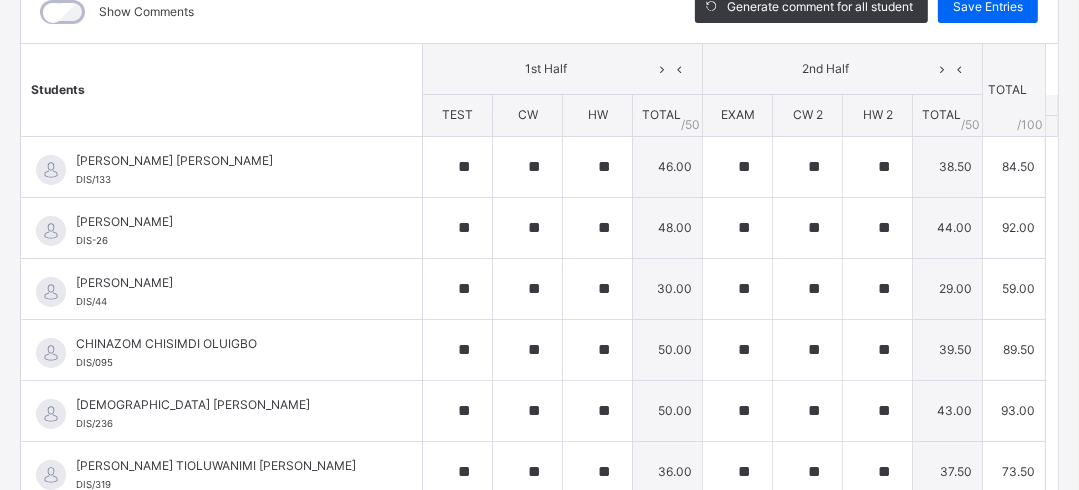 click on "Generate comment for all student   Save Entries" at bounding box center (866, 12) 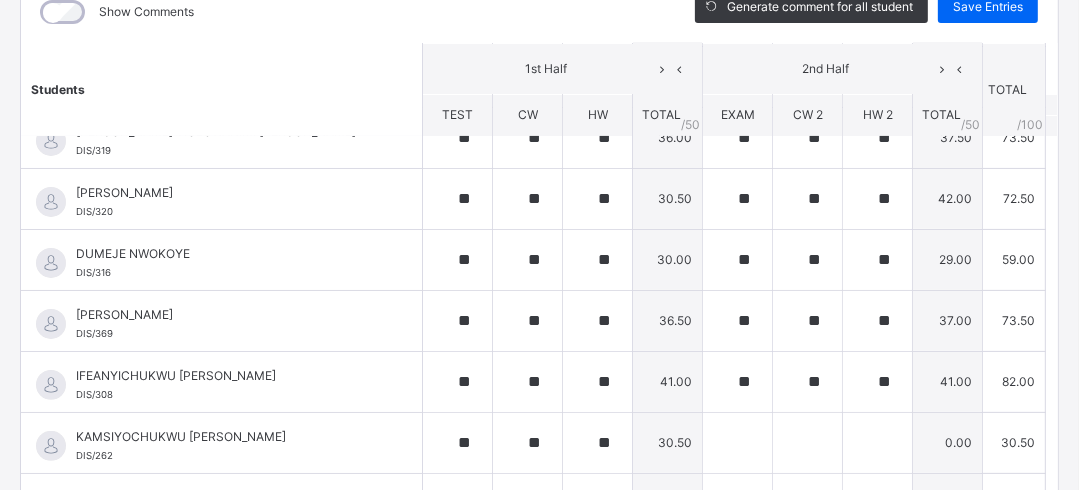 scroll, scrollTop: 336, scrollLeft: 0, axis: vertical 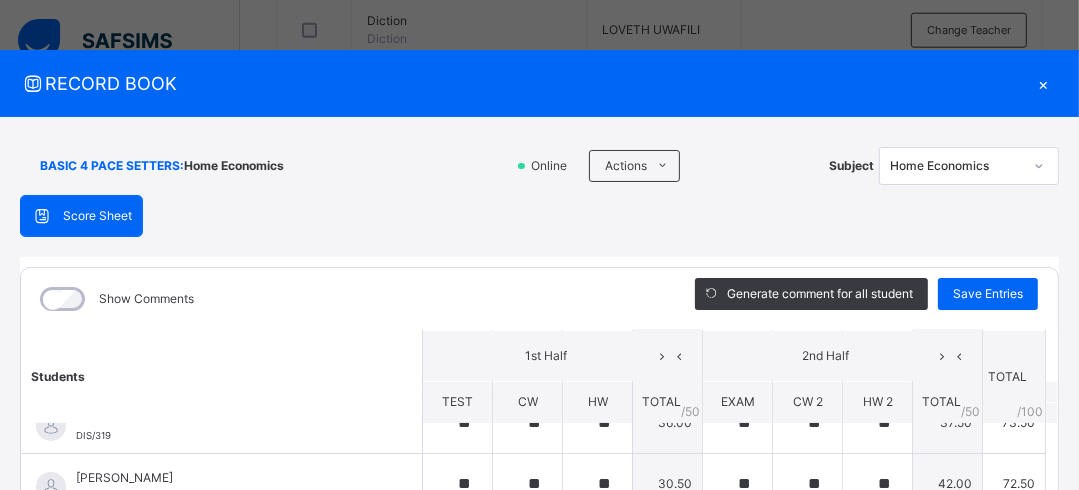 click 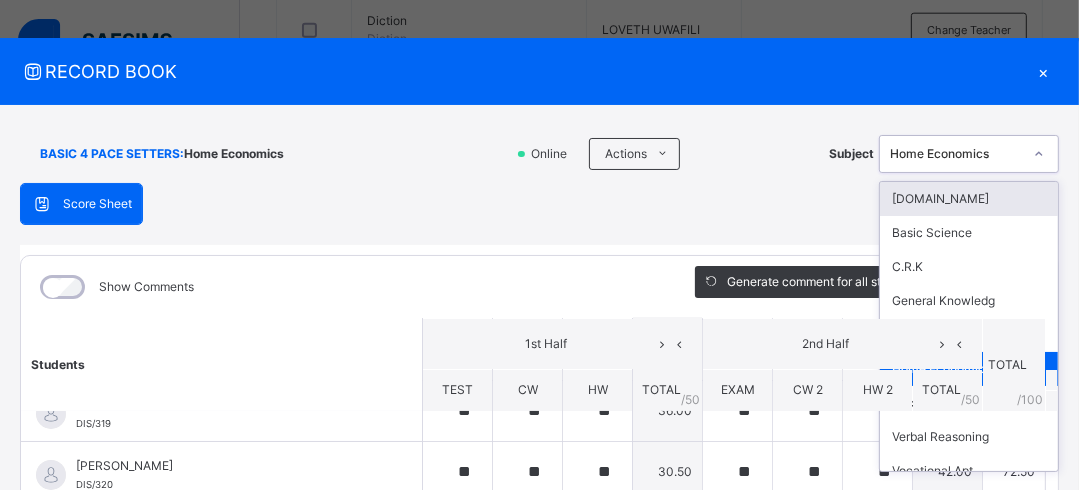 scroll, scrollTop: 12, scrollLeft: 0, axis: vertical 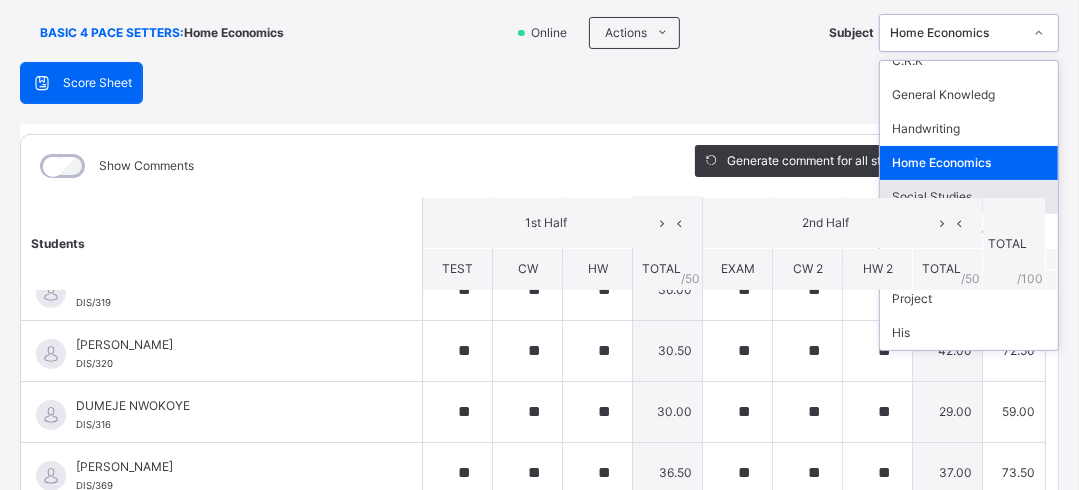 click on "Social Studies" at bounding box center (969, 197) 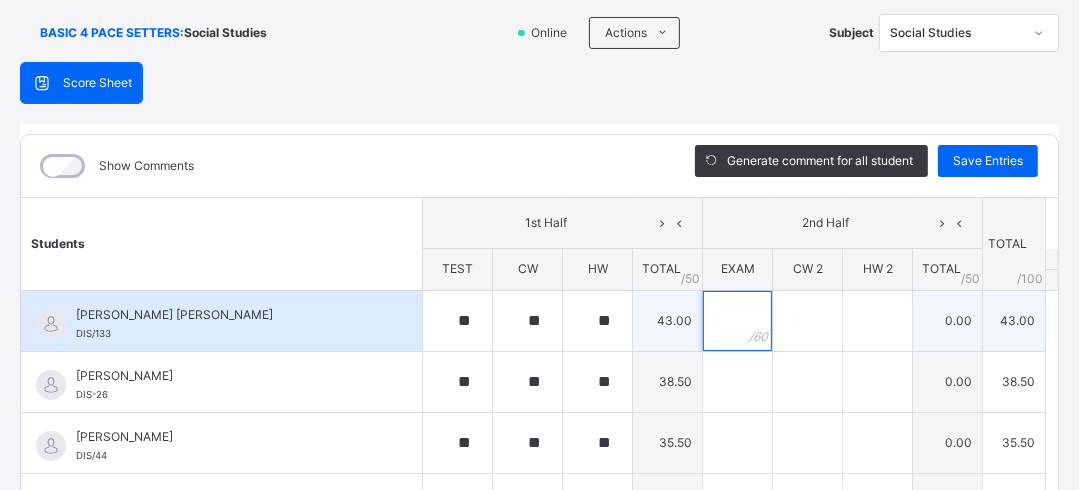 click at bounding box center (737, 321) 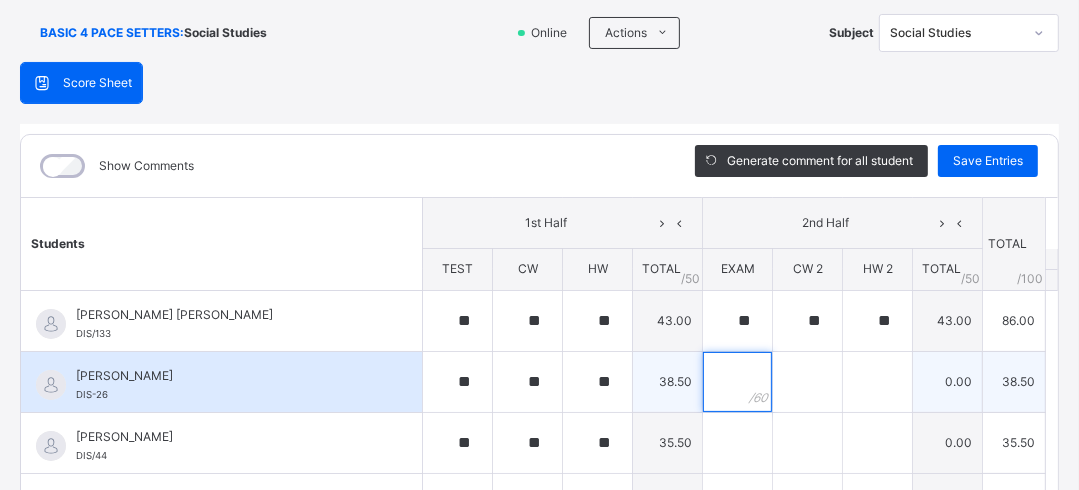 click at bounding box center [737, 382] 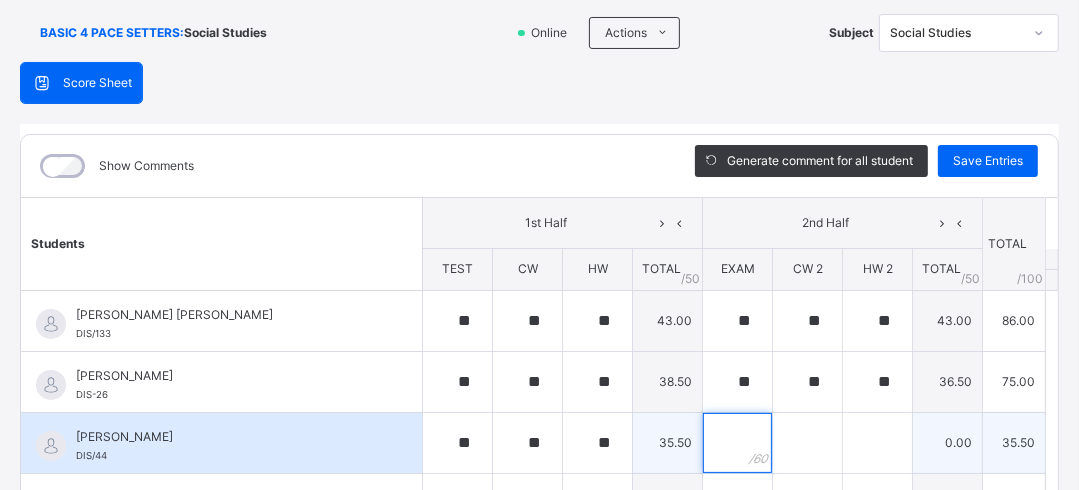 click at bounding box center (737, 443) 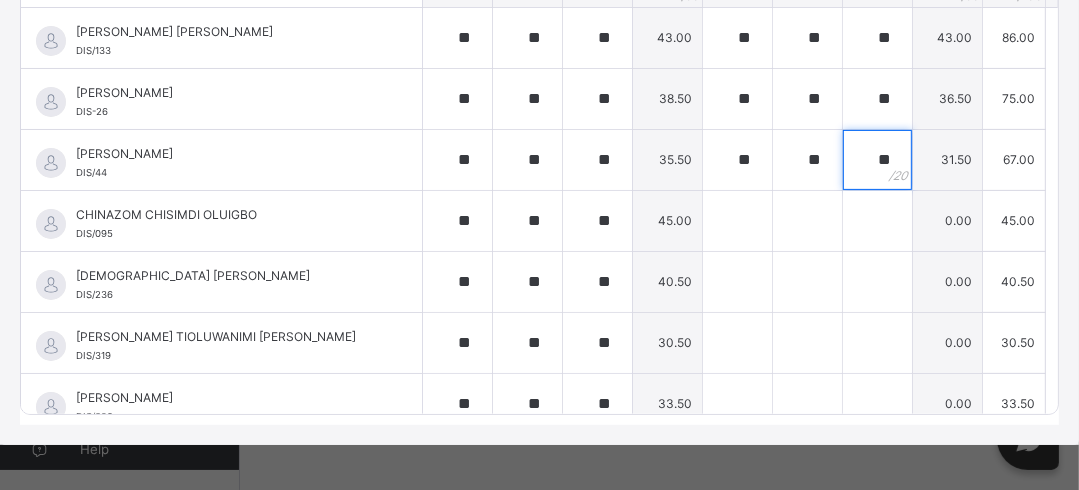 scroll, scrollTop: 420, scrollLeft: 0, axis: vertical 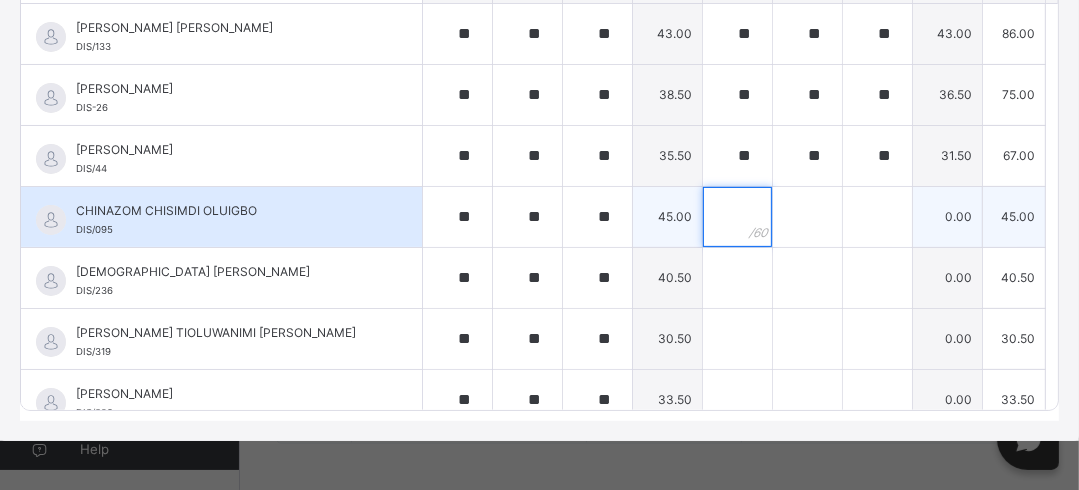 click at bounding box center [737, 217] 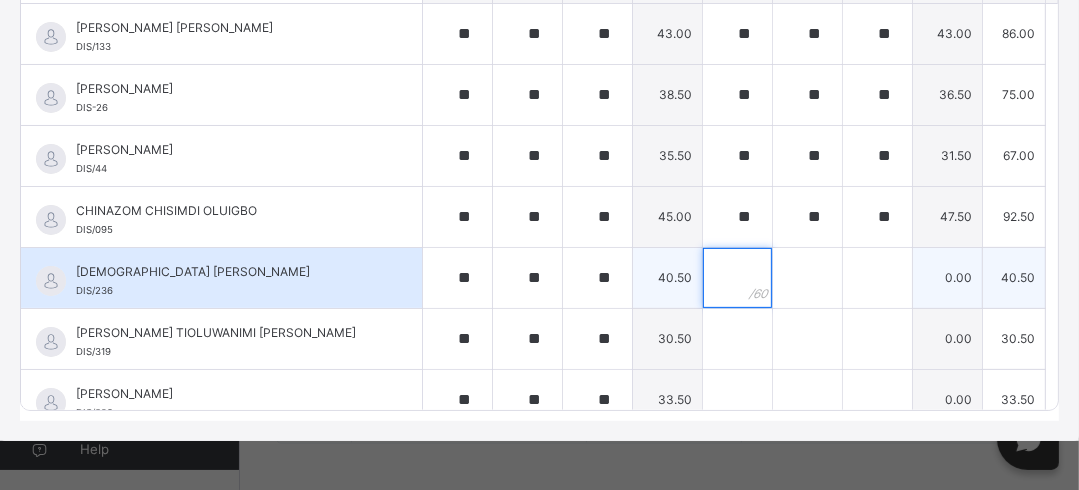 click at bounding box center [737, 278] 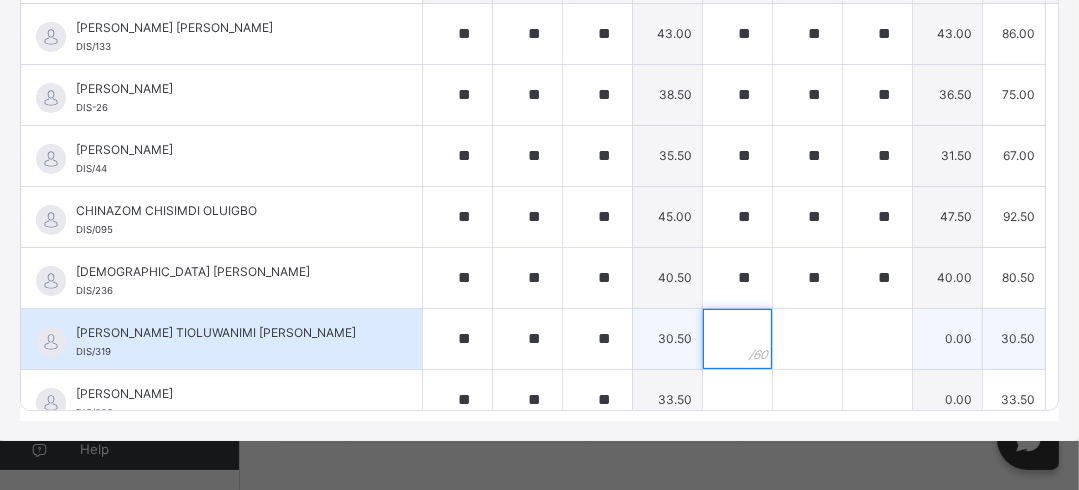click at bounding box center [737, 339] 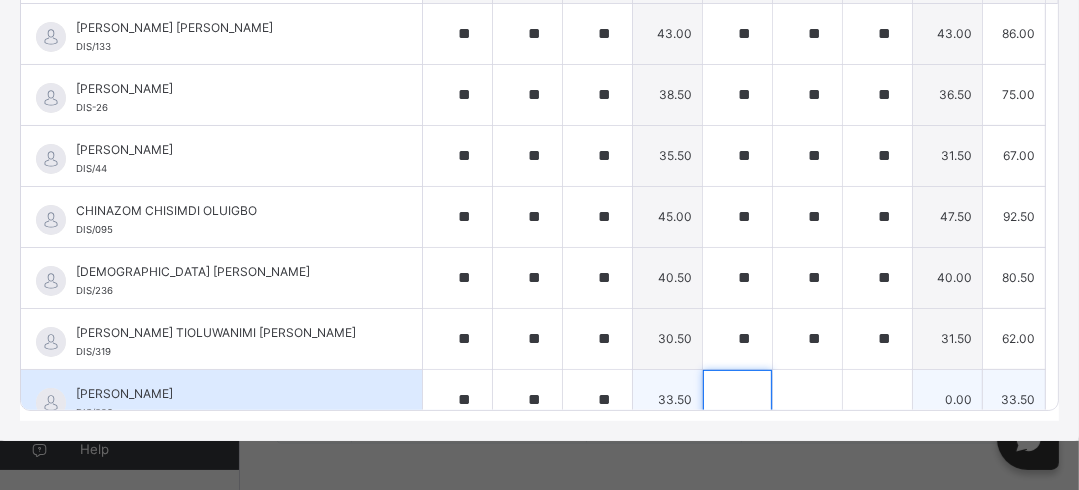 click at bounding box center [737, 400] 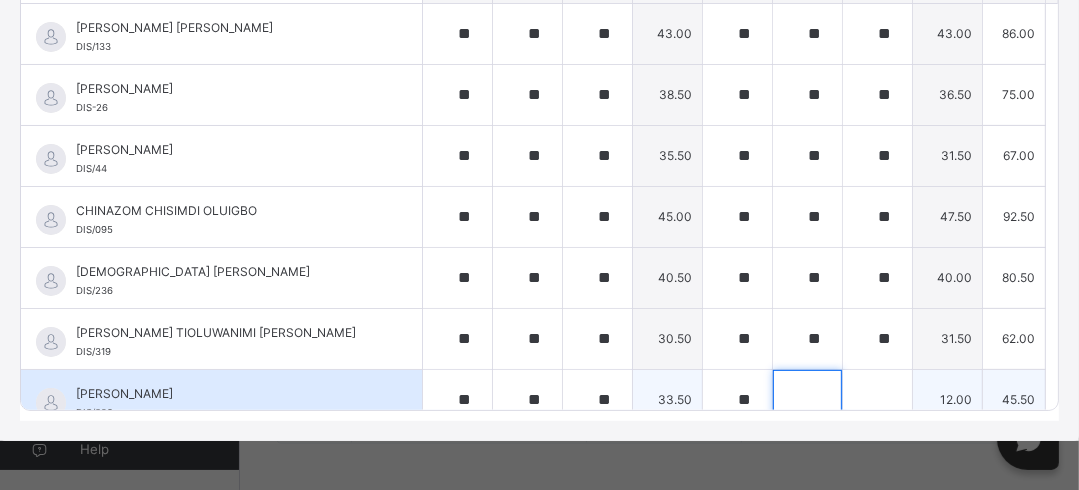 scroll, scrollTop: 17, scrollLeft: 0, axis: vertical 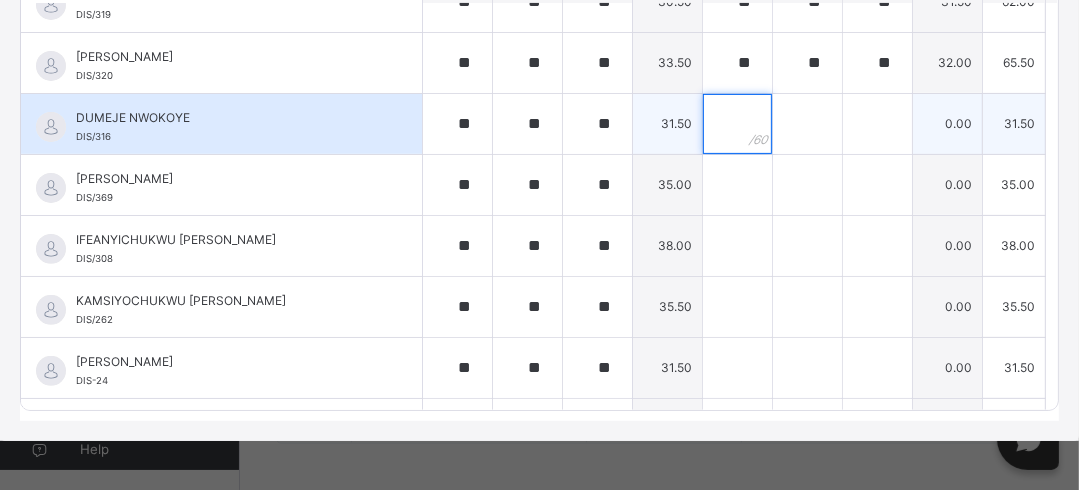 click at bounding box center [737, 124] 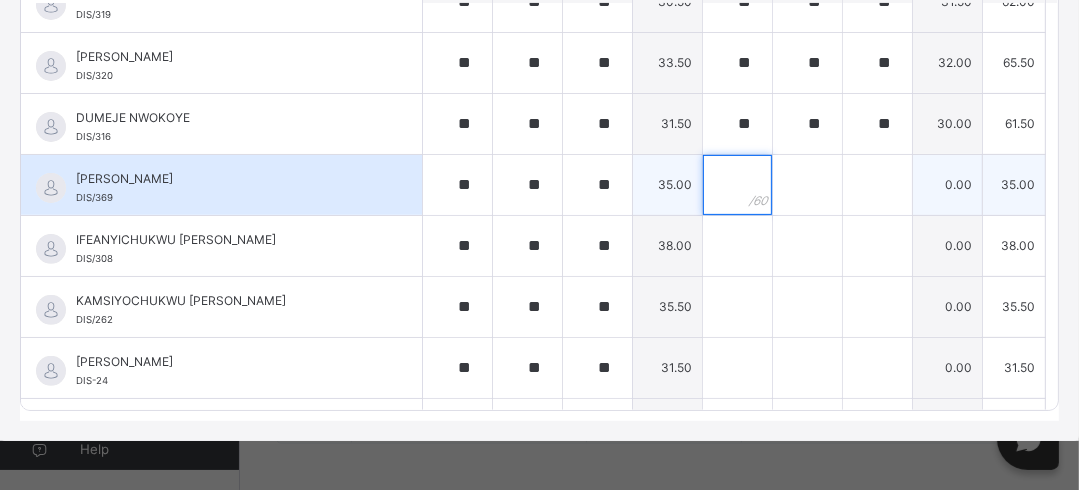 click at bounding box center [737, 185] 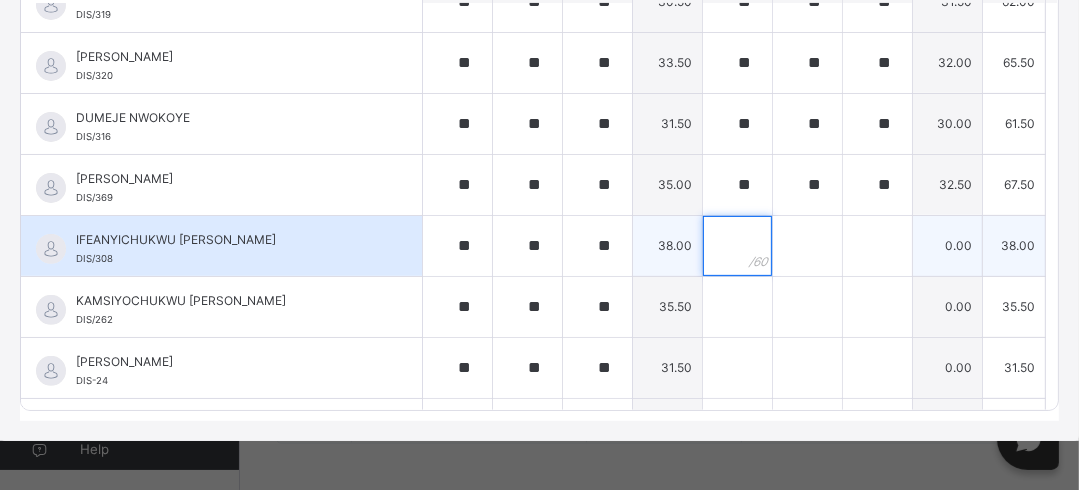 click at bounding box center (737, 246) 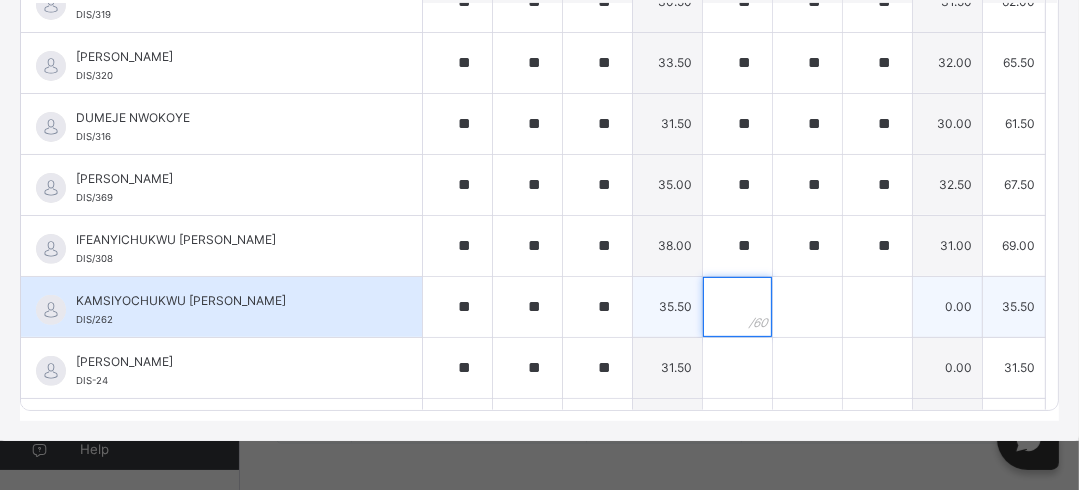 click at bounding box center [737, 307] 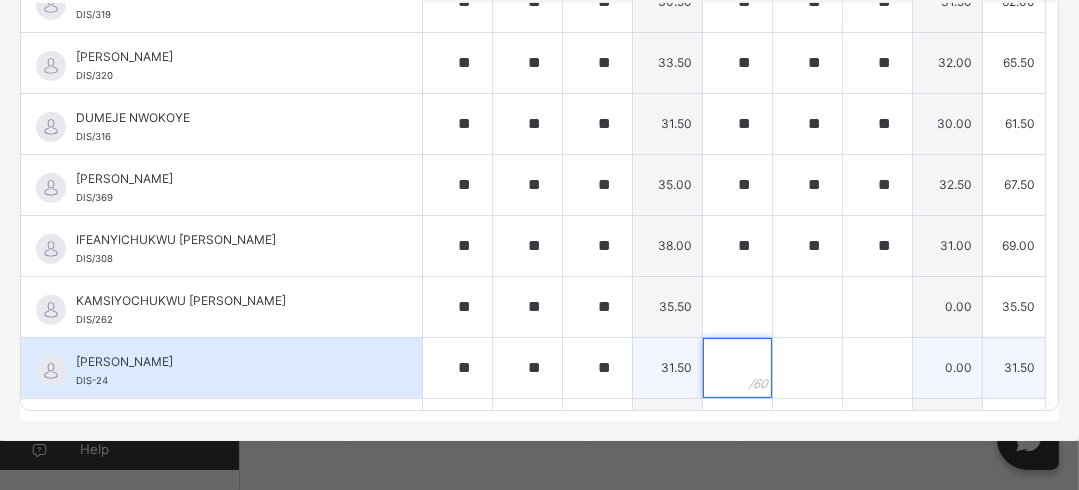 click at bounding box center [737, 368] 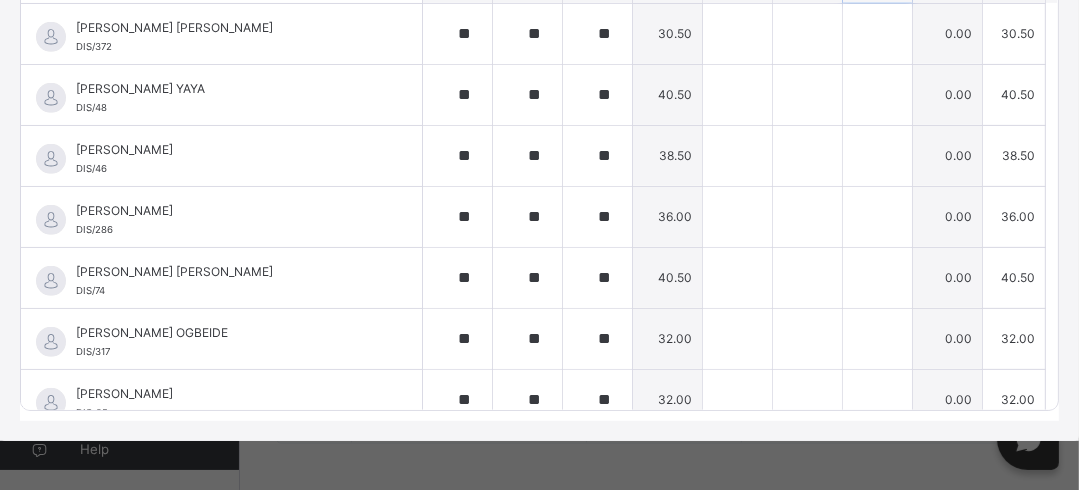 scroll, scrollTop: 785, scrollLeft: 0, axis: vertical 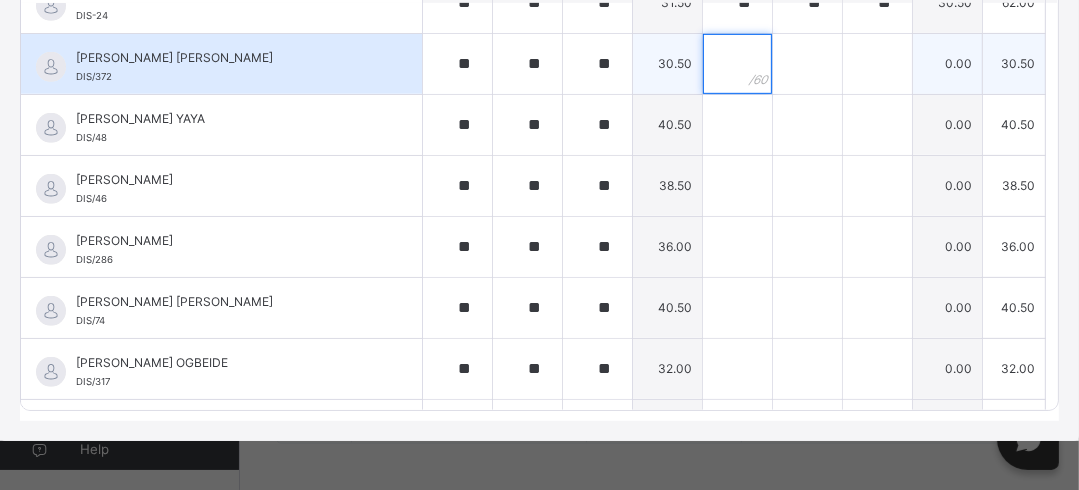 click at bounding box center (737, 64) 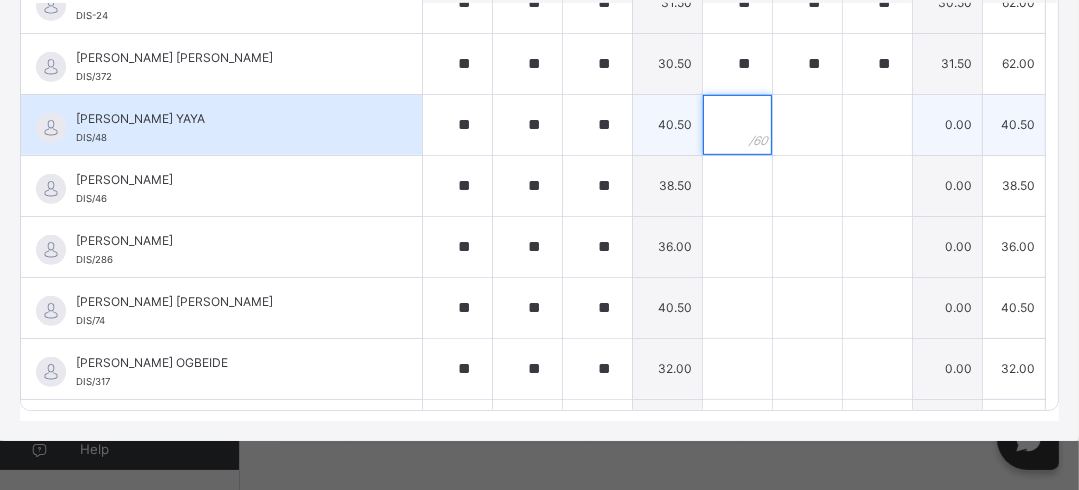 click at bounding box center [737, 125] 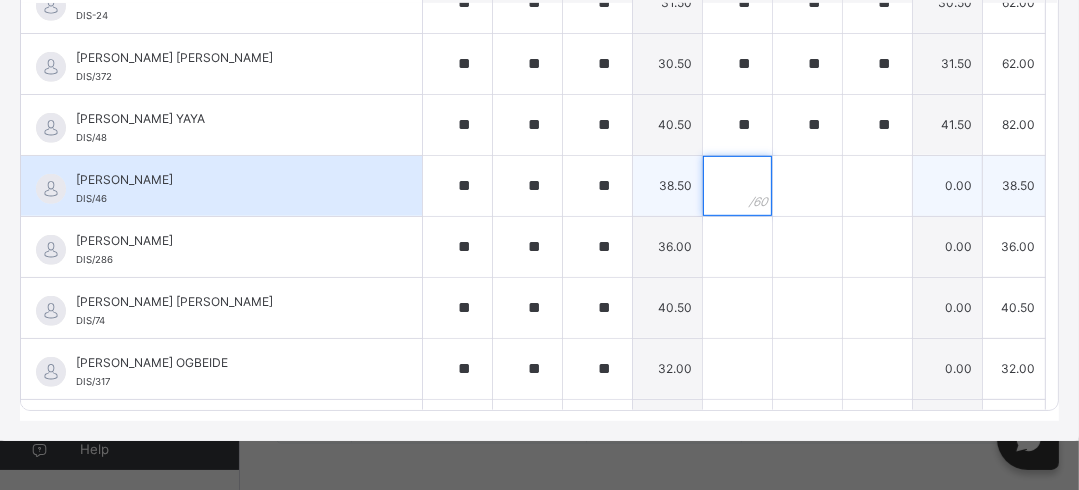click at bounding box center [737, 186] 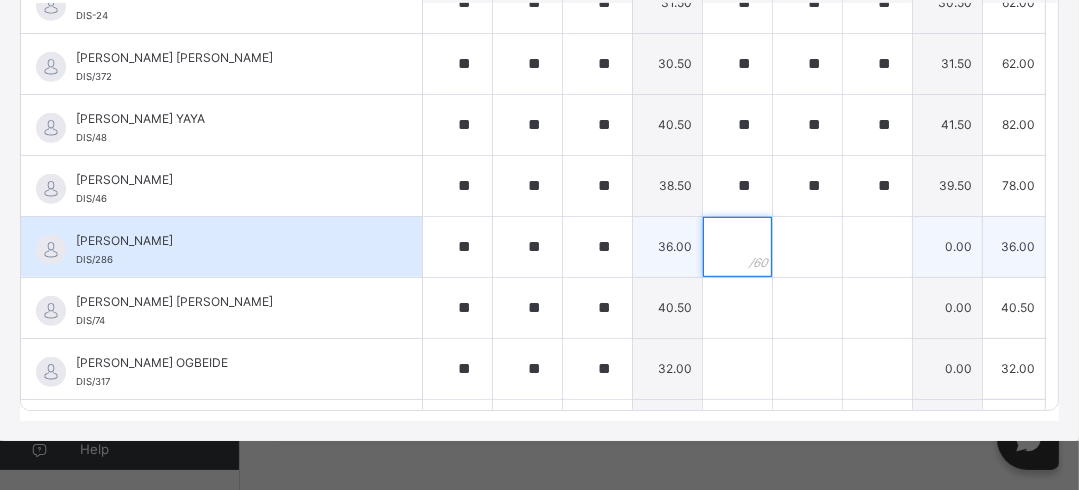 click at bounding box center [737, 247] 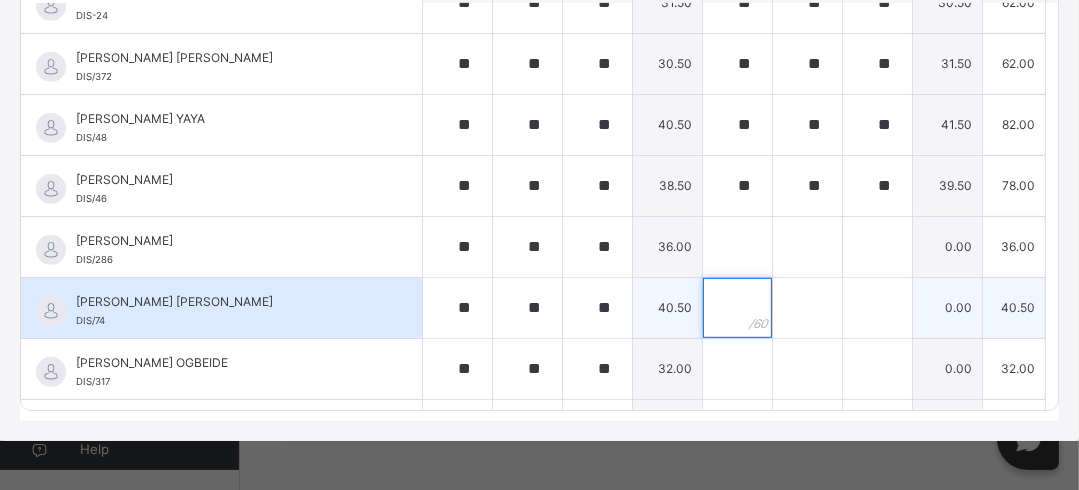 click at bounding box center (737, 308) 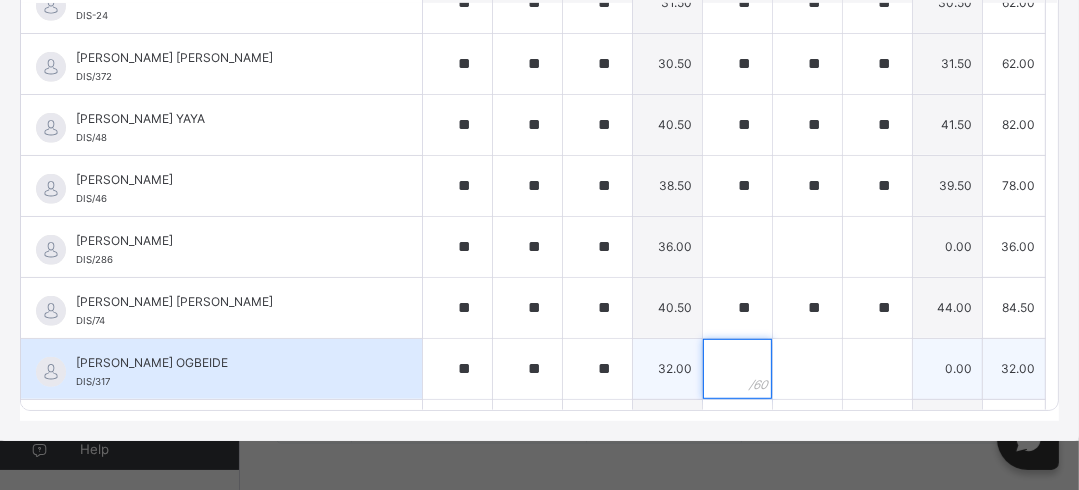 click at bounding box center [737, 369] 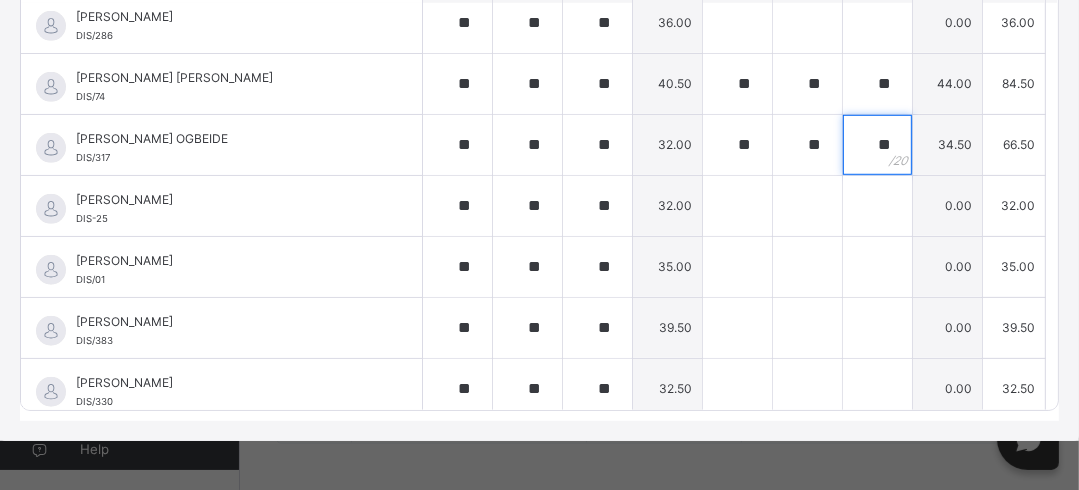 scroll, scrollTop: 930, scrollLeft: 0, axis: vertical 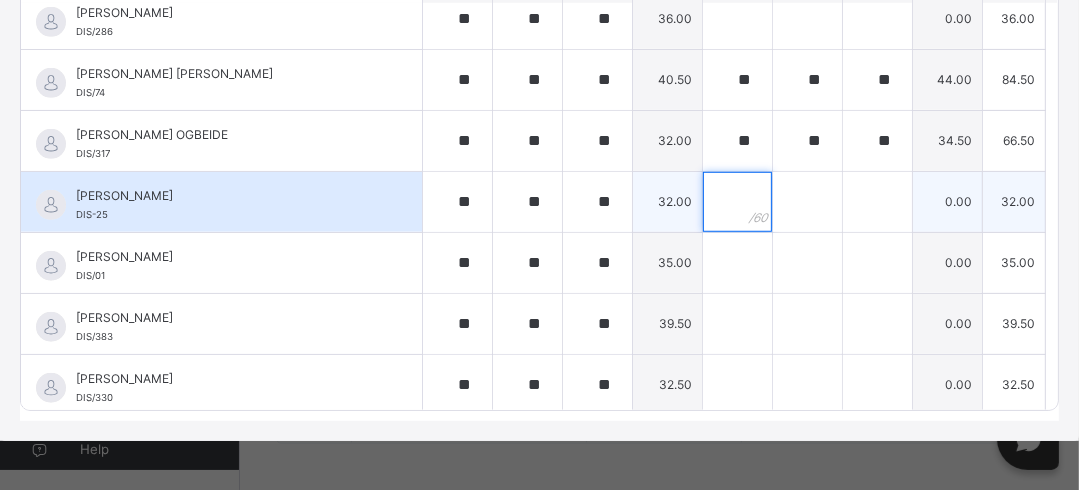 click at bounding box center [737, 202] 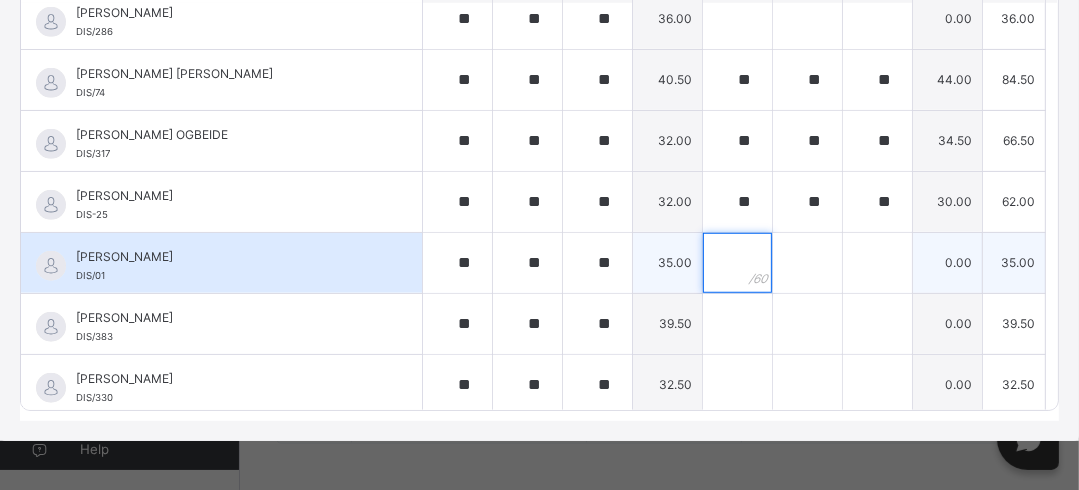 click at bounding box center (737, 263) 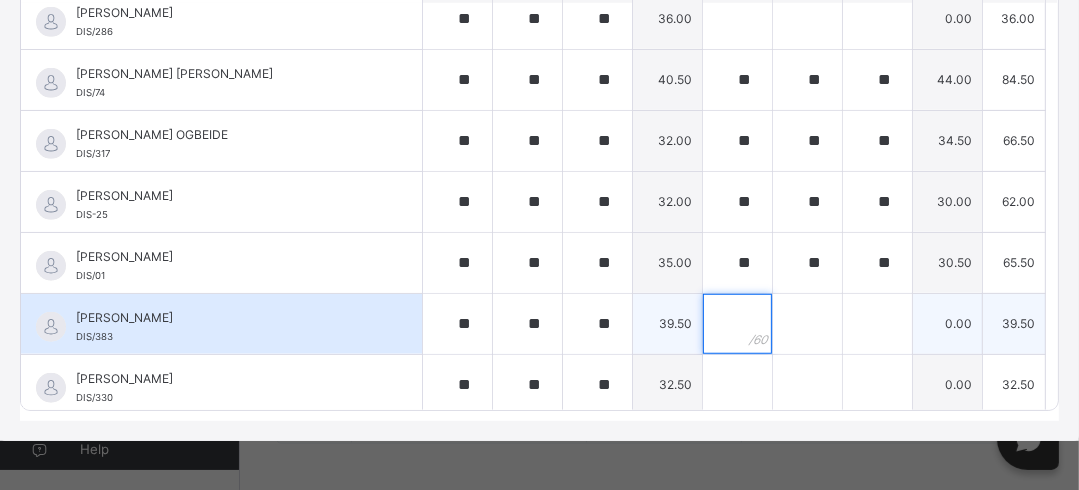 click at bounding box center [737, 324] 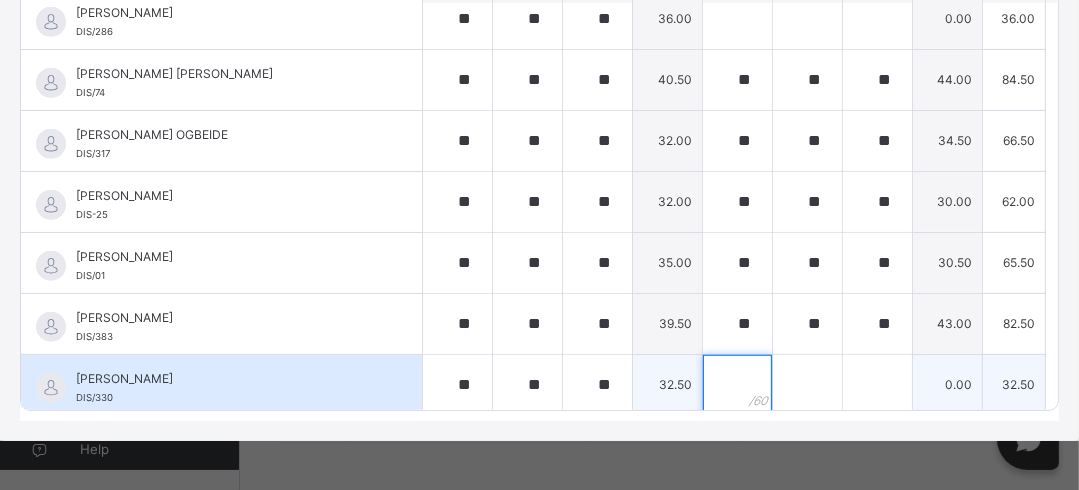 click at bounding box center (737, 385) 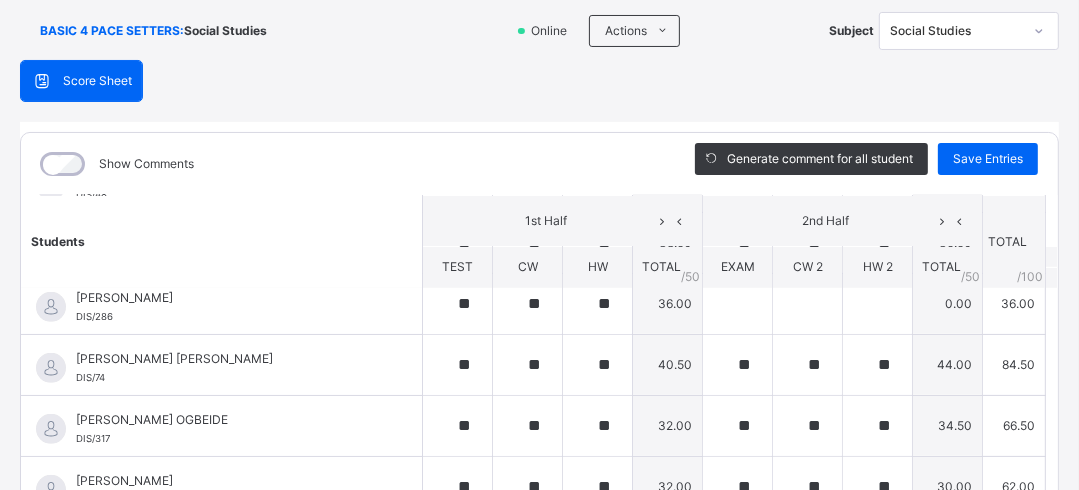 scroll, scrollTop: 132, scrollLeft: 0, axis: vertical 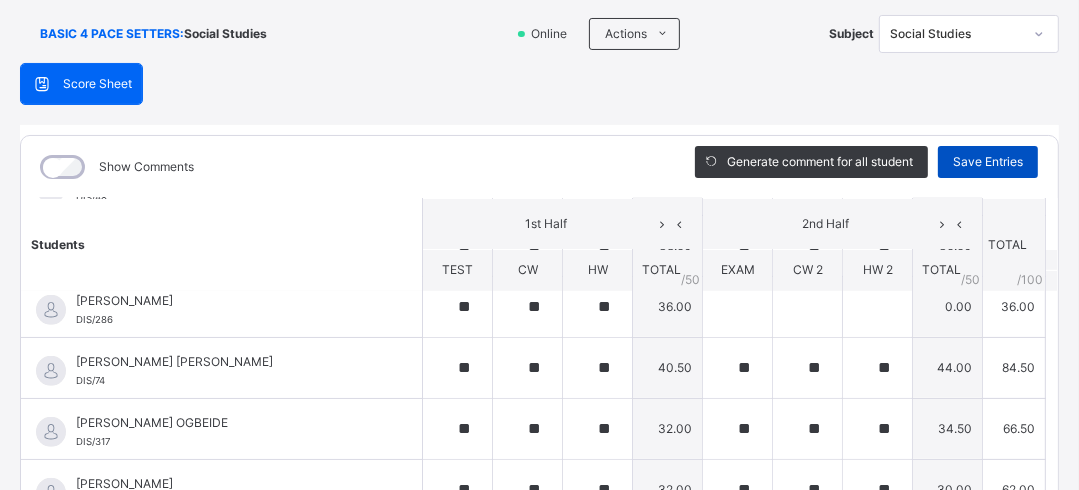 click on "Save Entries" at bounding box center (988, 162) 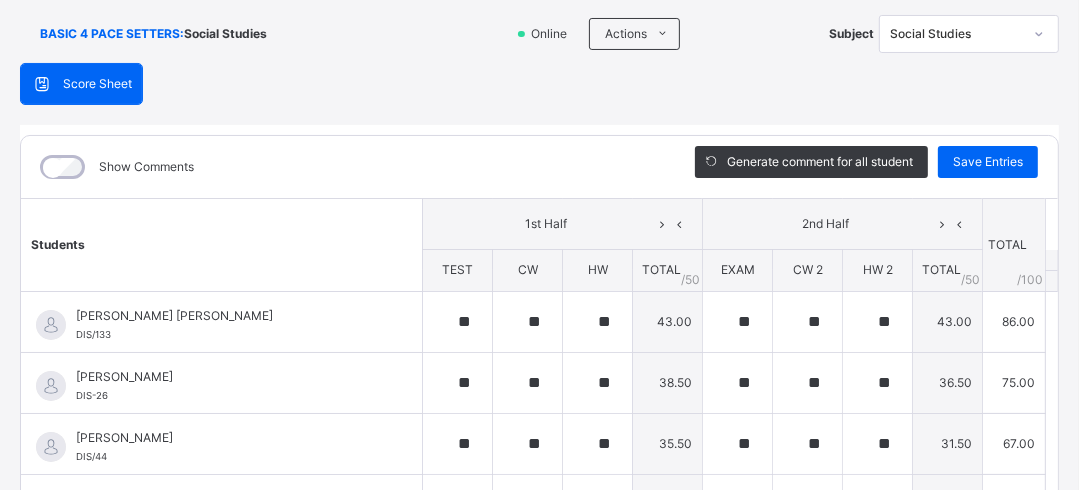 click 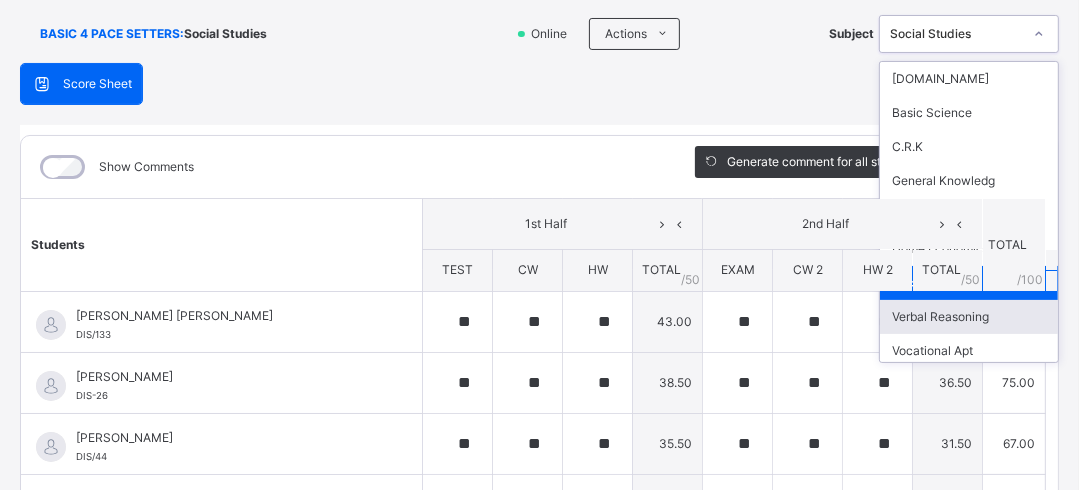 click on "Verbal Reasoning" at bounding box center [969, 317] 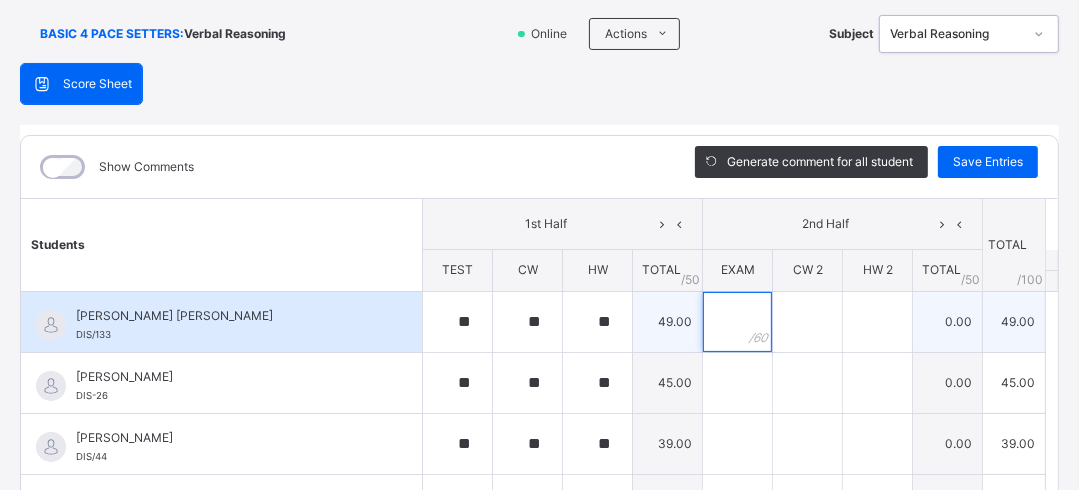 click at bounding box center [737, 322] 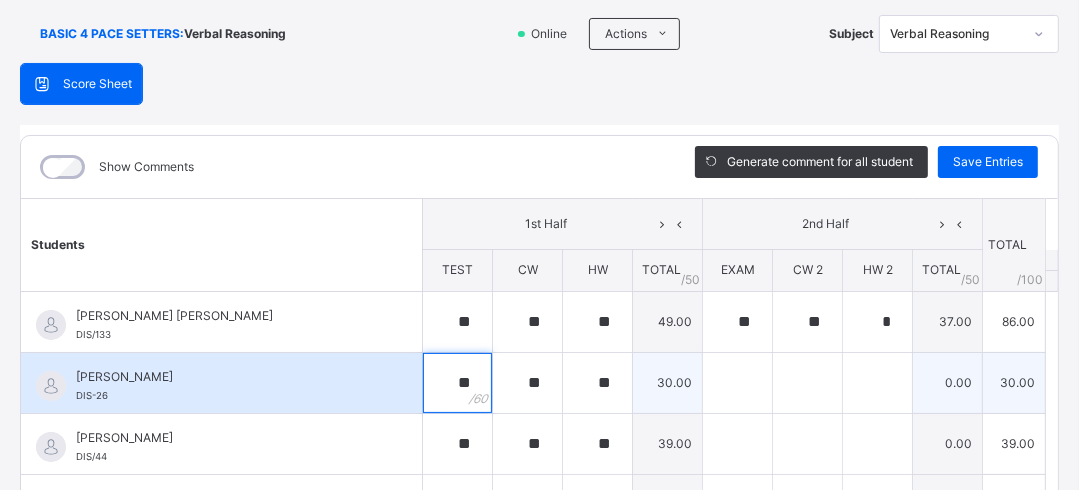 click on "**" at bounding box center (457, 383) 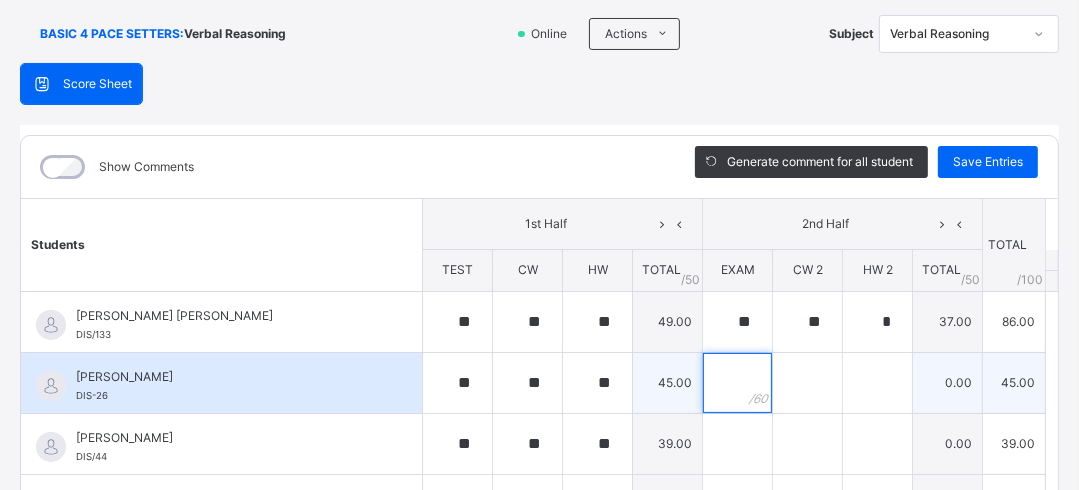 click at bounding box center (737, 383) 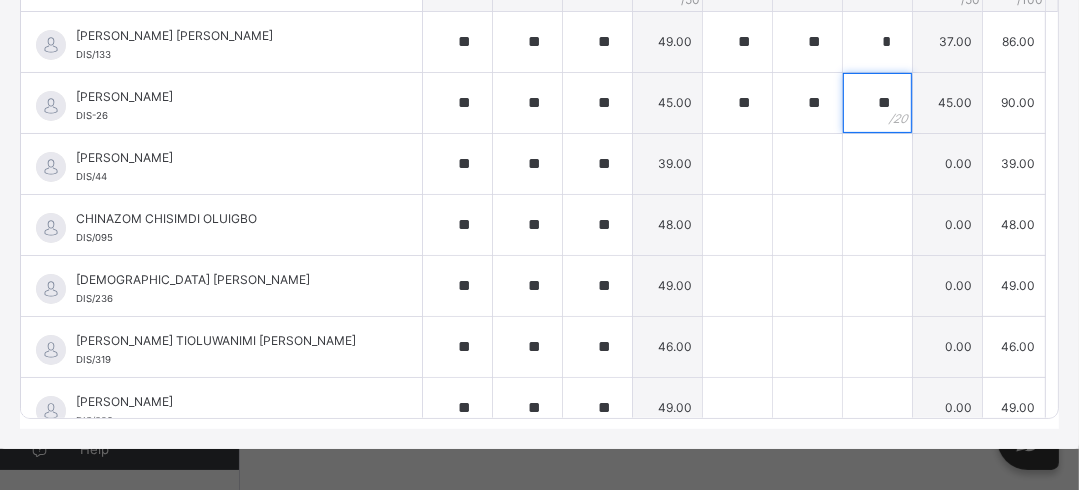 scroll, scrollTop: 415, scrollLeft: 0, axis: vertical 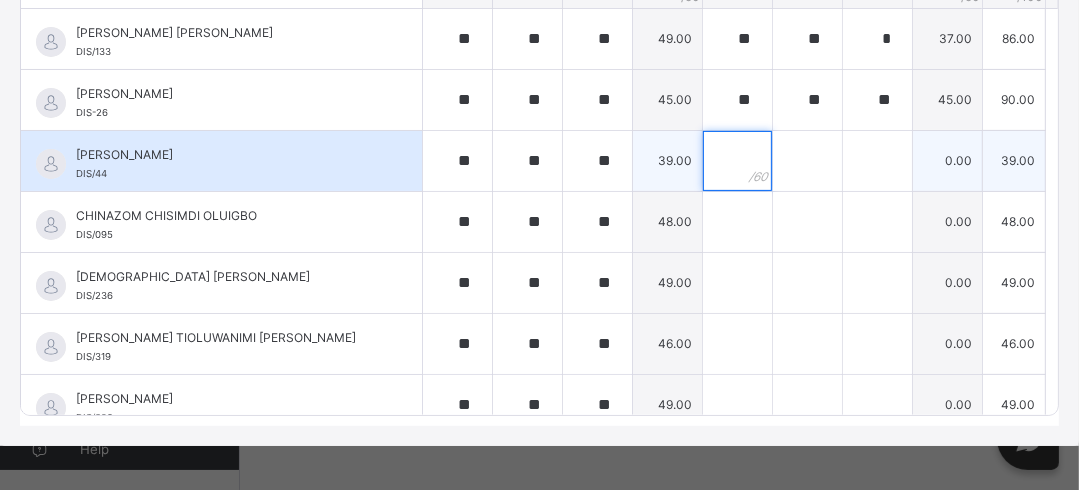 click at bounding box center [737, 161] 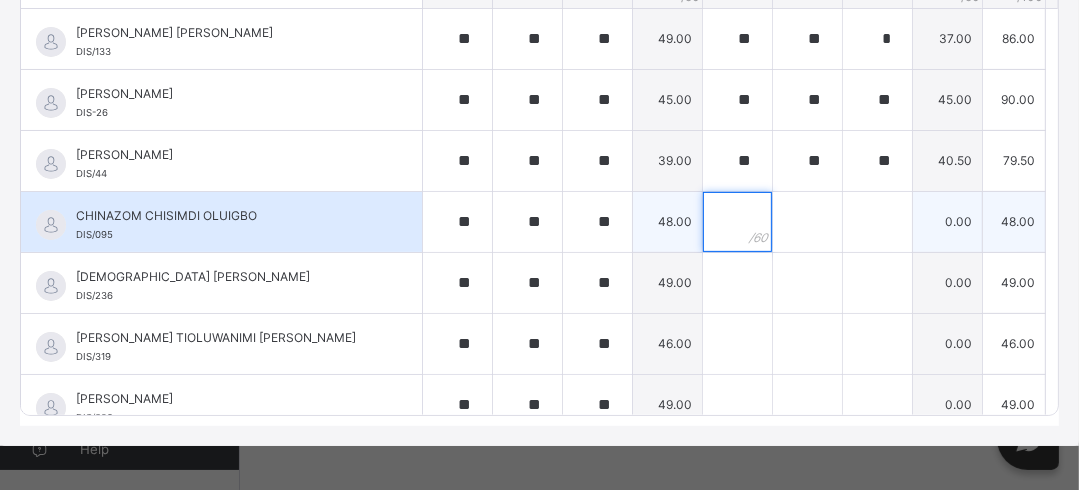 click at bounding box center (737, 222) 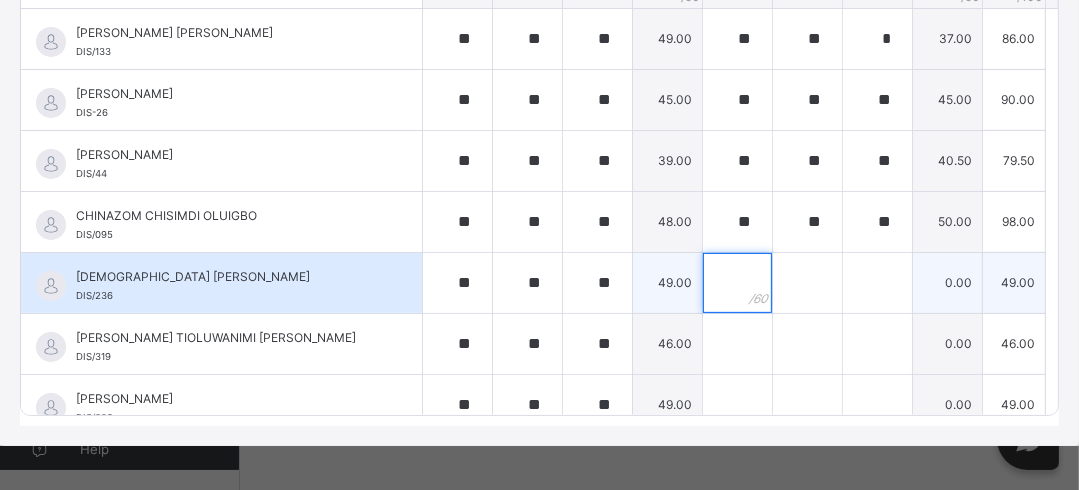 click at bounding box center [737, 283] 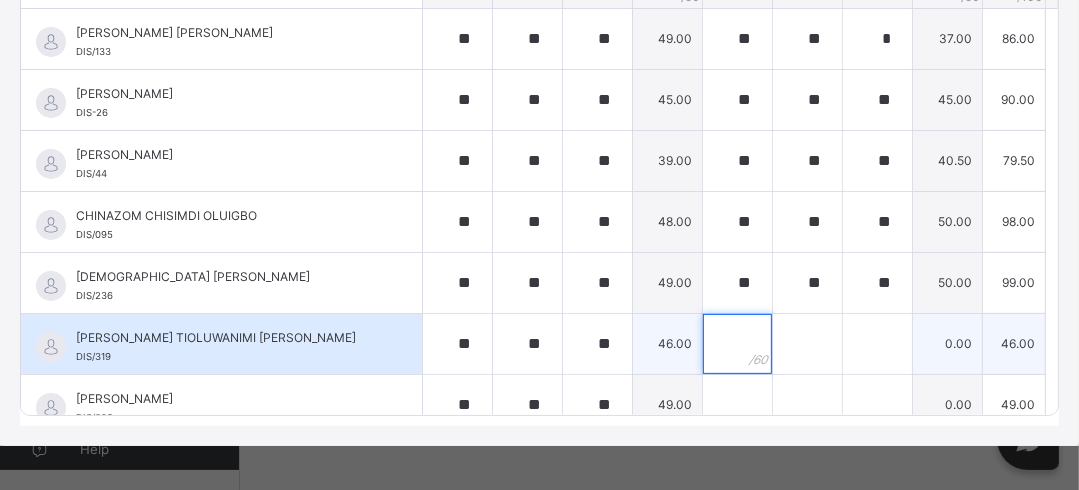 click at bounding box center [737, 344] 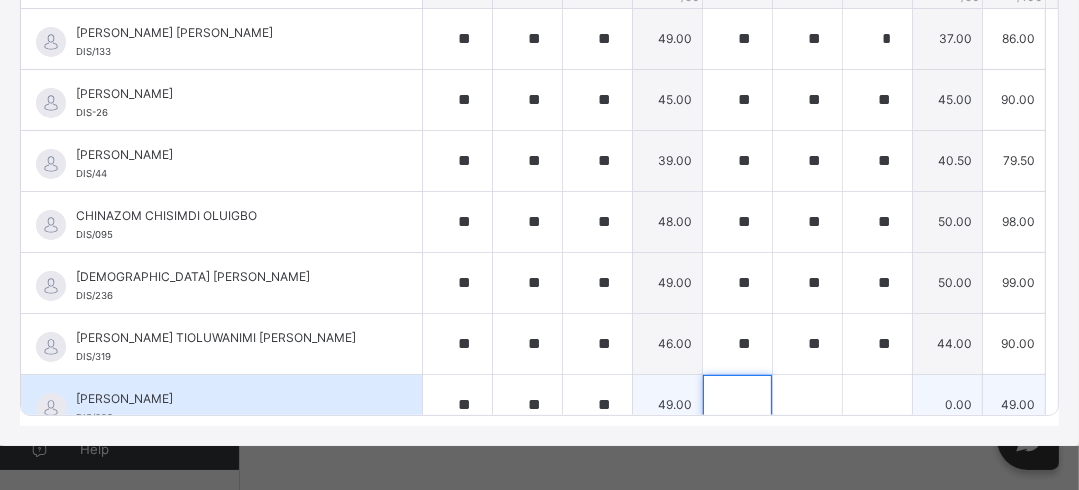 click at bounding box center [737, 405] 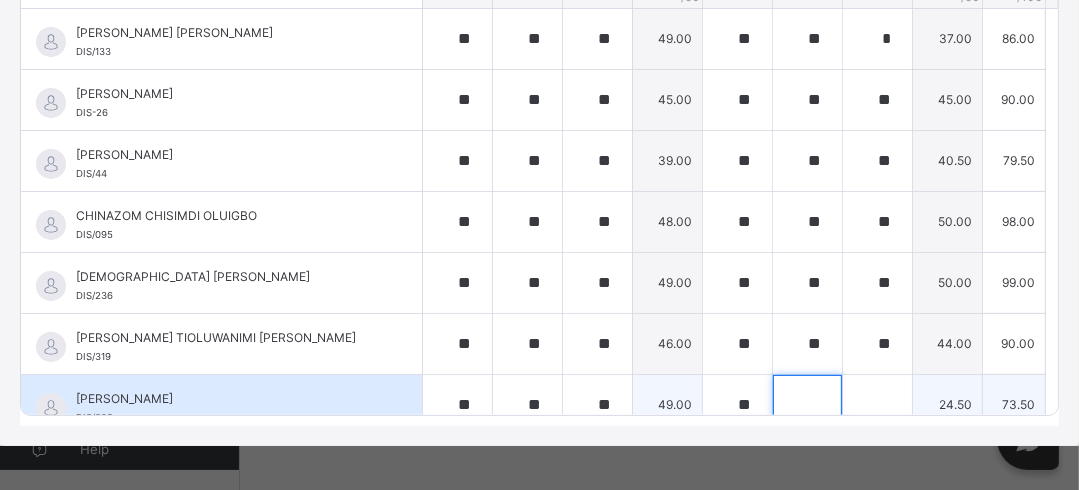 scroll, scrollTop: 17, scrollLeft: 0, axis: vertical 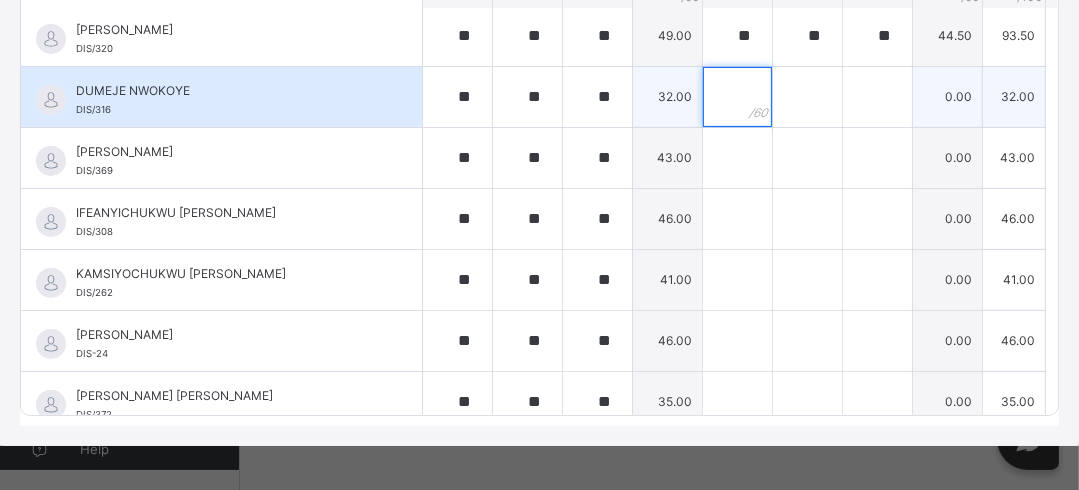 click at bounding box center (737, 97) 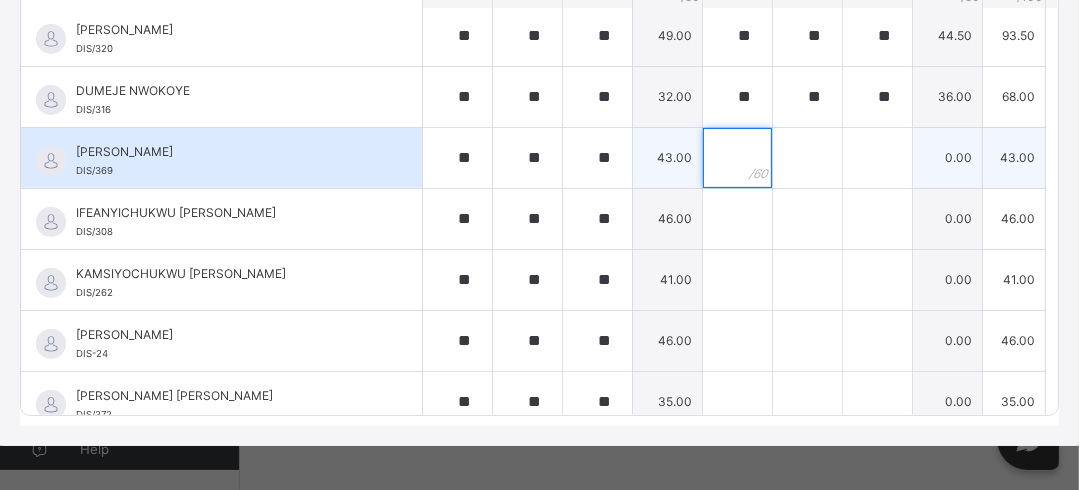 click at bounding box center (737, 158) 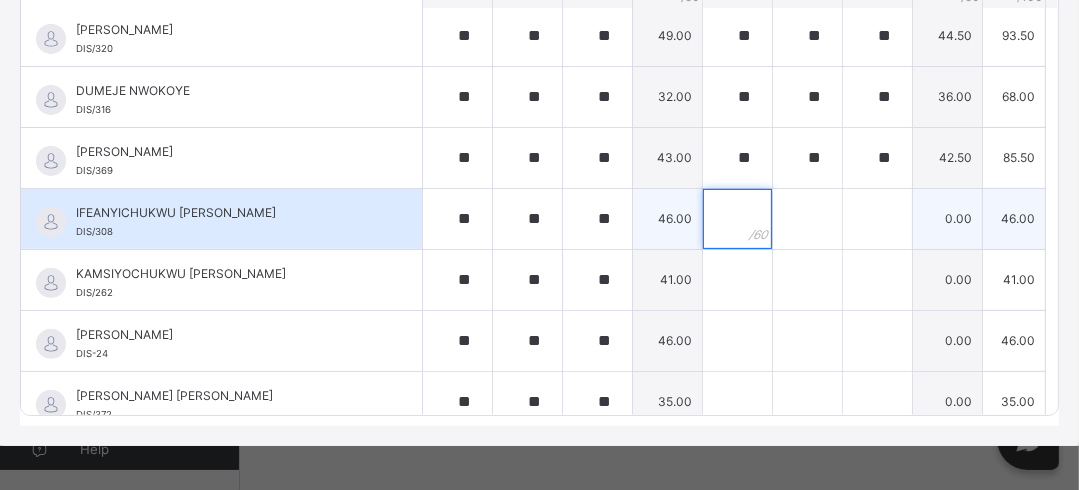 click at bounding box center (737, 219) 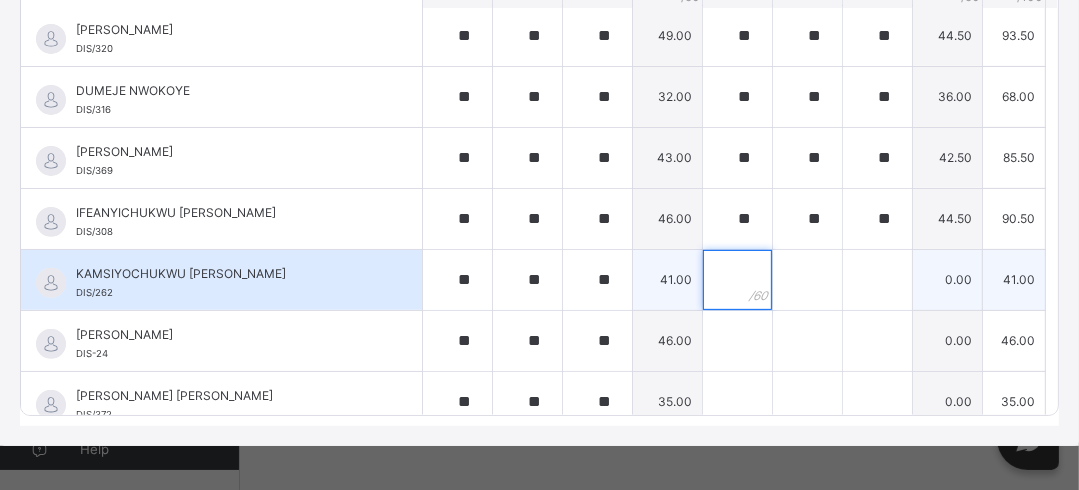 click at bounding box center [737, 280] 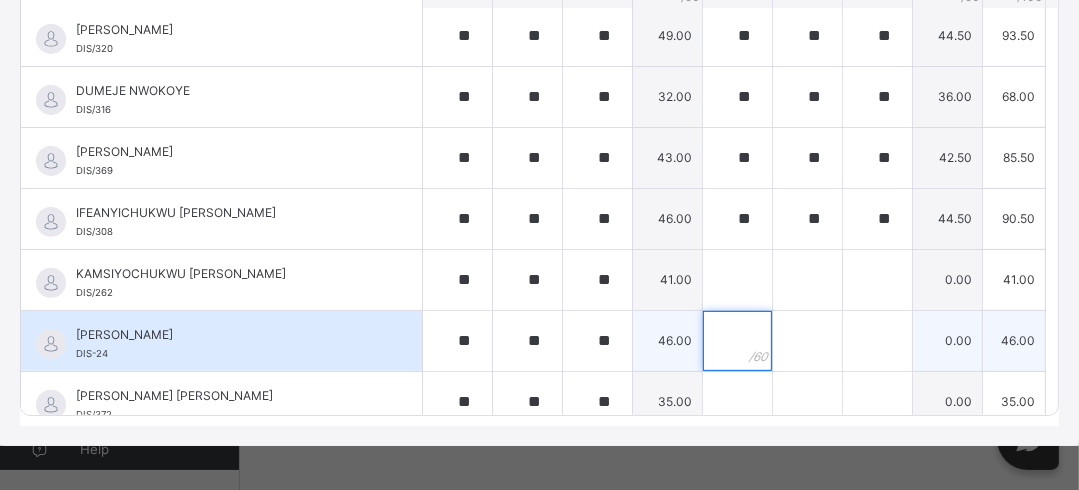 click at bounding box center [737, 341] 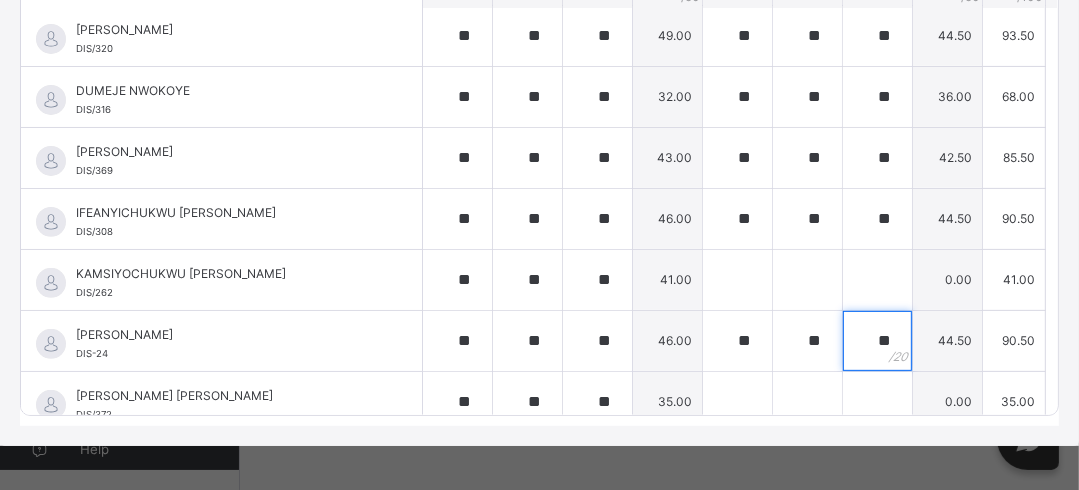 scroll, scrollTop: 401, scrollLeft: 0, axis: vertical 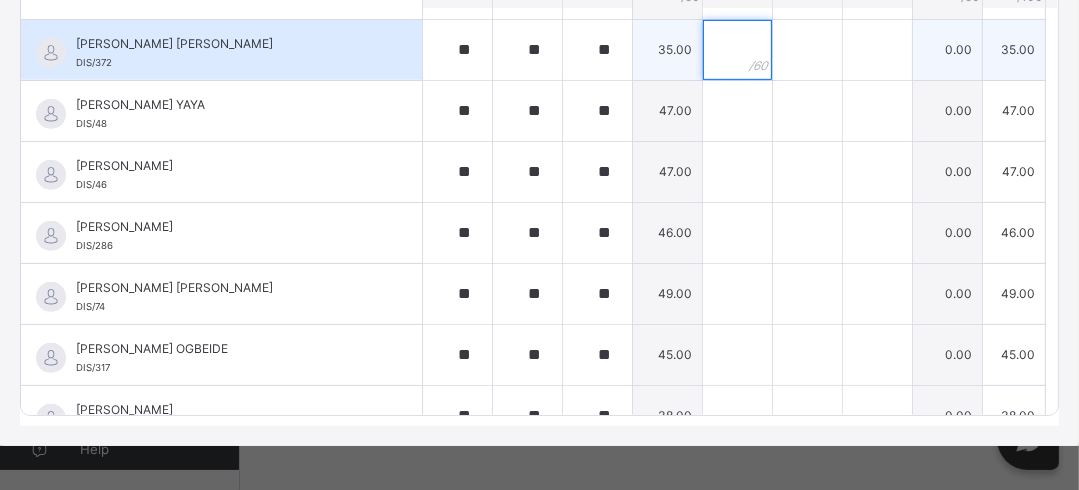 click at bounding box center [737, 50] 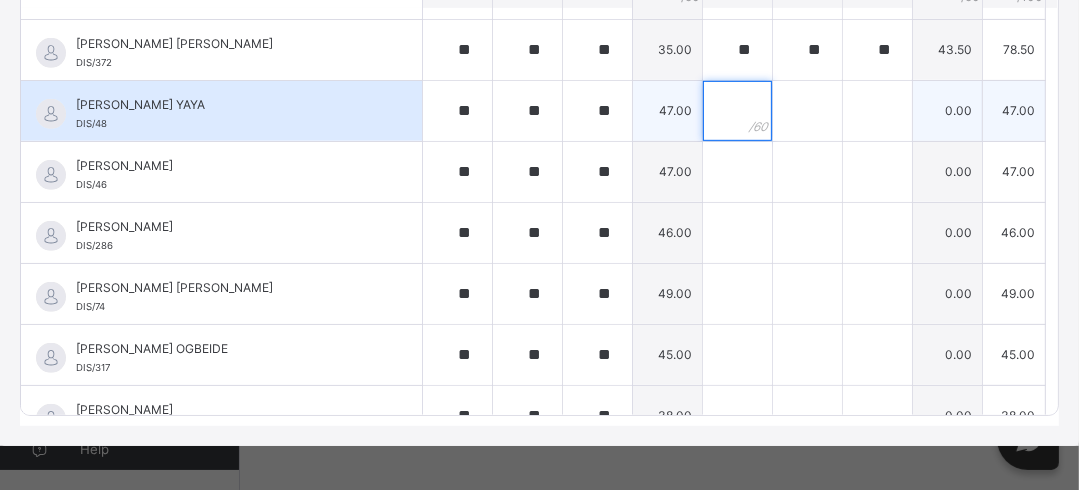 click at bounding box center [737, 111] 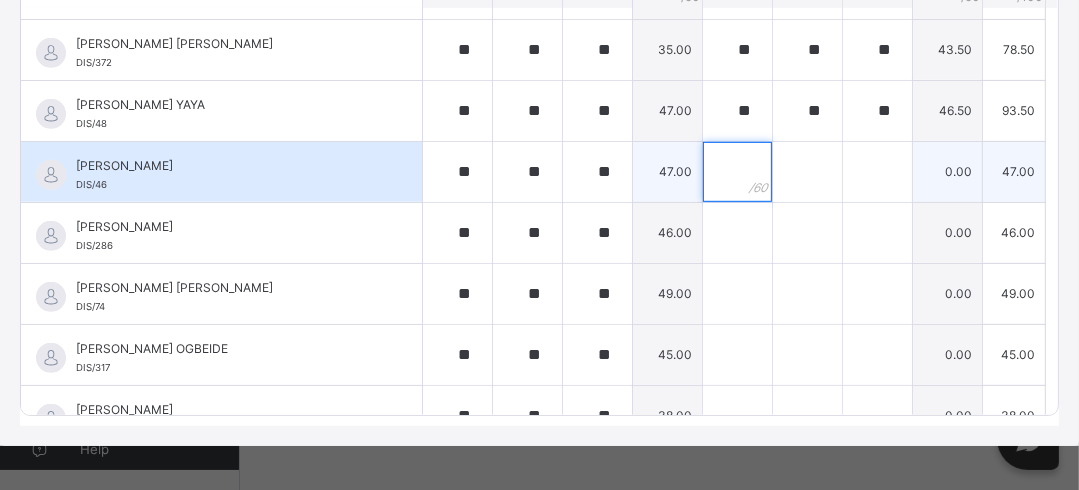 click at bounding box center (737, 172) 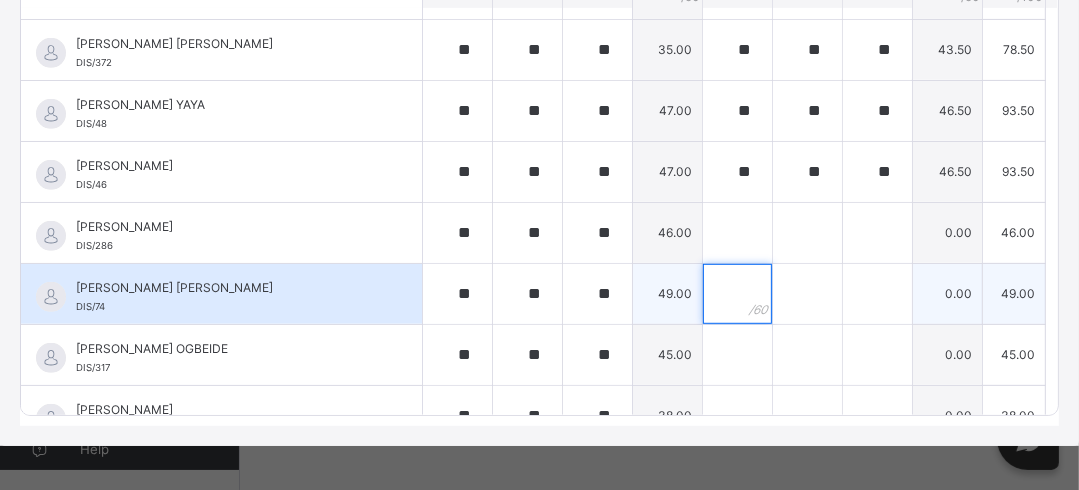 click at bounding box center (737, 294) 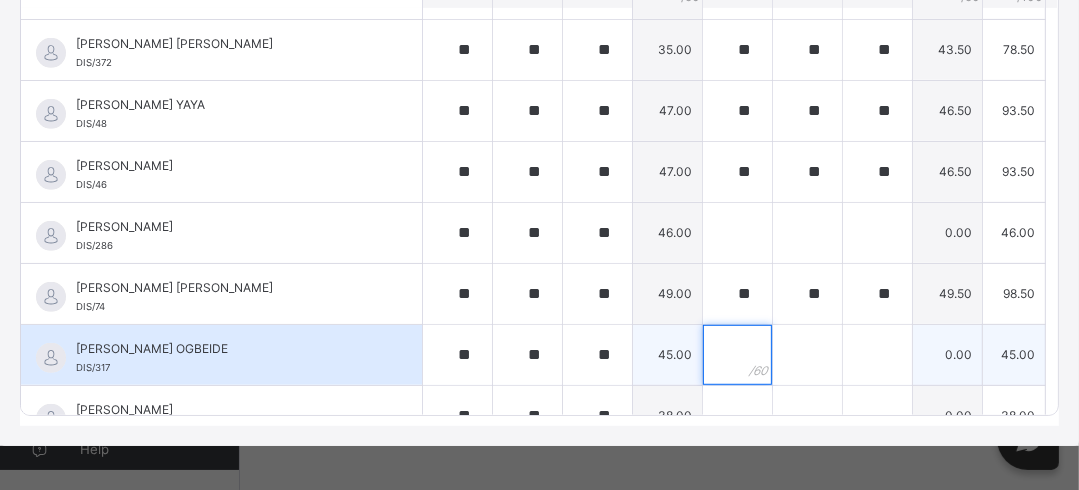 click at bounding box center [737, 355] 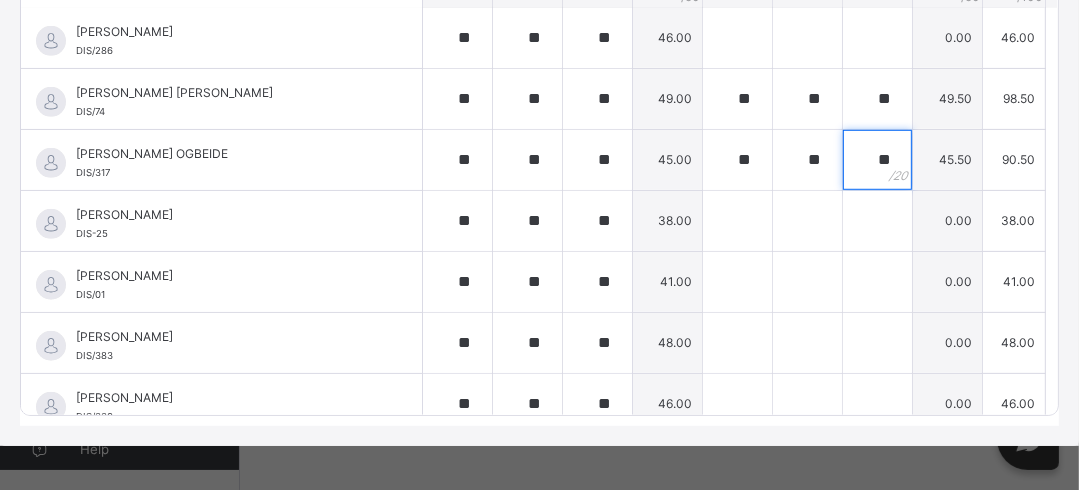 scroll, scrollTop: 930, scrollLeft: 0, axis: vertical 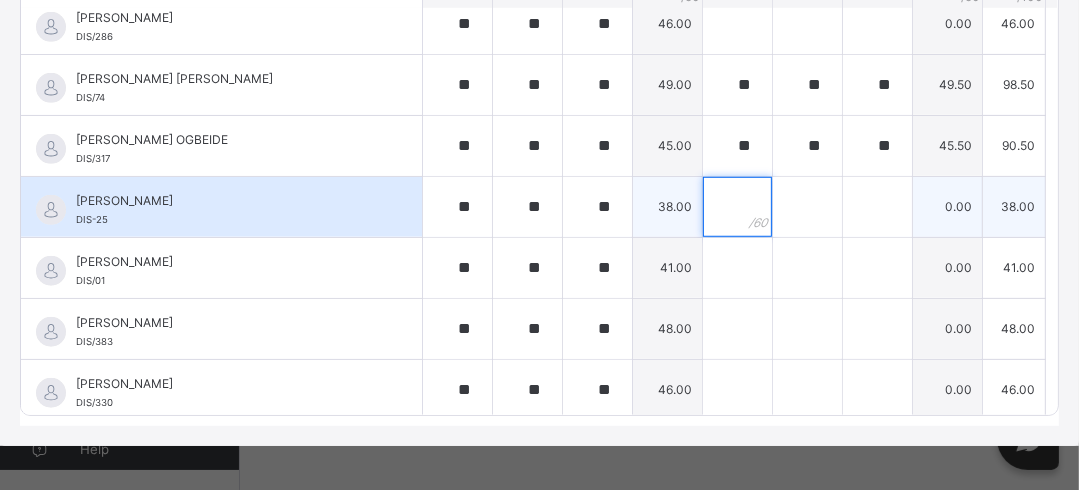 click at bounding box center [737, 207] 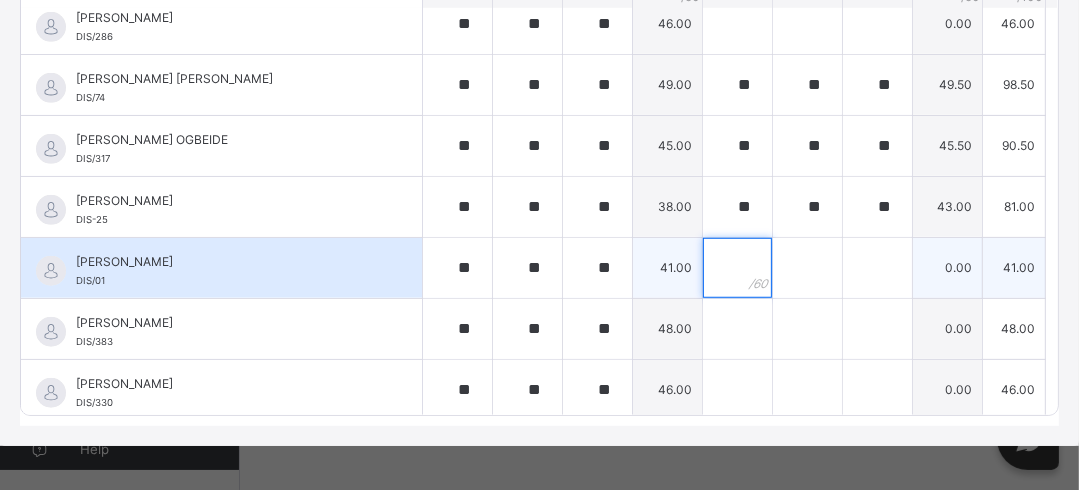 click at bounding box center (737, 268) 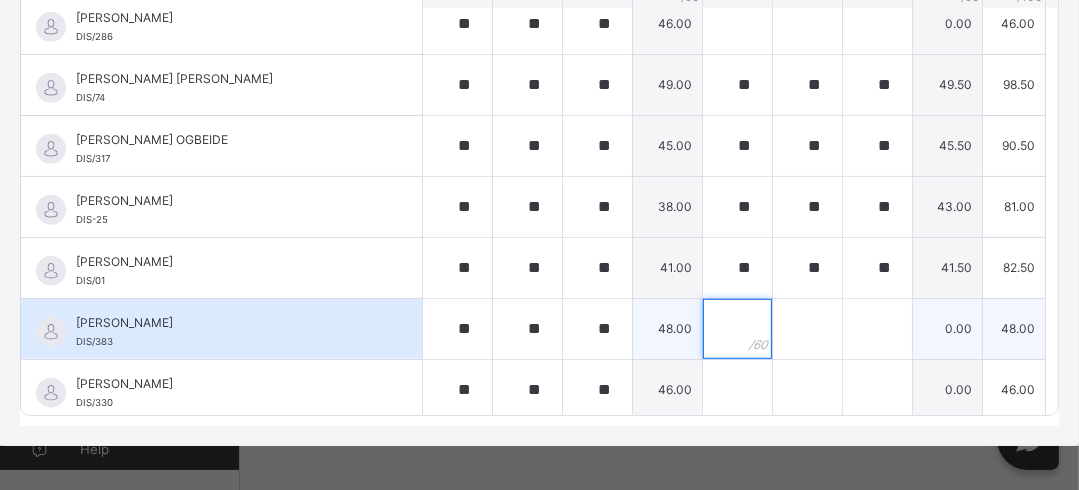 click at bounding box center (737, 329) 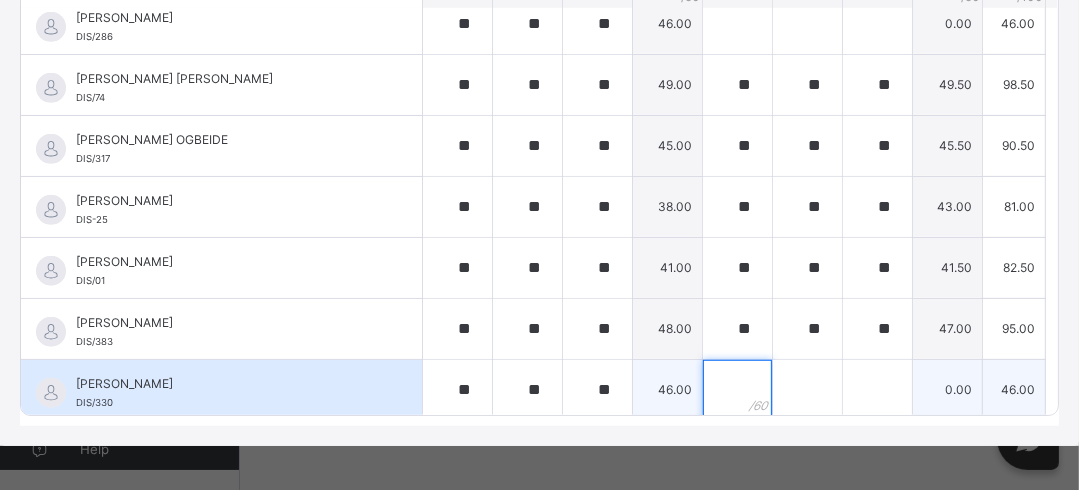 click at bounding box center (737, 390) 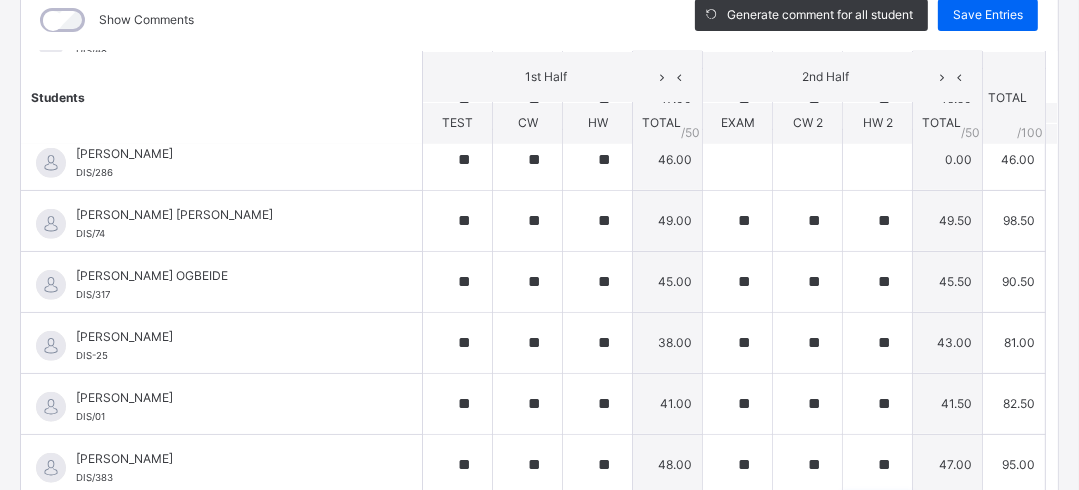 scroll, scrollTop: 263, scrollLeft: 0, axis: vertical 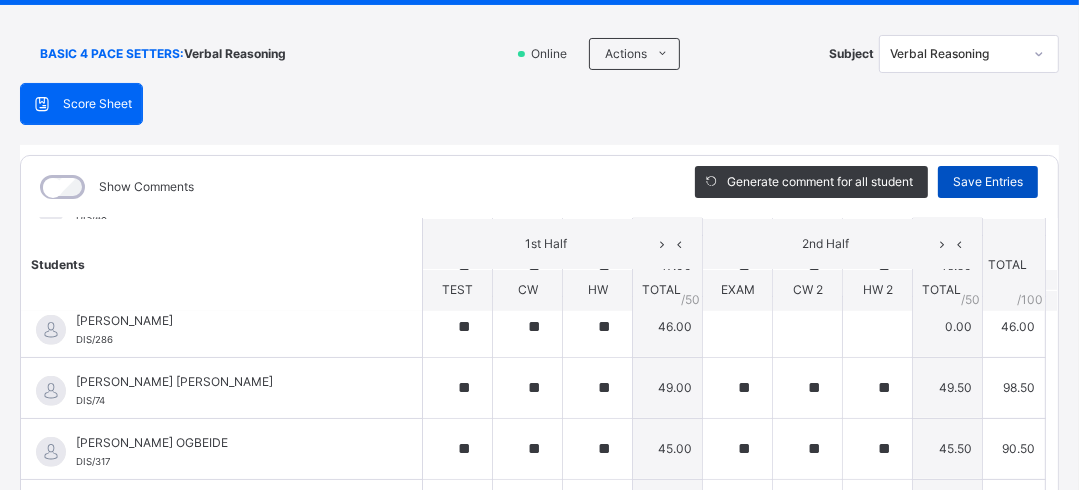 click on "Save Entries" at bounding box center (988, 182) 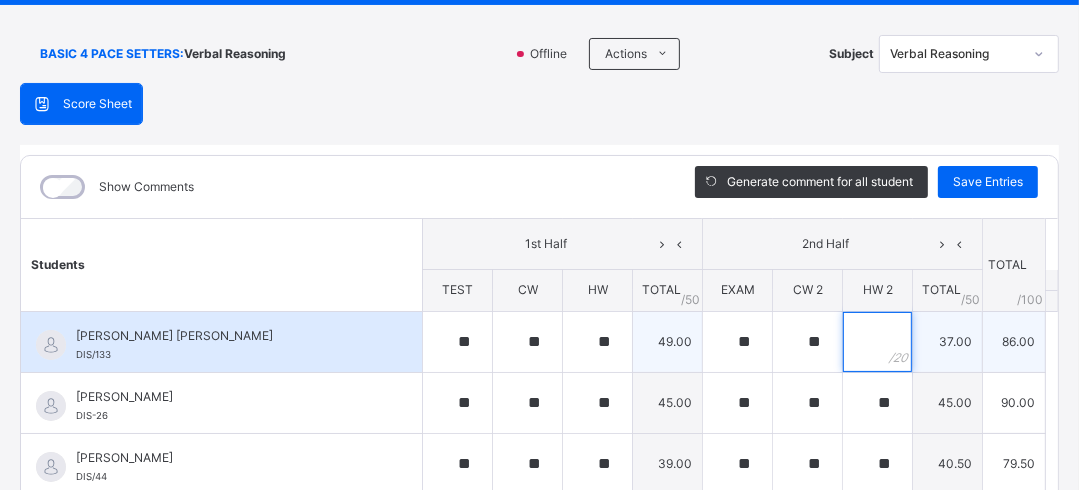 click at bounding box center (877, 342) 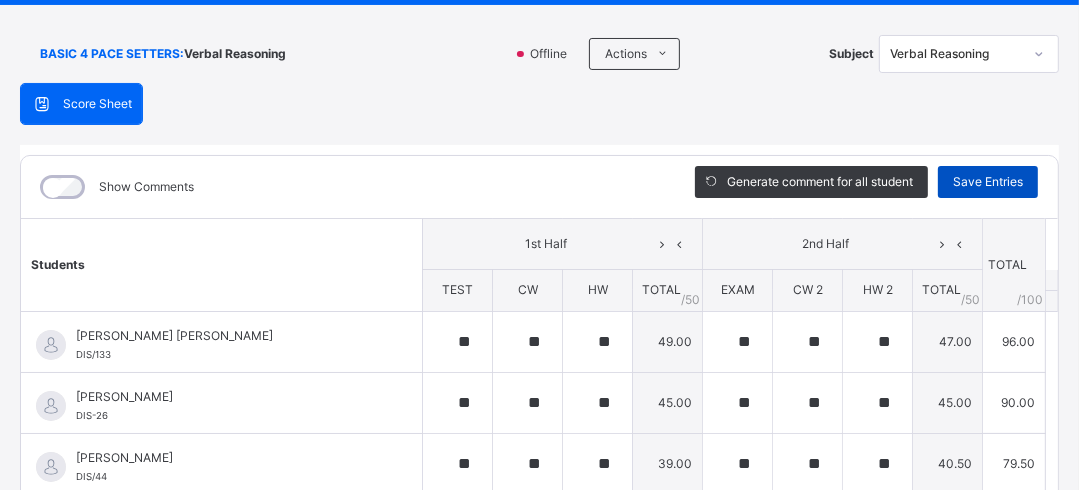 click on "Save Entries" at bounding box center [988, 182] 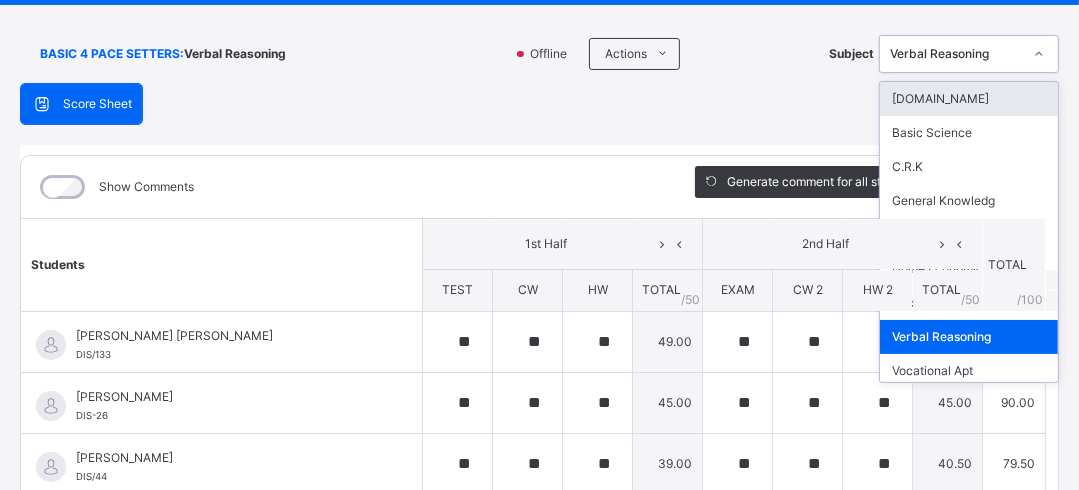 click 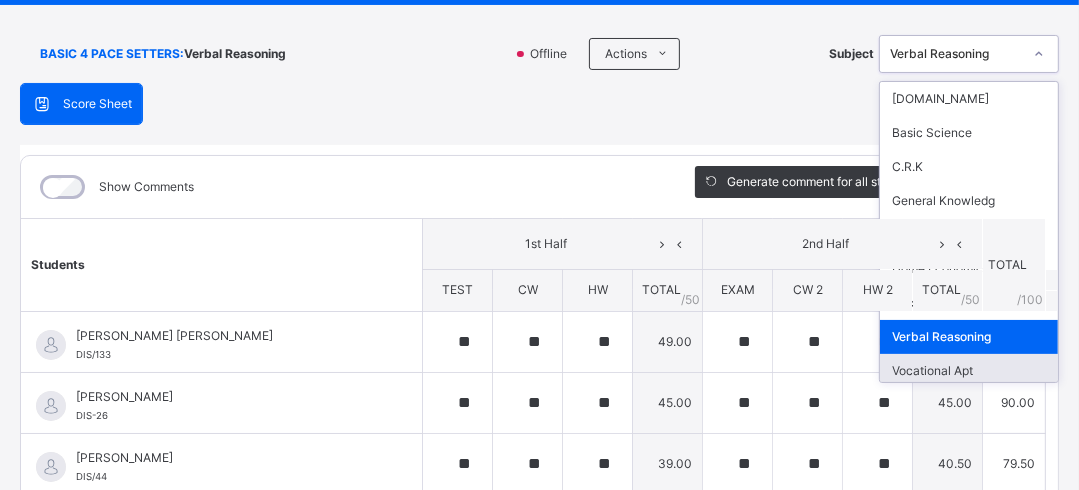 scroll, scrollTop: 32, scrollLeft: 0, axis: vertical 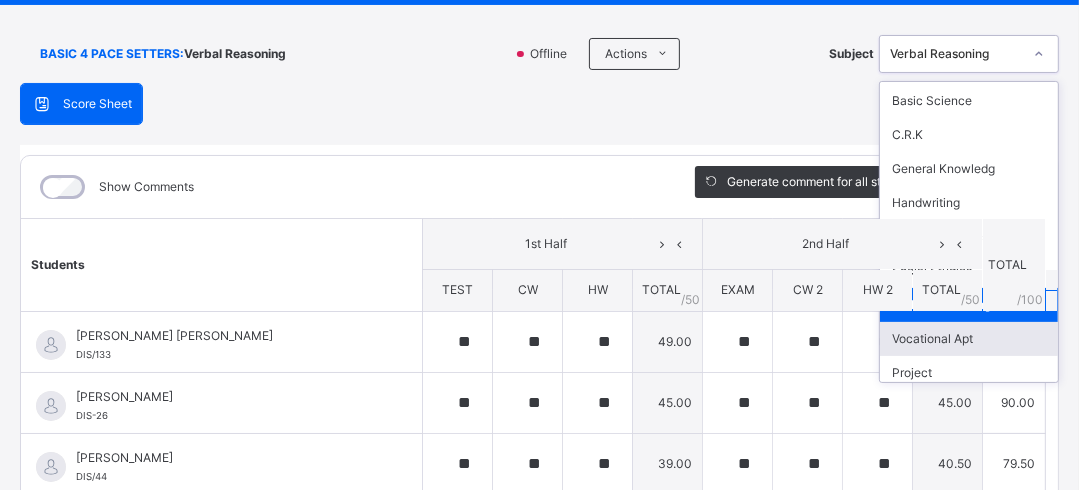 click on "Vocational Apt" at bounding box center (969, 339) 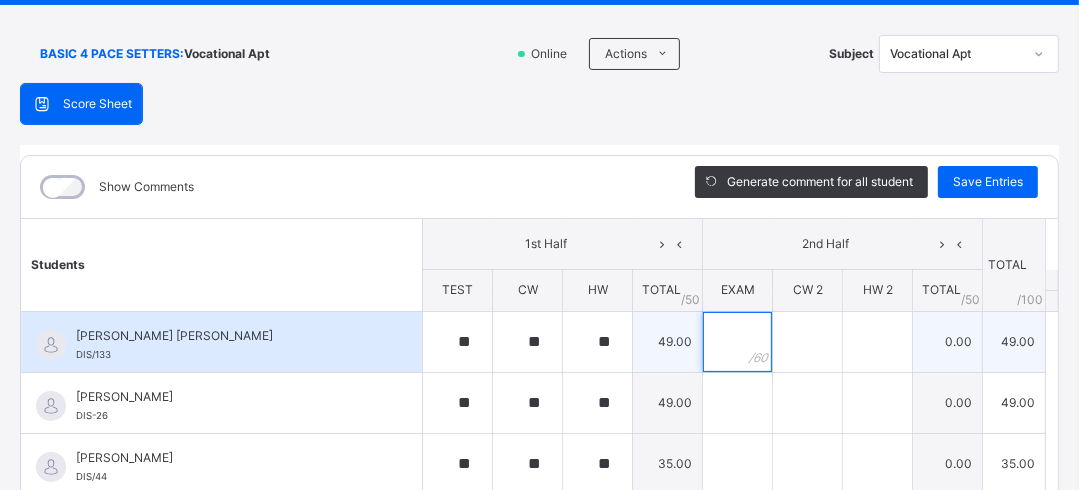 click at bounding box center [737, 342] 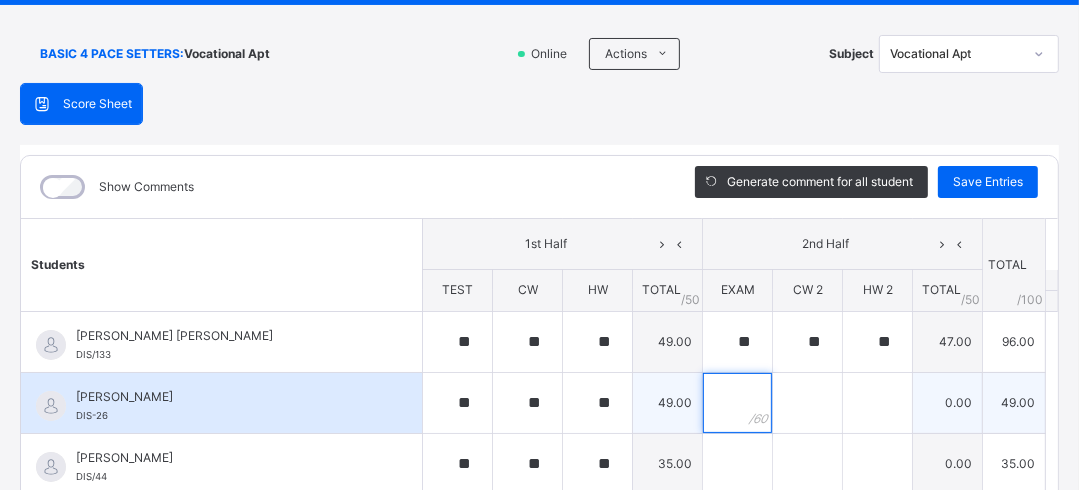 click at bounding box center [737, 403] 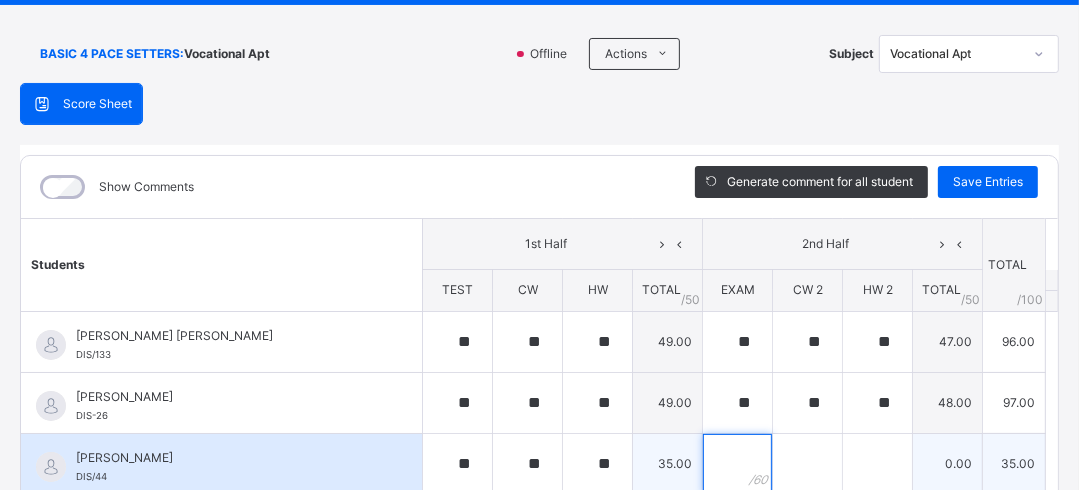 click at bounding box center [737, 464] 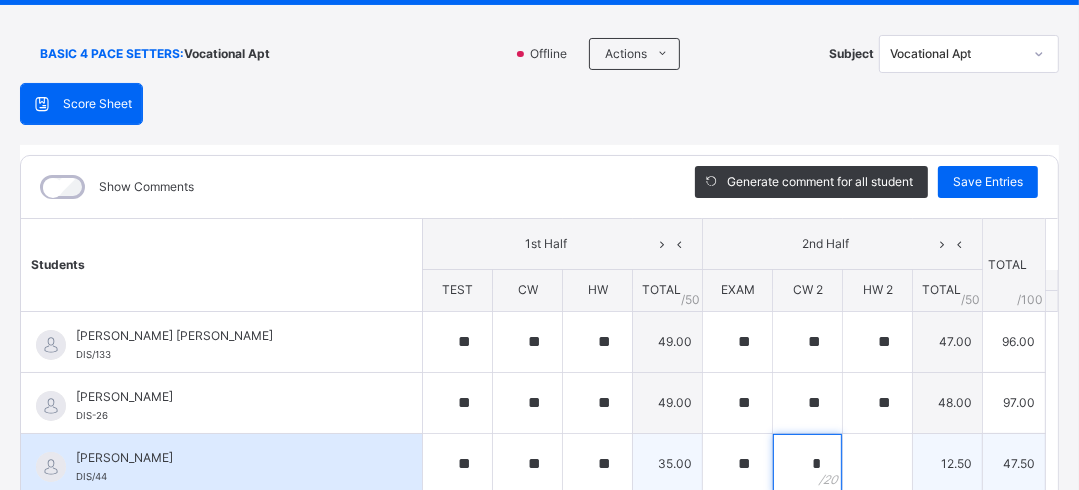 scroll, scrollTop: 114, scrollLeft: 0, axis: vertical 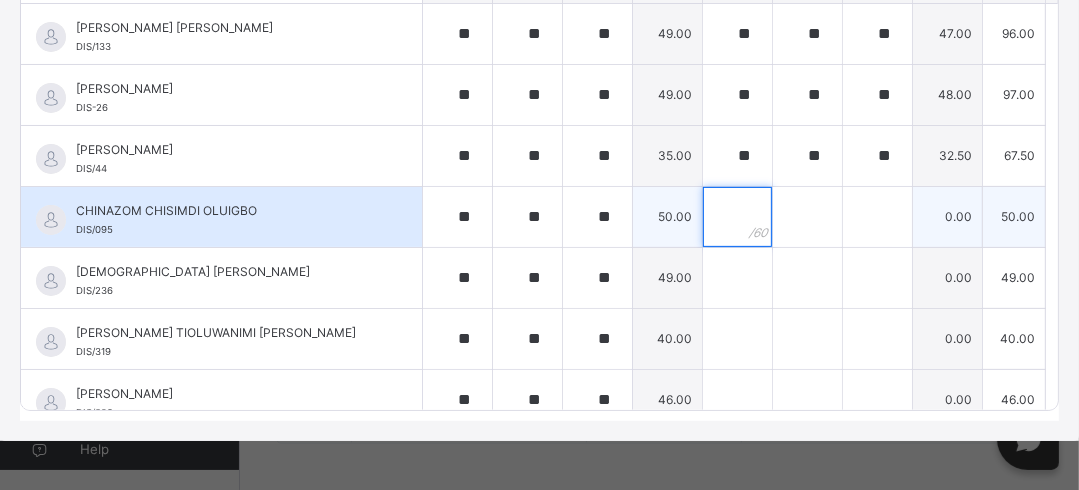 click at bounding box center (737, 217) 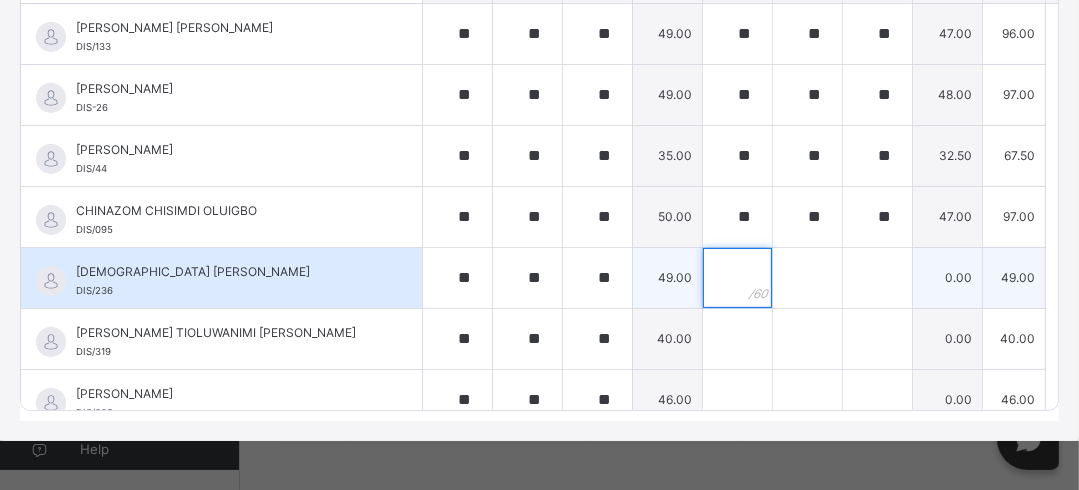 click at bounding box center [737, 278] 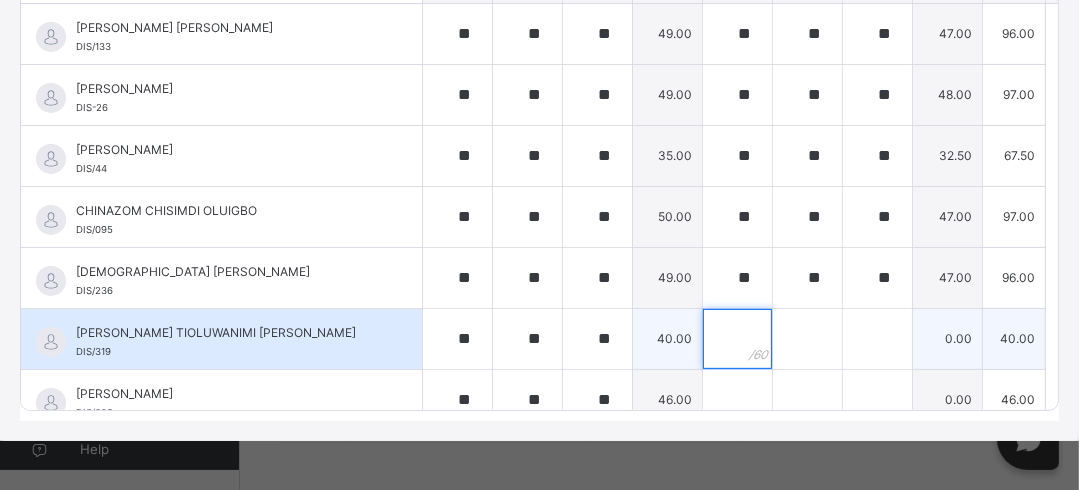 click at bounding box center (737, 339) 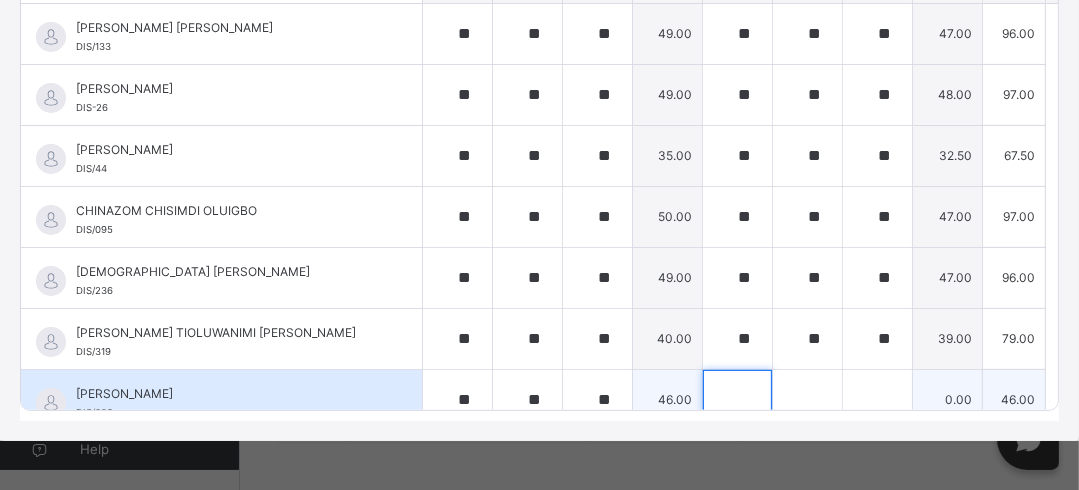 click at bounding box center (737, 400) 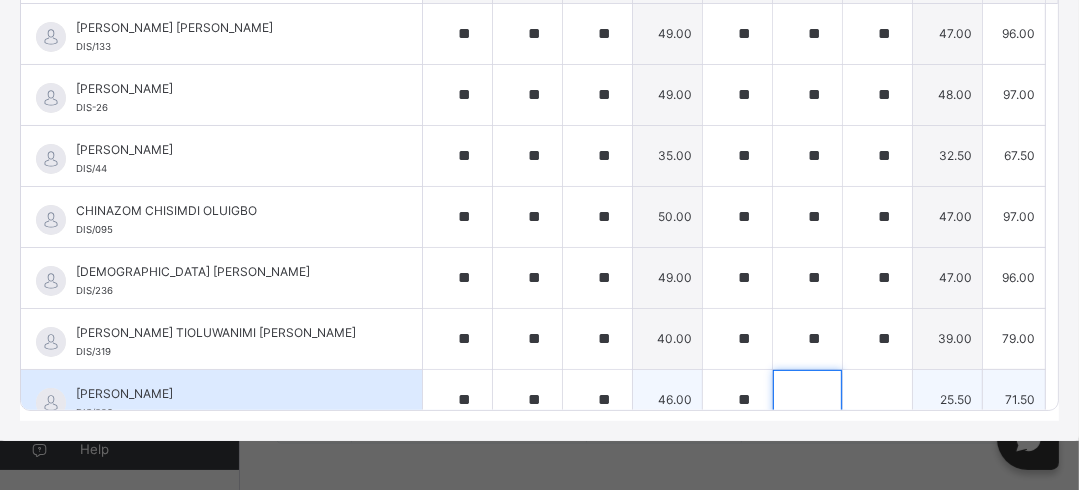 scroll, scrollTop: 17, scrollLeft: 0, axis: vertical 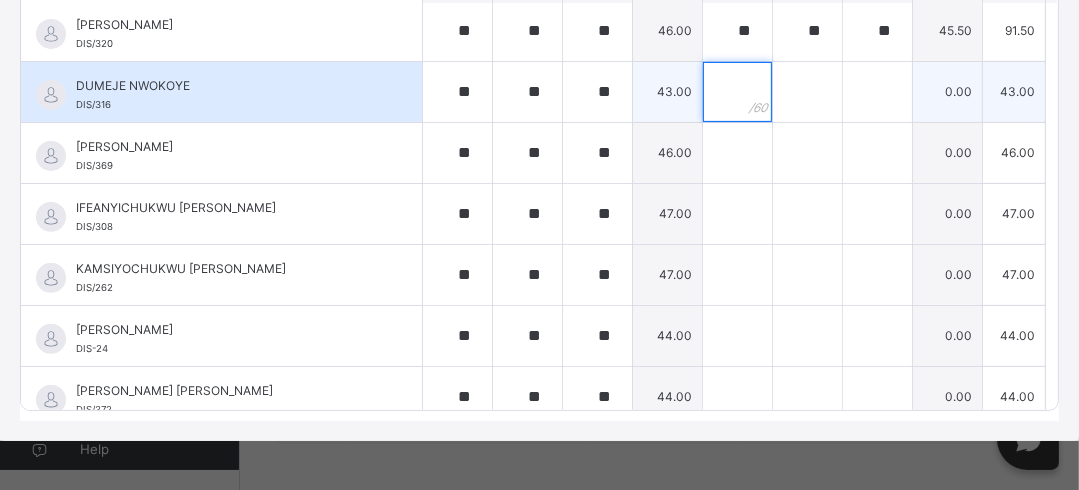 click at bounding box center (737, 92) 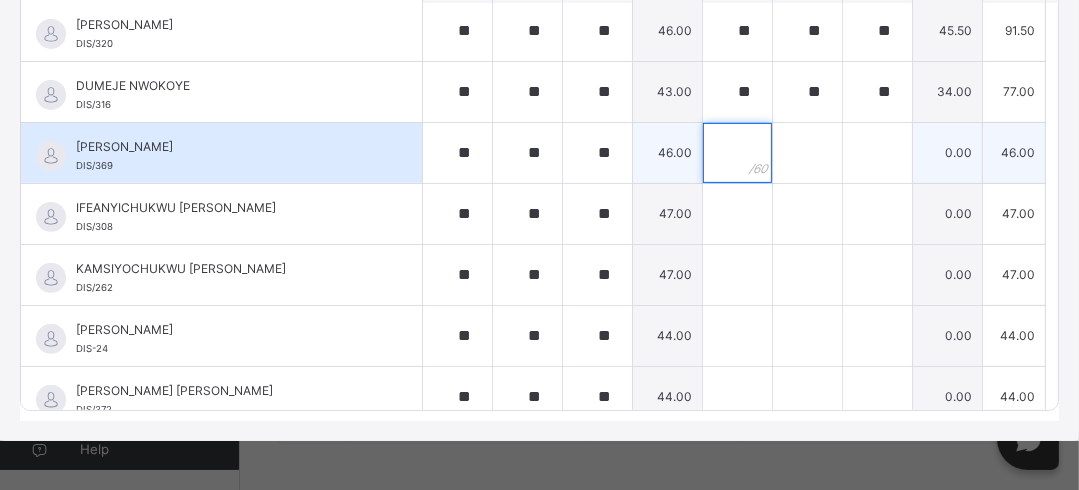 click at bounding box center (737, 153) 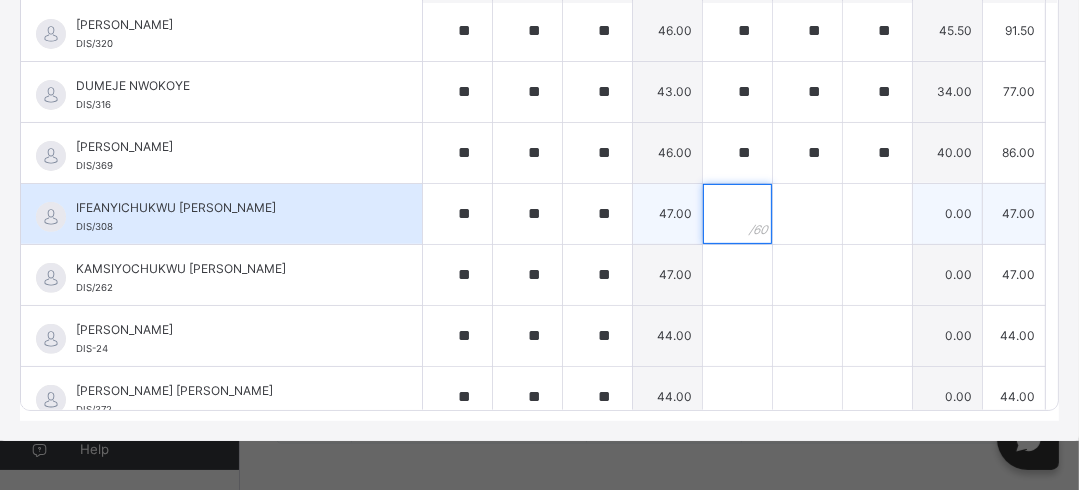 click at bounding box center (737, 214) 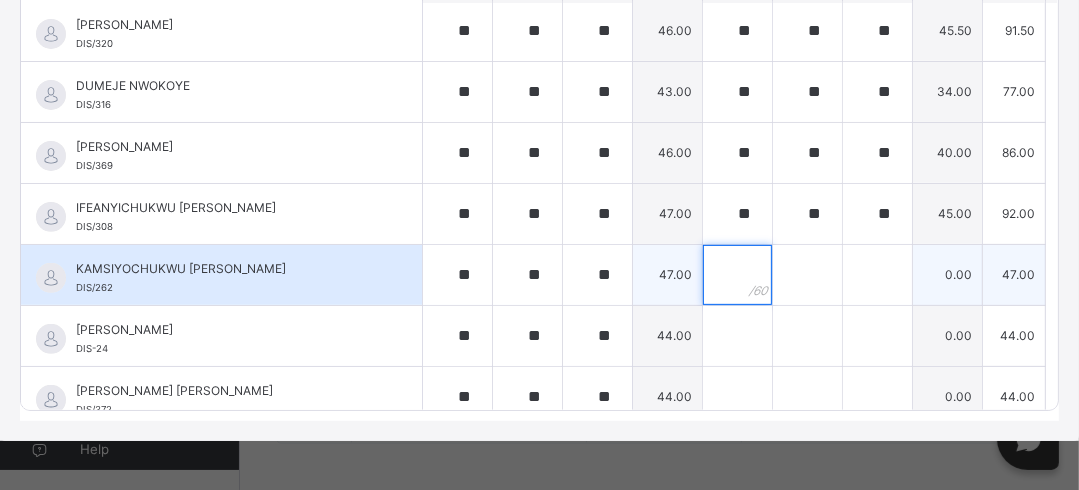 click at bounding box center [737, 275] 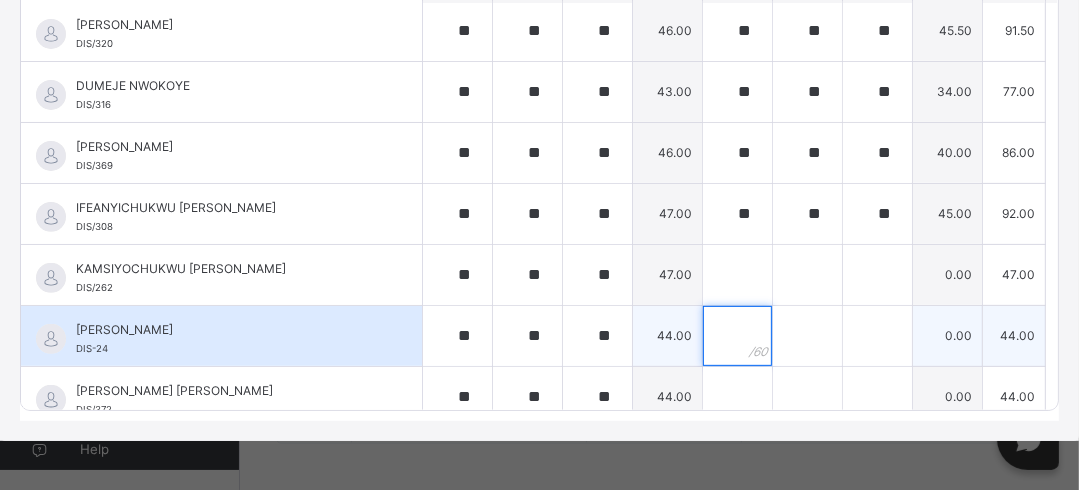 click at bounding box center (737, 336) 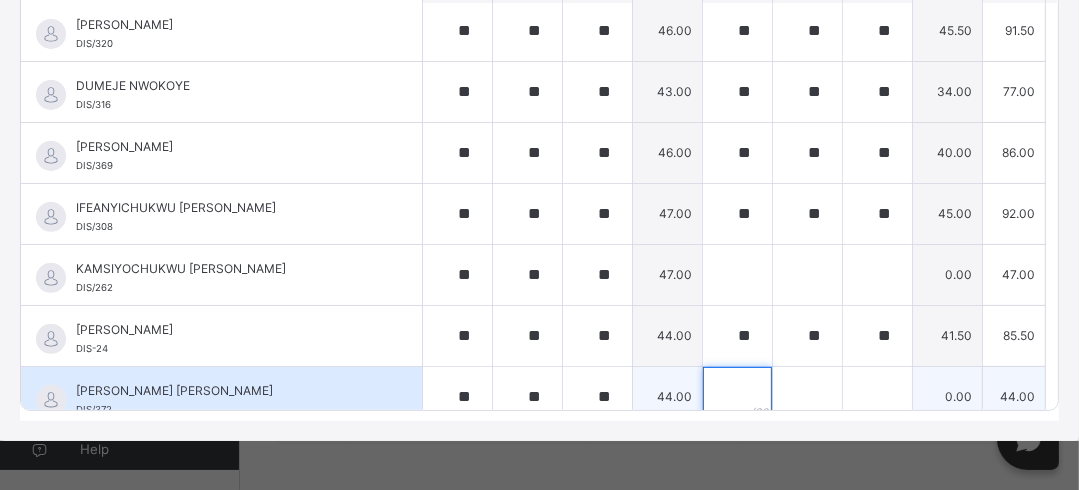 click at bounding box center (737, 397) 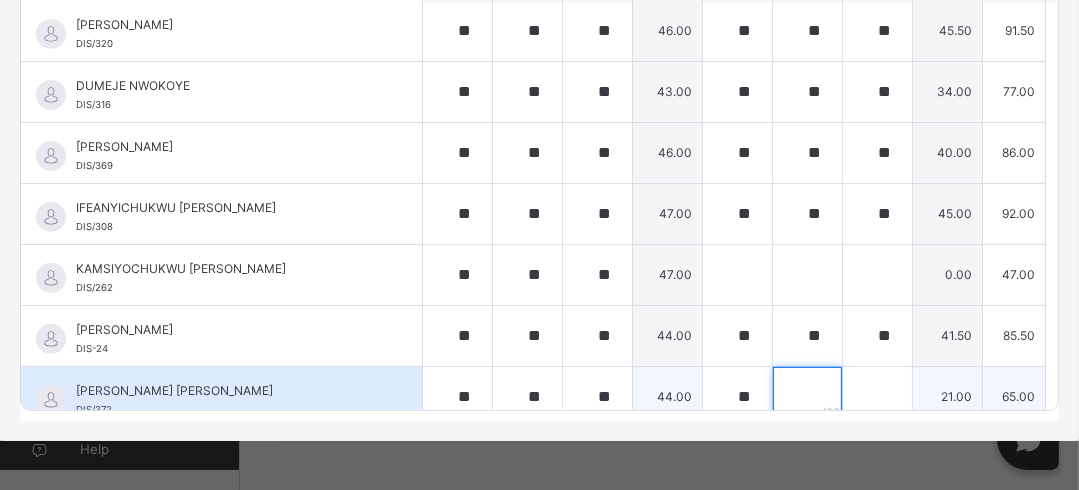 scroll, scrollTop: 382, scrollLeft: 0, axis: vertical 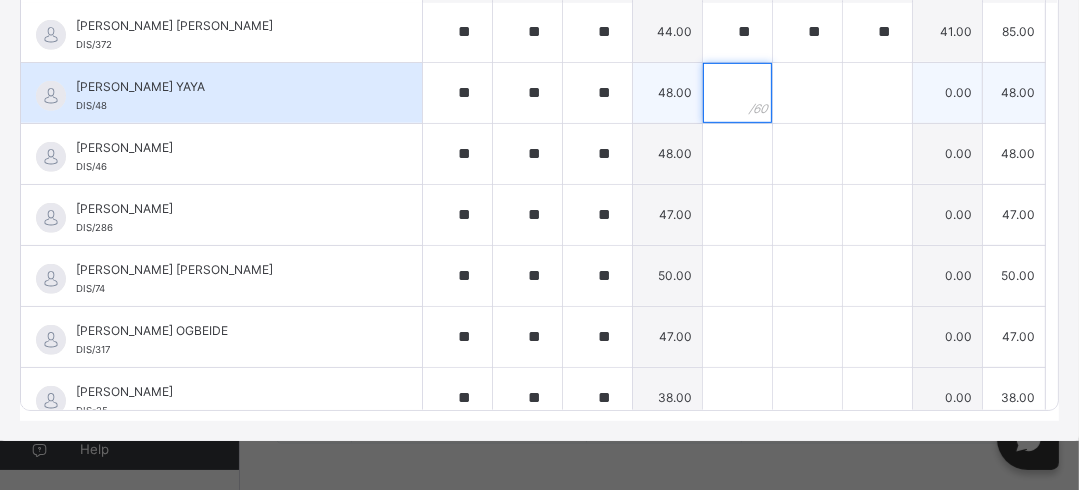 click at bounding box center (737, 93) 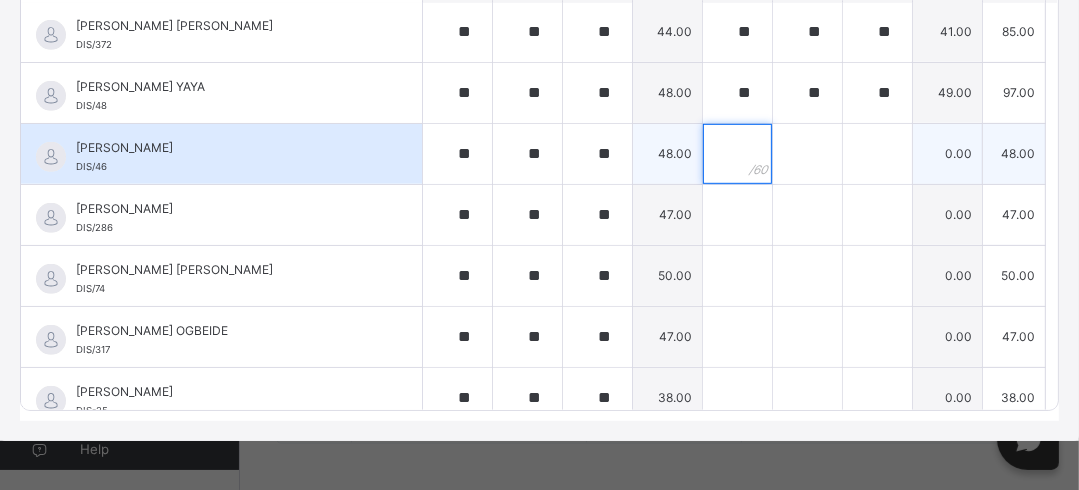 click at bounding box center (737, 154) 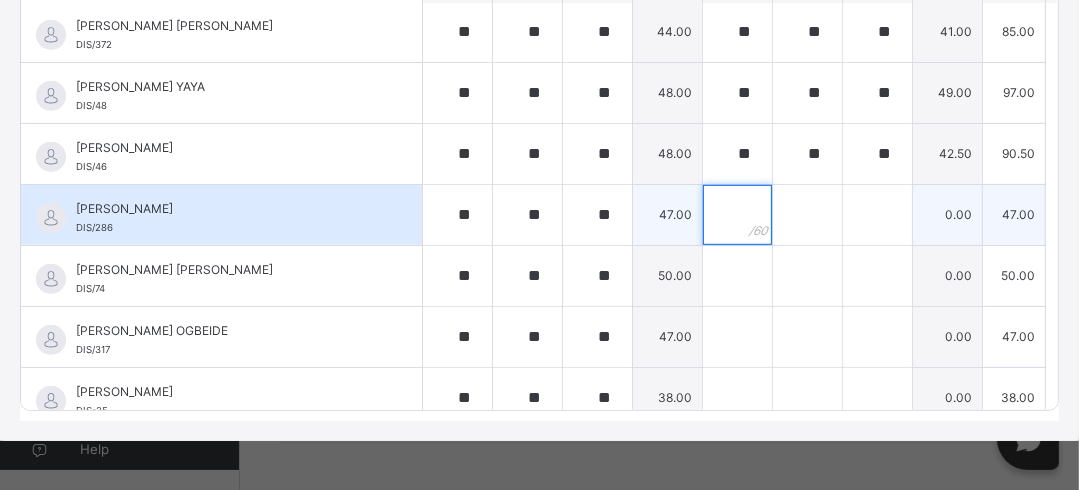 click at bounding box center [737, 215] 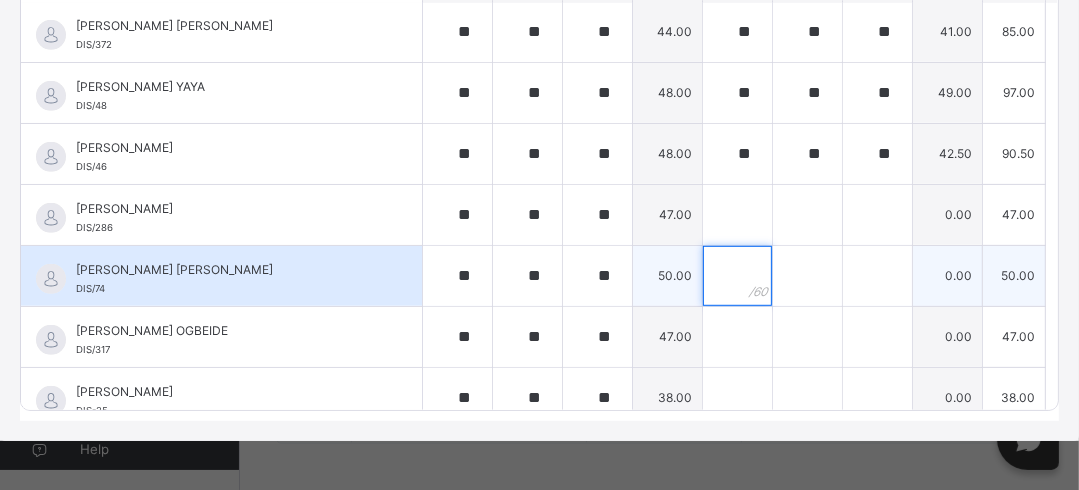 click at bounding box center (737, 276) 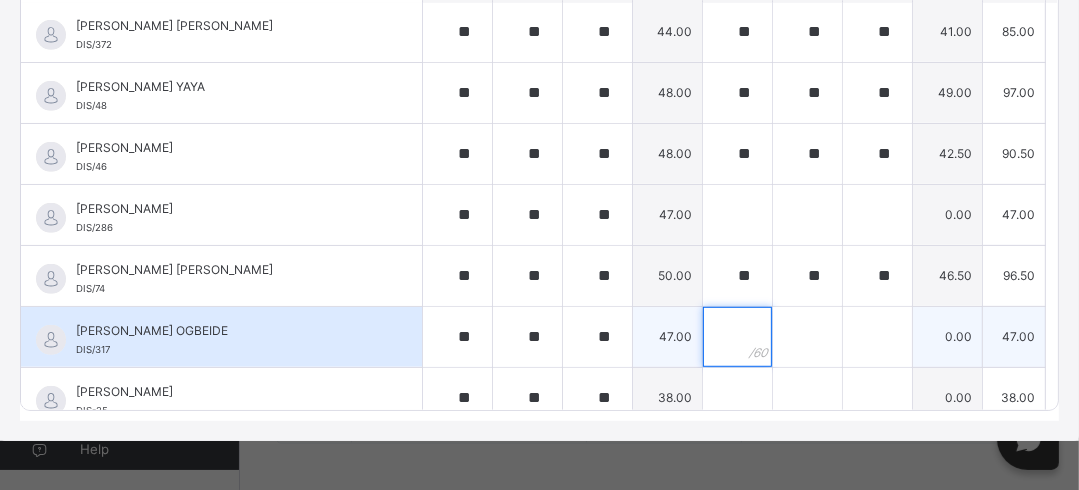 click at bounding box center [737, 337] 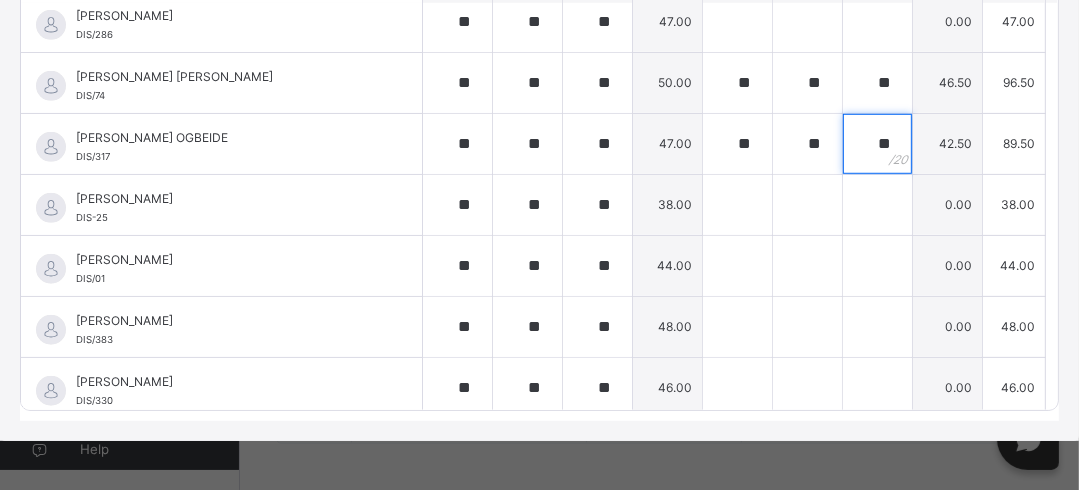 scroll, scrollTop: 930, scrollLeft: 0, axis: vertical 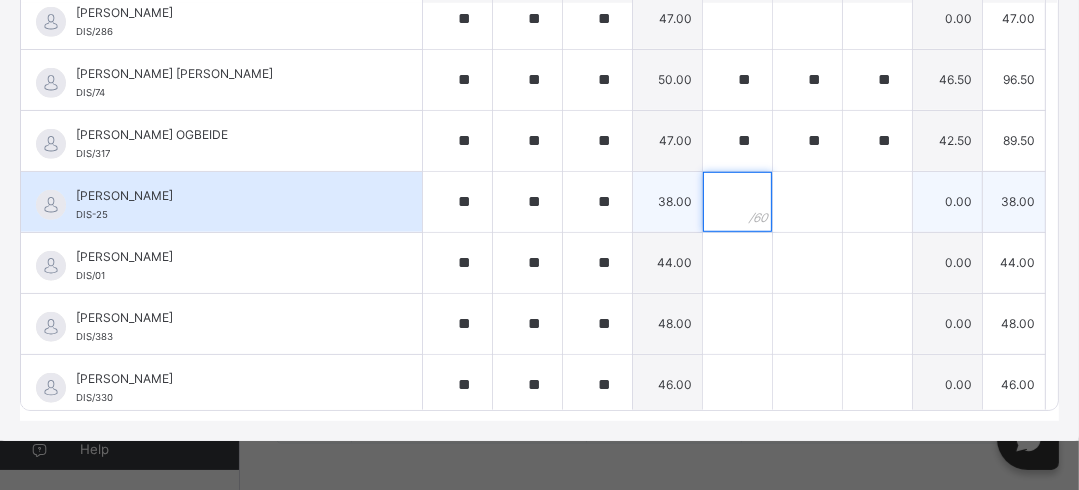 click at bounding box center (737, 202) 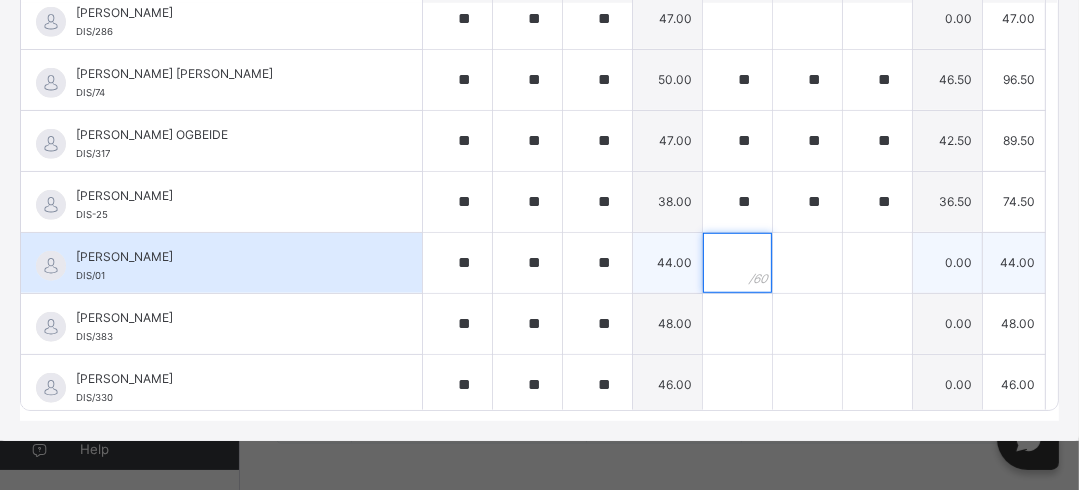 click at bounding box center [737, 263] 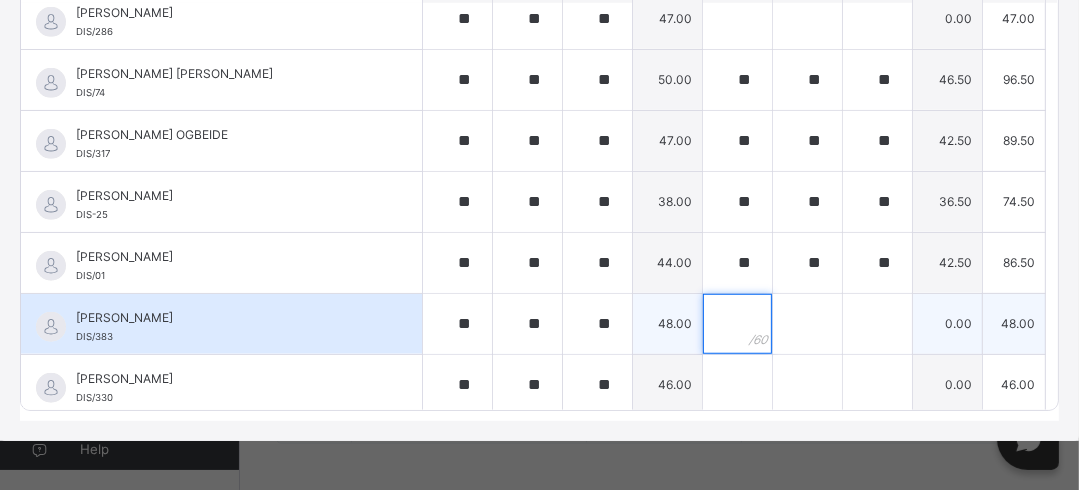 click at bounding box center (737, 324) 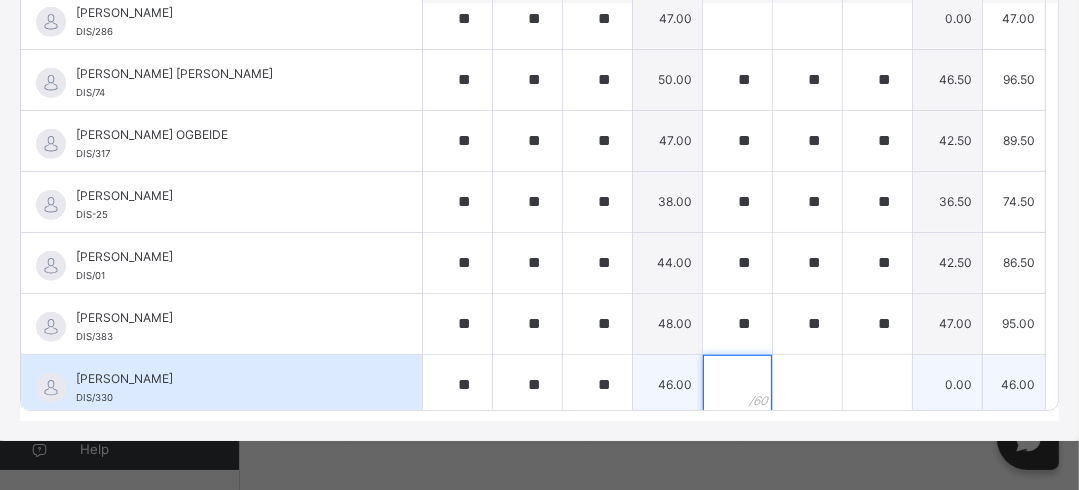 click at bounding box center (737, 385) 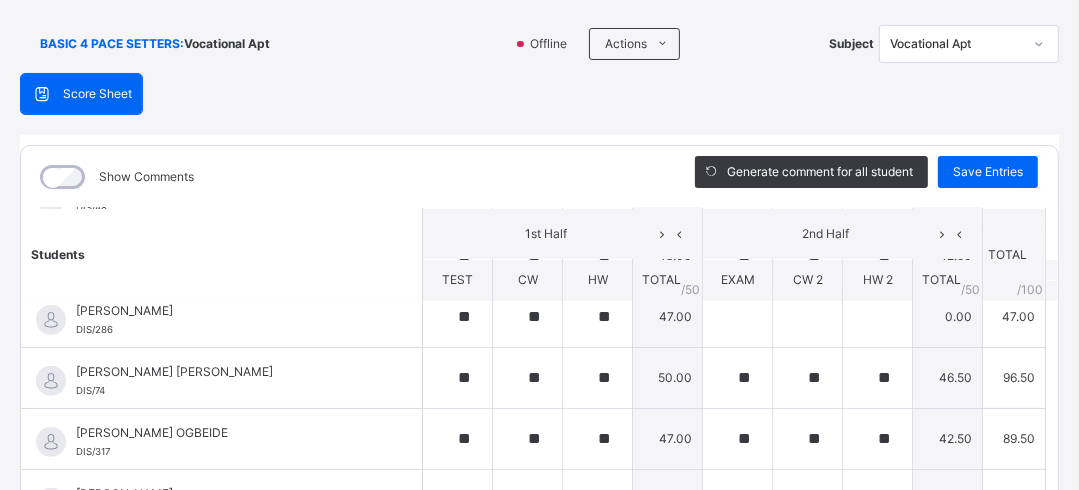scroll, scrollTop: 104, scrollLeft: 0, axis: vertical 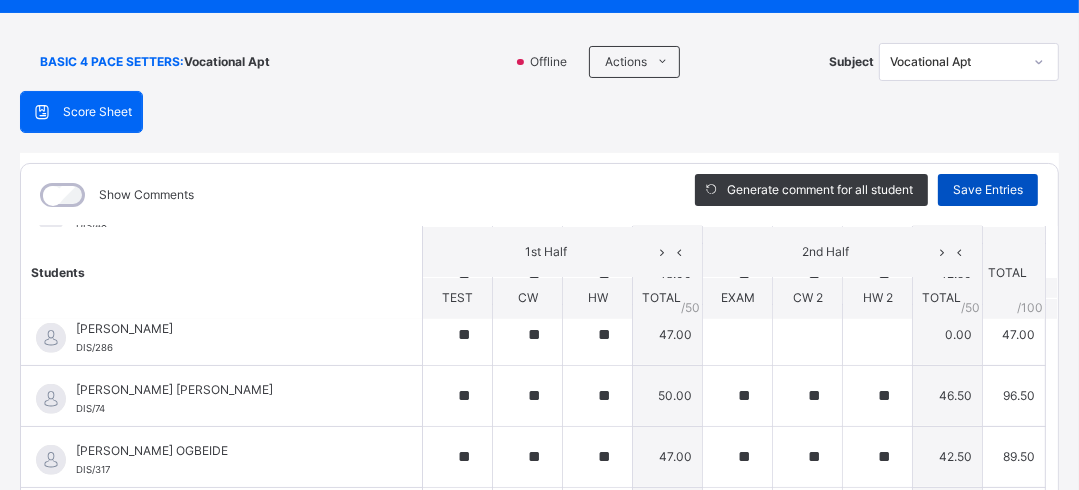 click on "Save Entries" at bounding box center (988, 190) 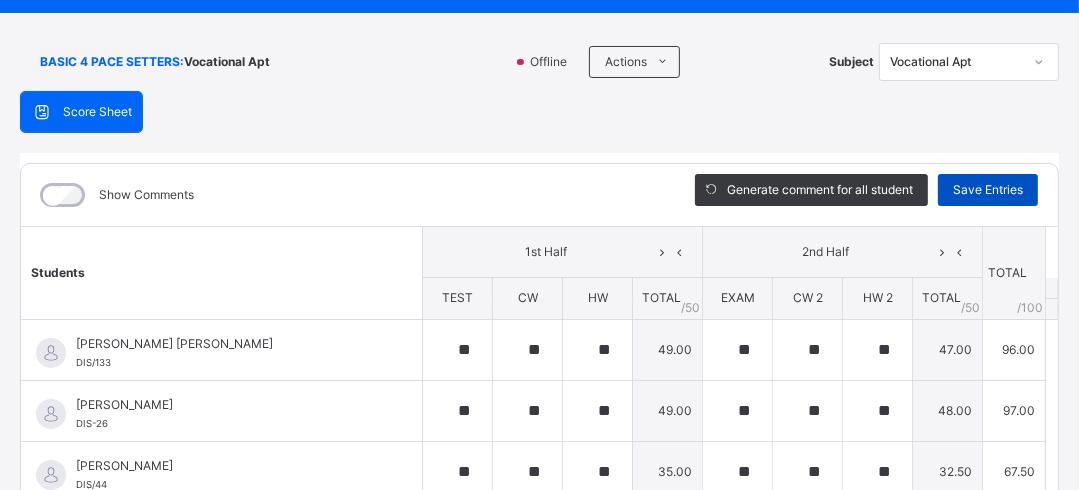 click on "Save Entries" at bounding box center (988, 190) 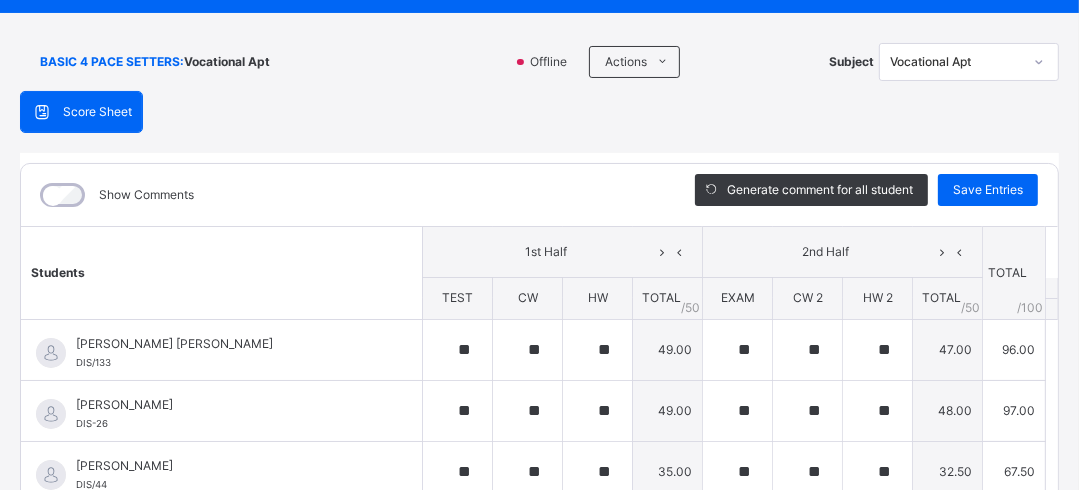 click 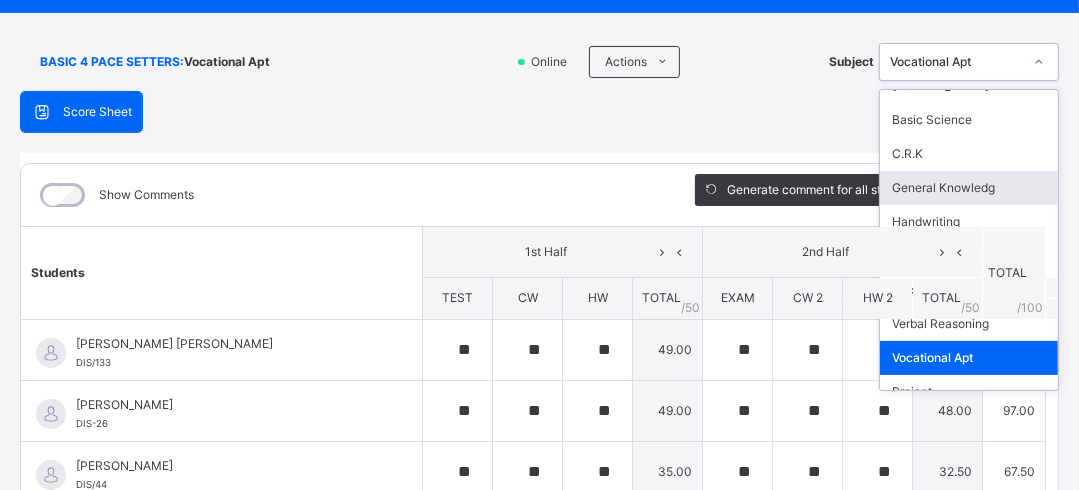 scroll, scrollTop: 32, scrollLeft: 0, axis: vertical 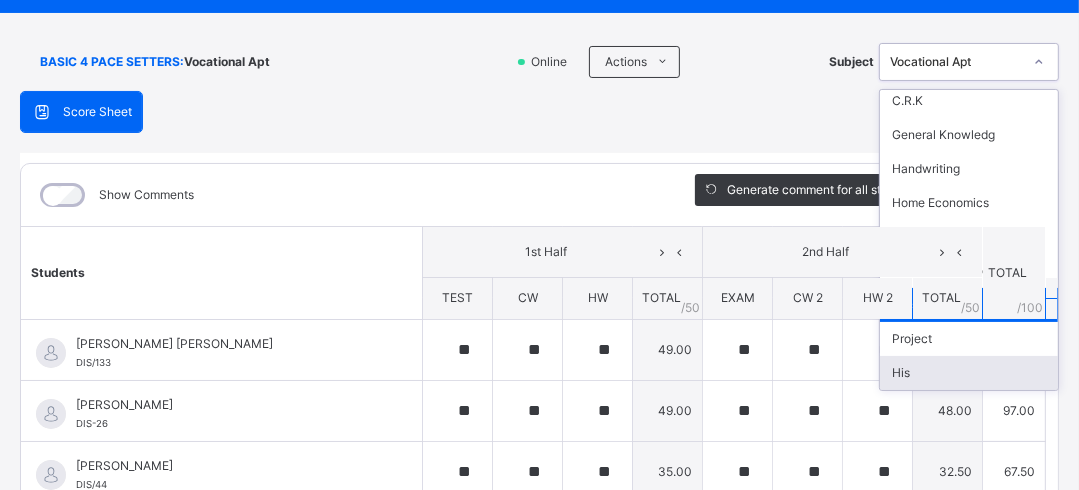 click on "His" at bounding box center [969, 373] 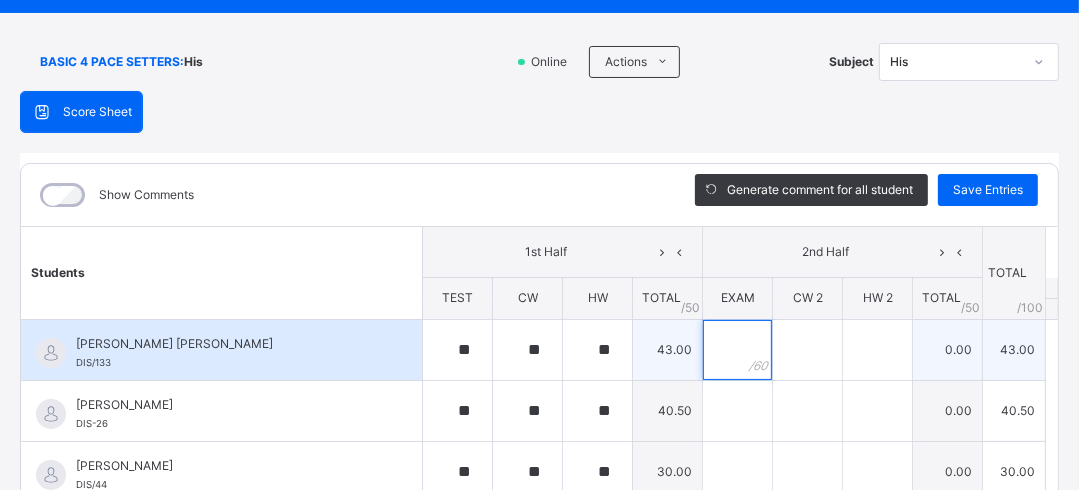 click at bounding box center [737, 350] 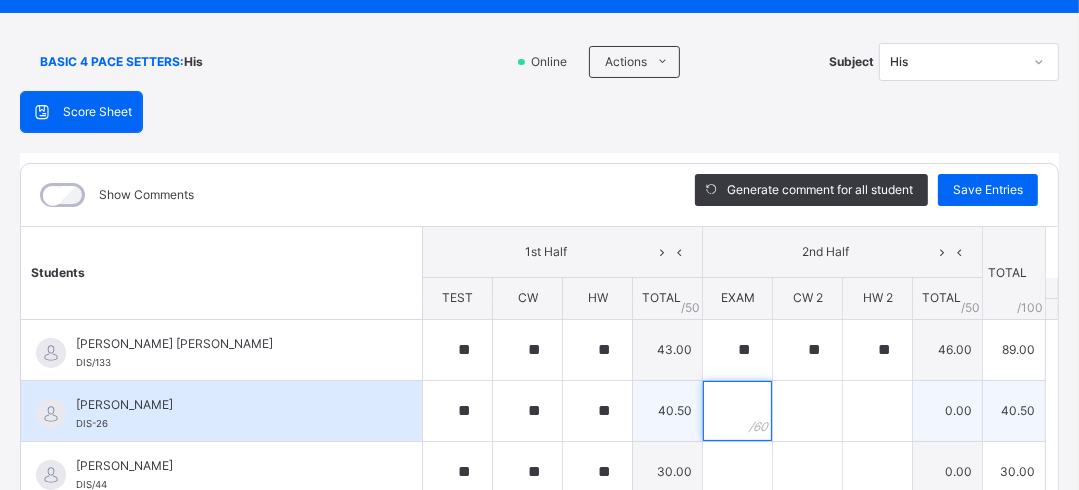click at bounding box center (737, 411) 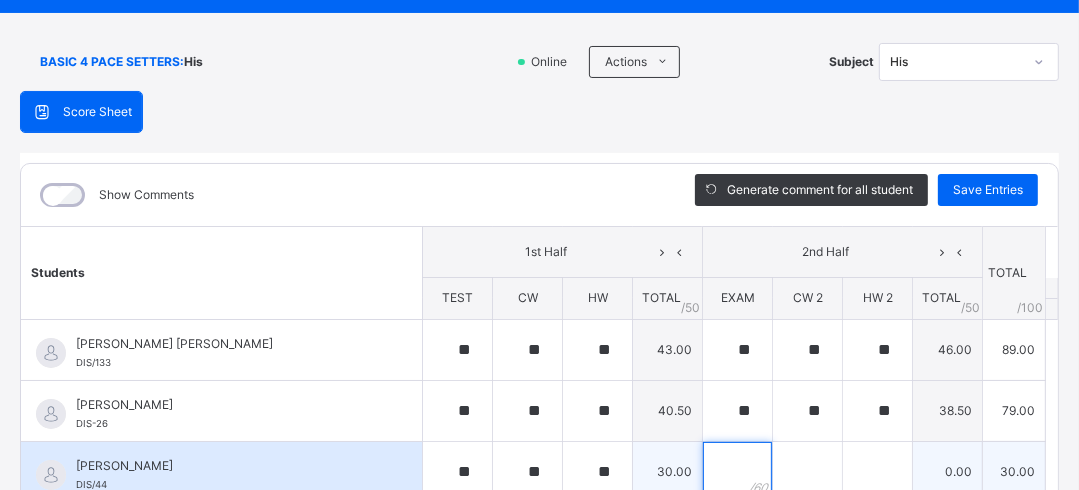 click at bounding box center (737, 472) 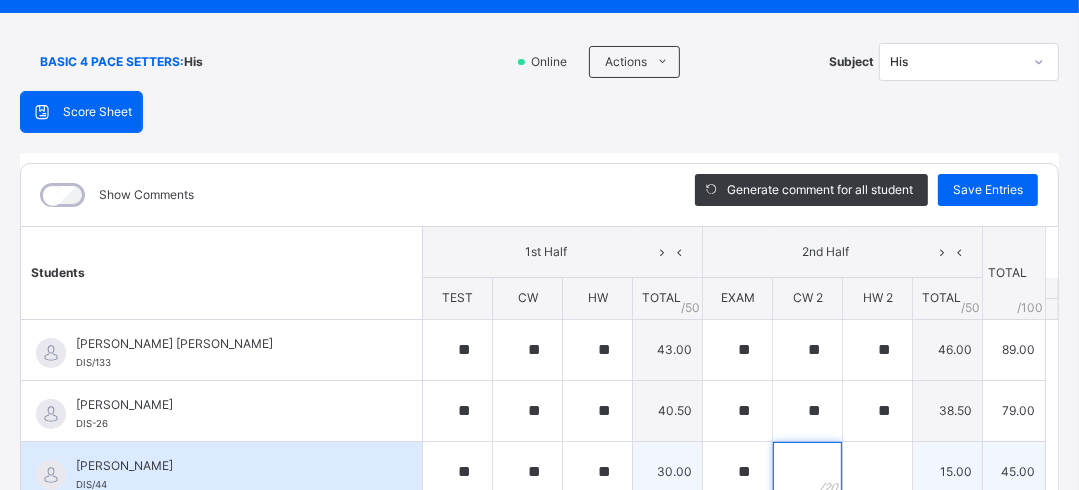 scroll, scrollTop: 114, scrollLeft: 0, axis: vertical 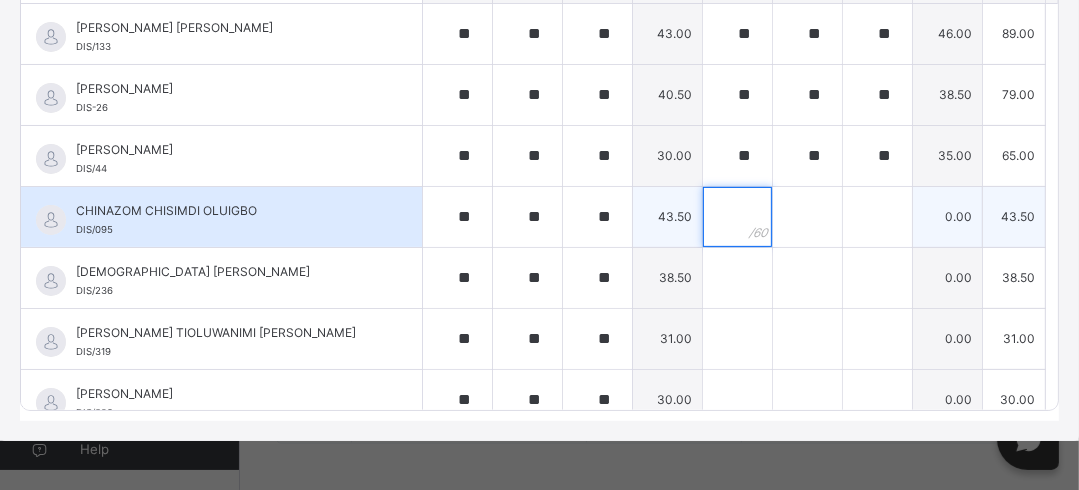 click at bounding box center [737, 217] 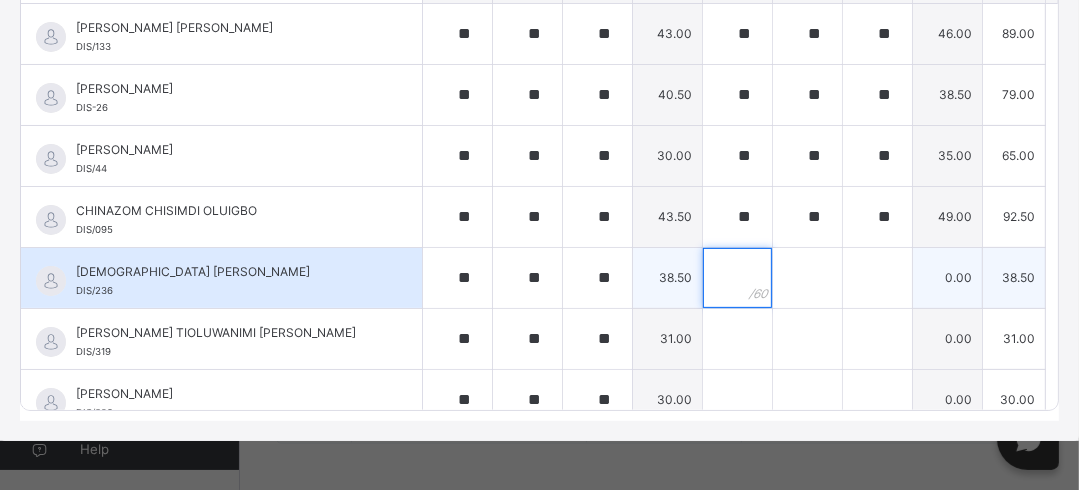 click at bounding box center (737, 278) 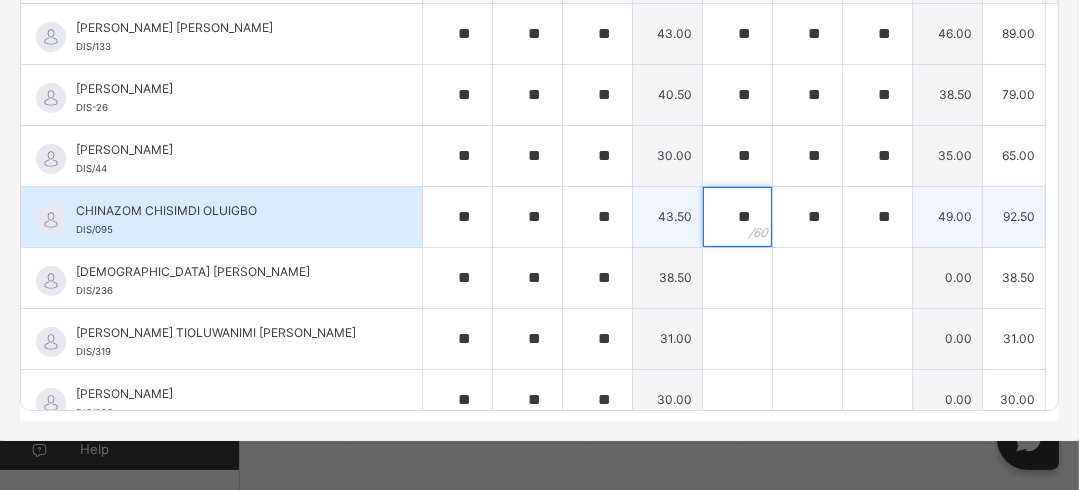 click on "**" at bounding box center [737, 217] 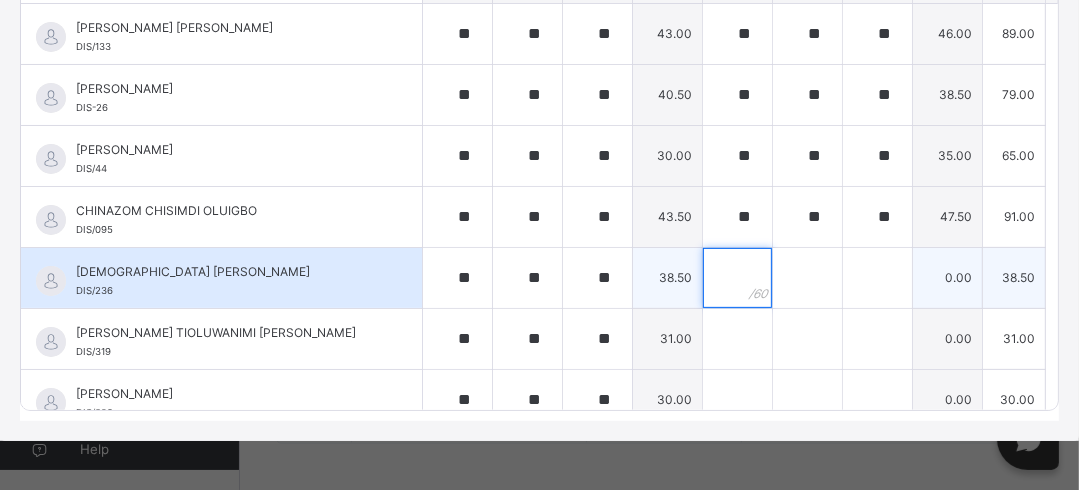 click at bounding box center (737, 278) 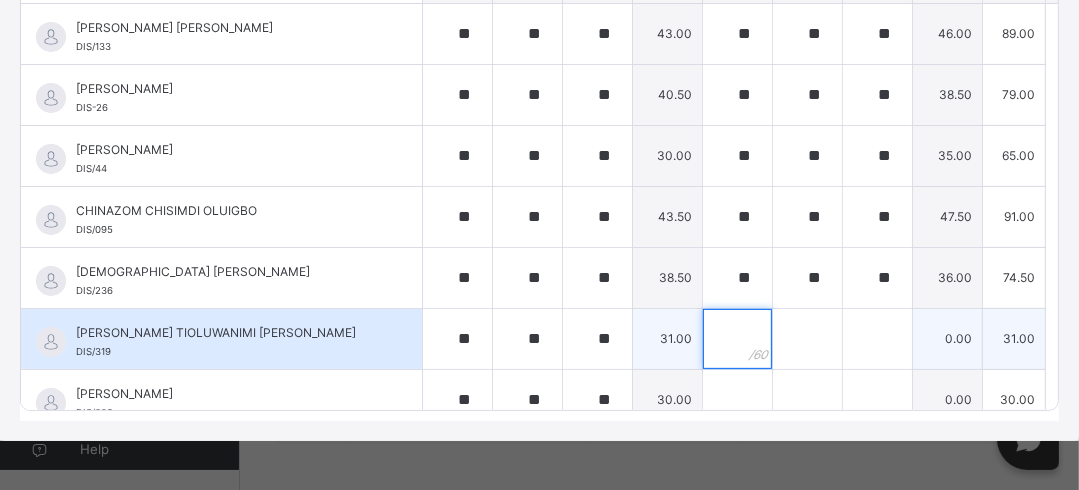 click at bounding box center [737, 339] 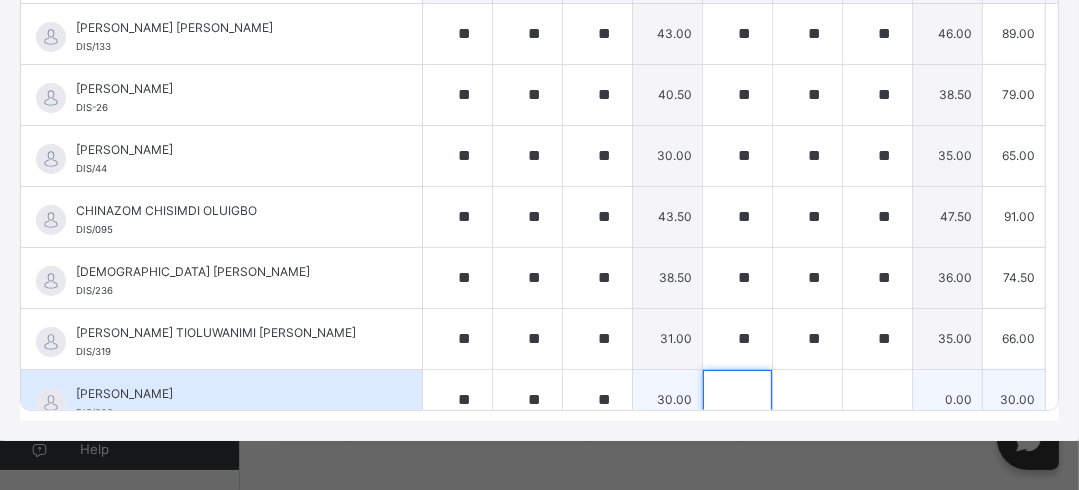 click at bounding box center [737, 400] 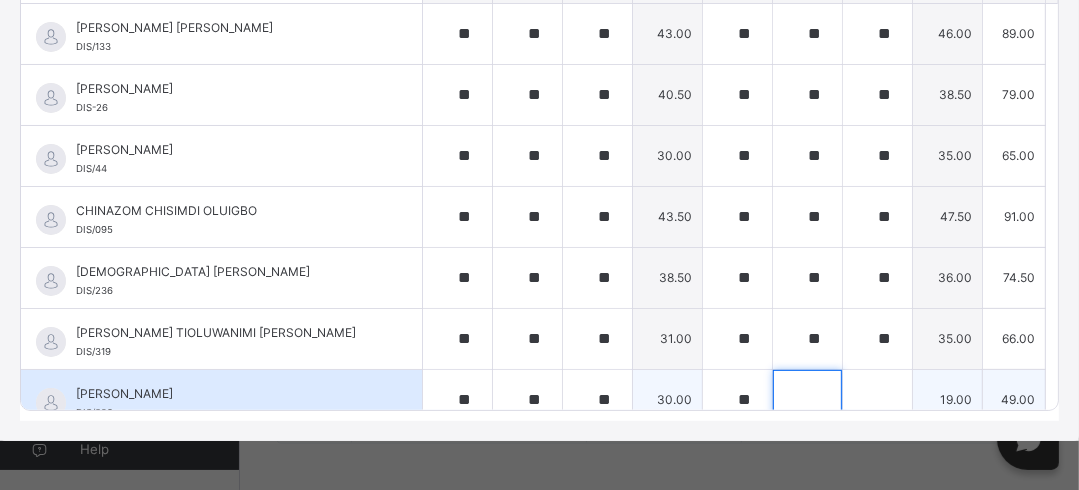 scroll, scrollTop: 17, scrollLeft: 0, axis: vertical 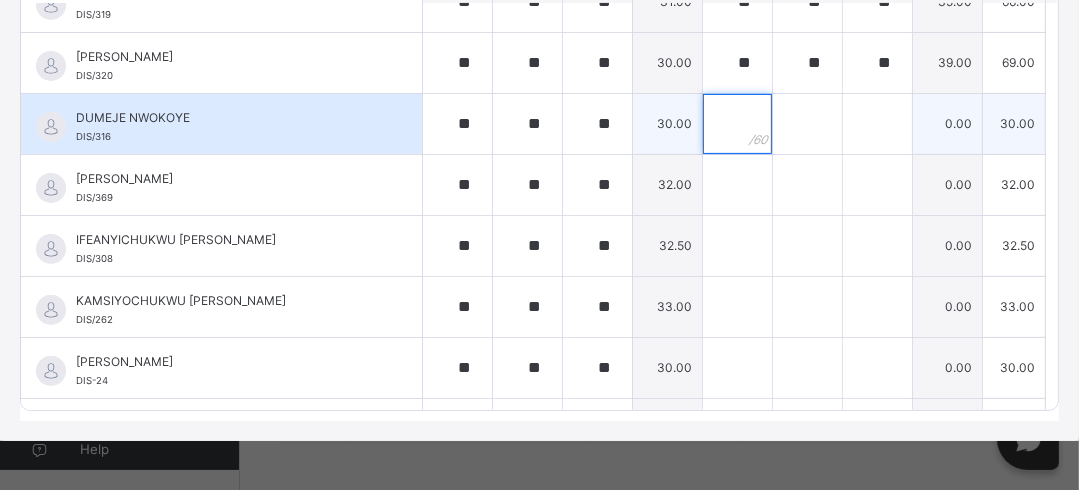 click at bounding box center [737, 124] 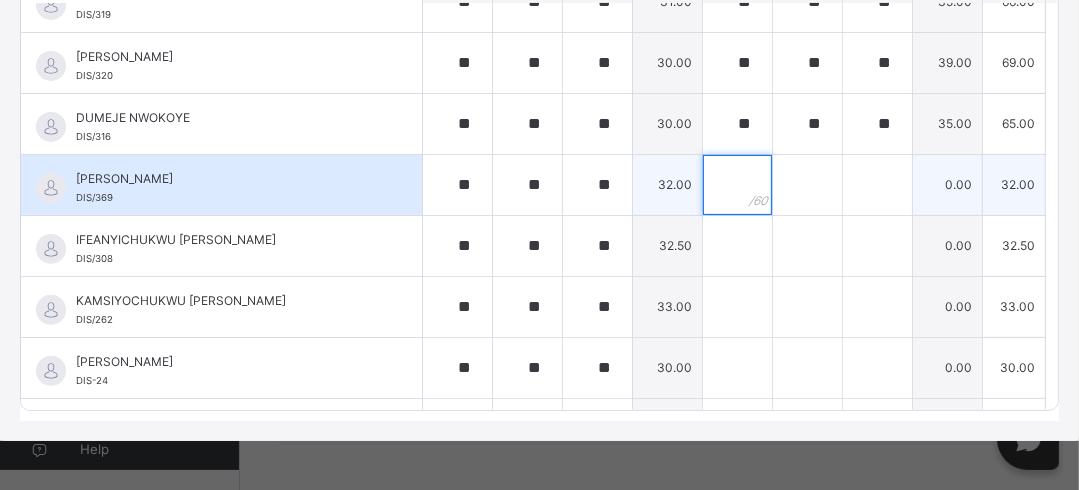 click at bounding box center (737, 185) 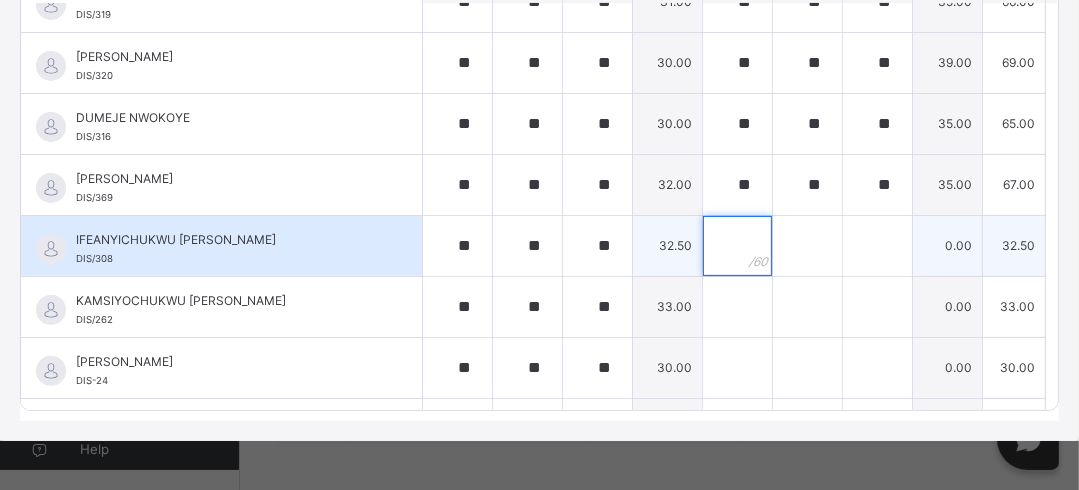 click at bounding box center [737, 246] 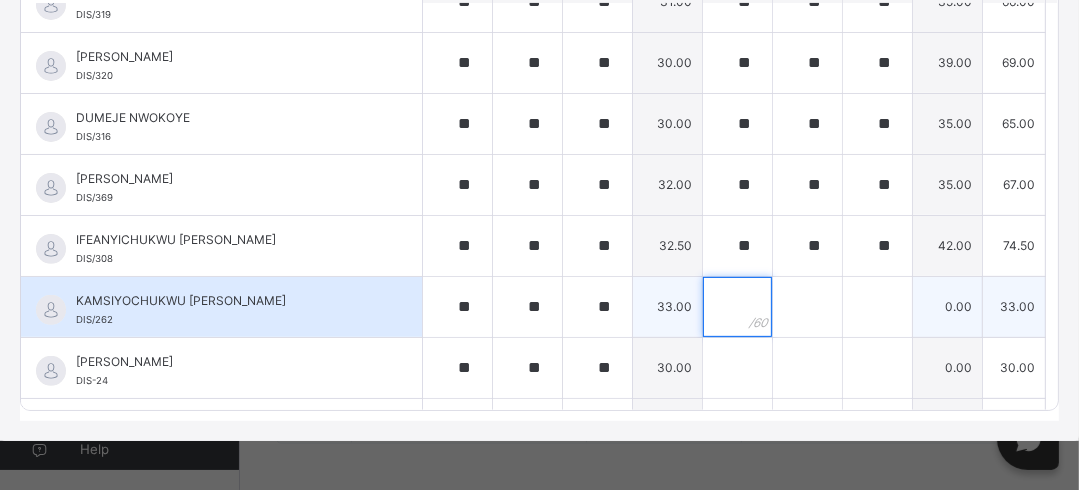 click at bounding box center (737, 307) 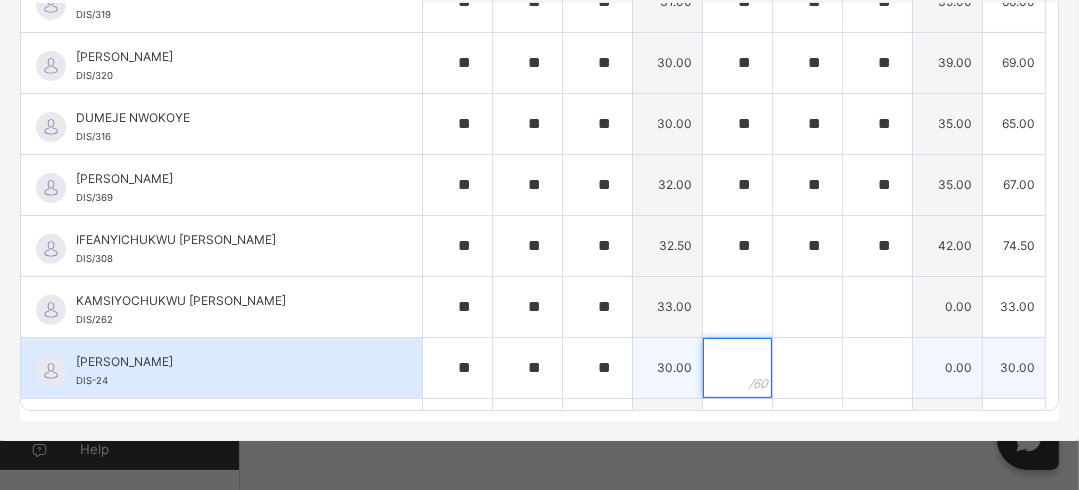 click at bounding box center (737, 368) 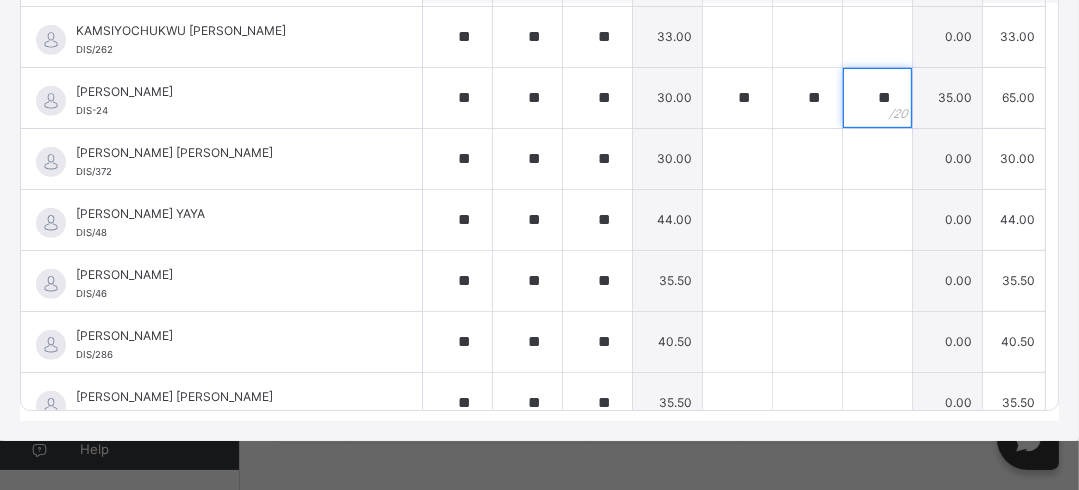 scroll, scrollTop: 625, scrollLeft: 0, axis: vertical 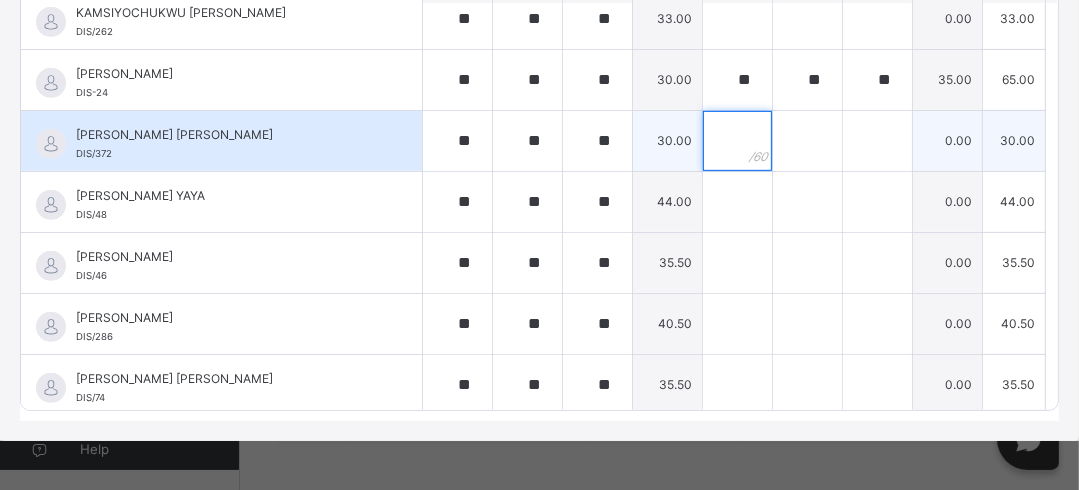 click at bounding box center [737, 141] 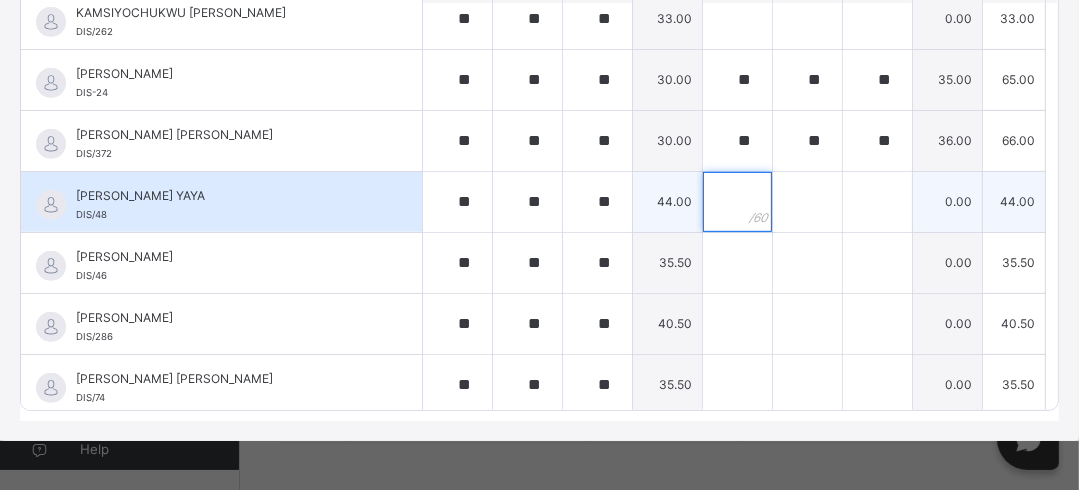 click at bounding box center [737, 202] 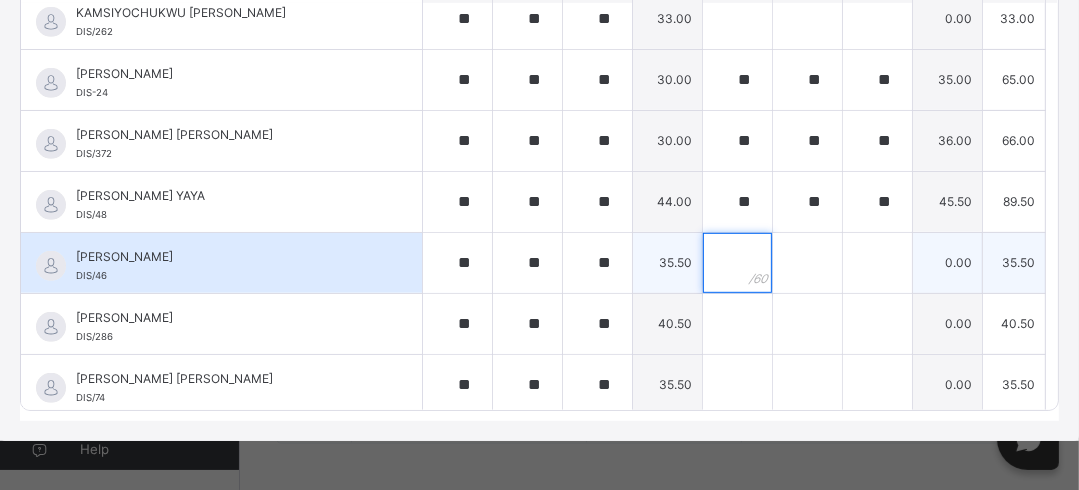 click at bounding box center (737, 263) 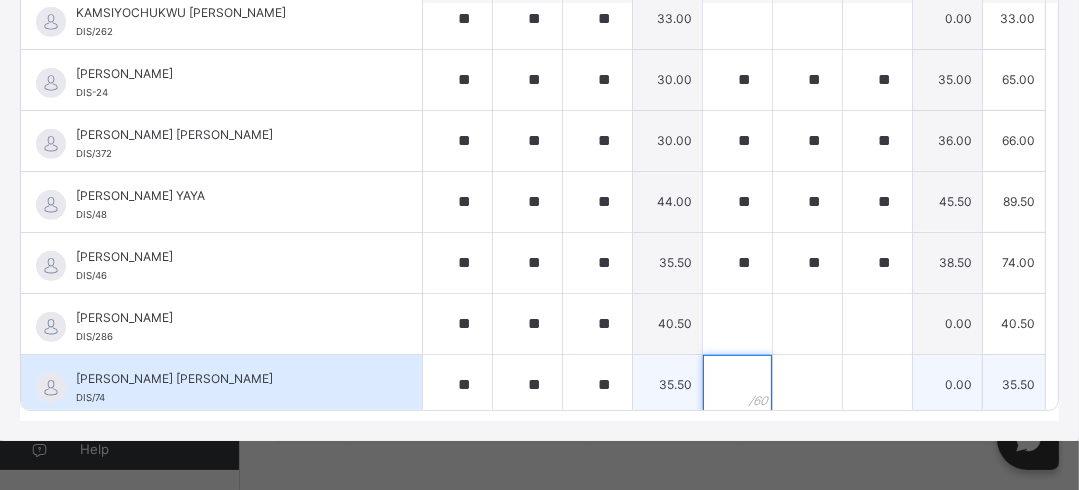 click at bounding box center (737, 385) 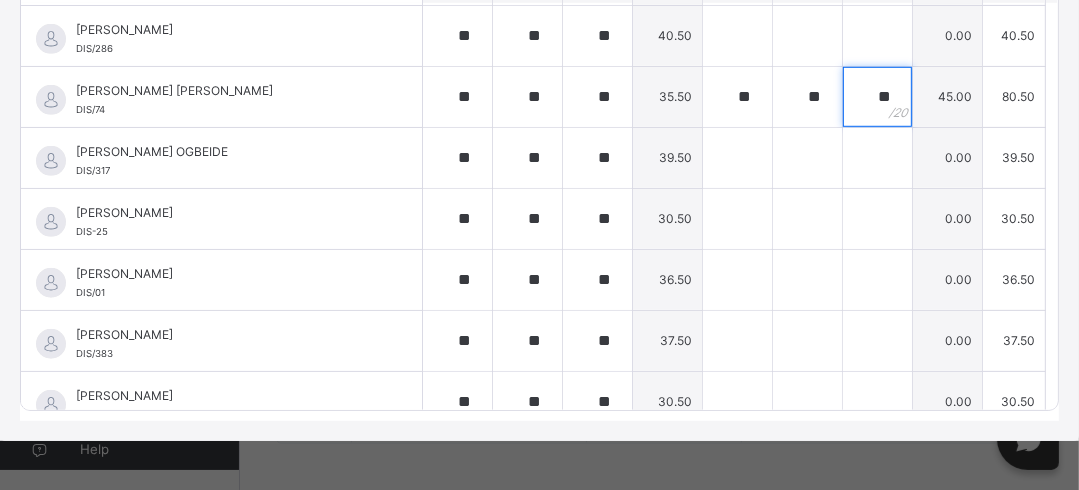 scroll, scrollTop: 930, scrollLeft: 0, axis: vertical 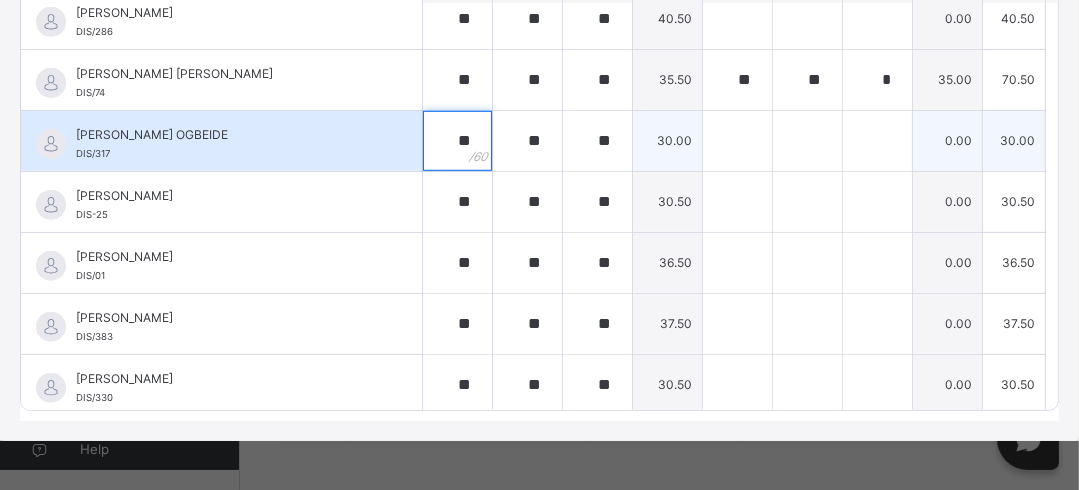 click on "**" at bounding box center (457, 141) 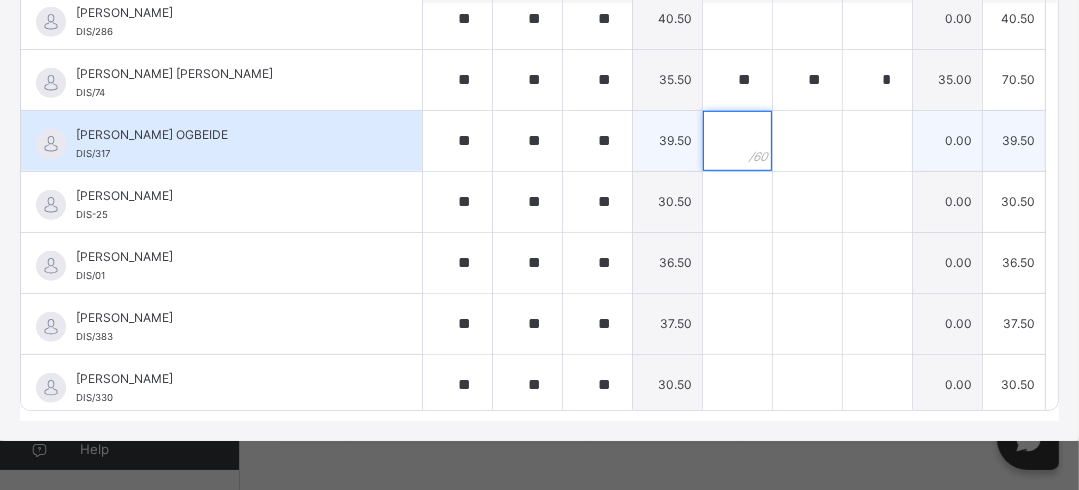 click at bounding box center (737, 141) 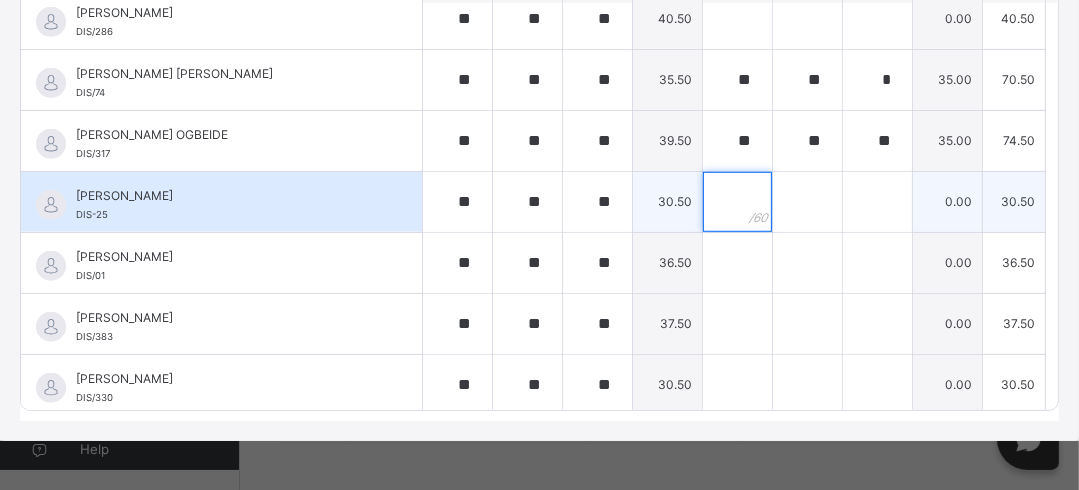 click at bounding box center [737, 202] 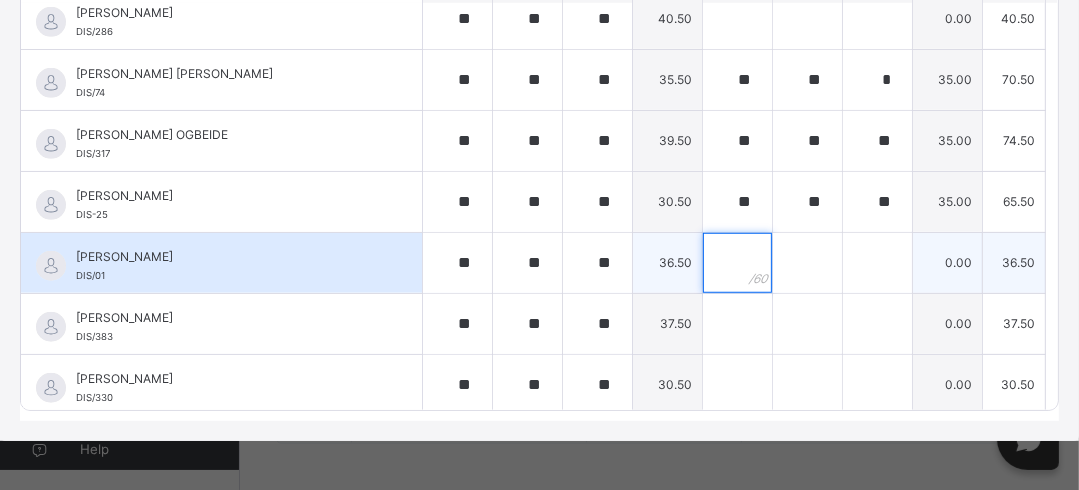 click at bounding box center (737, 263) 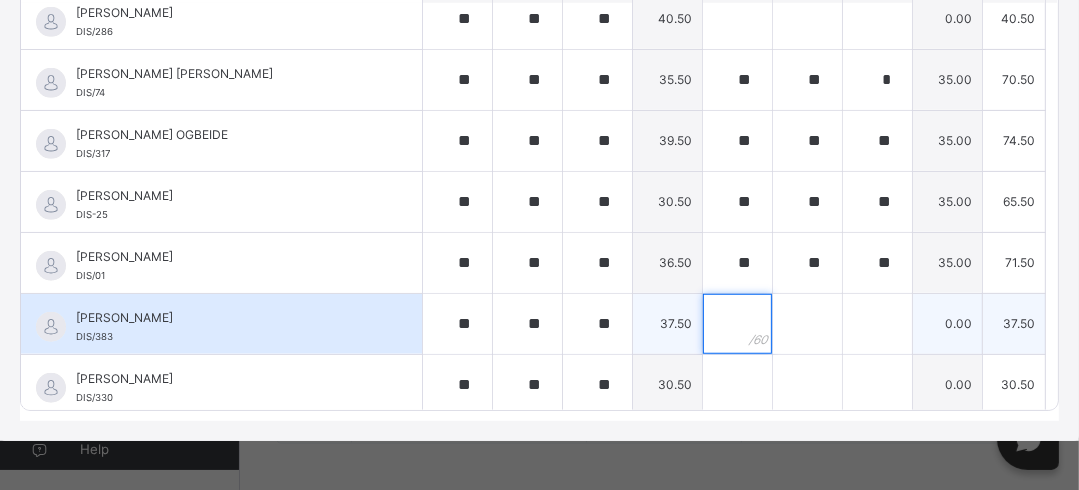 click at bounding box center [737, 324] 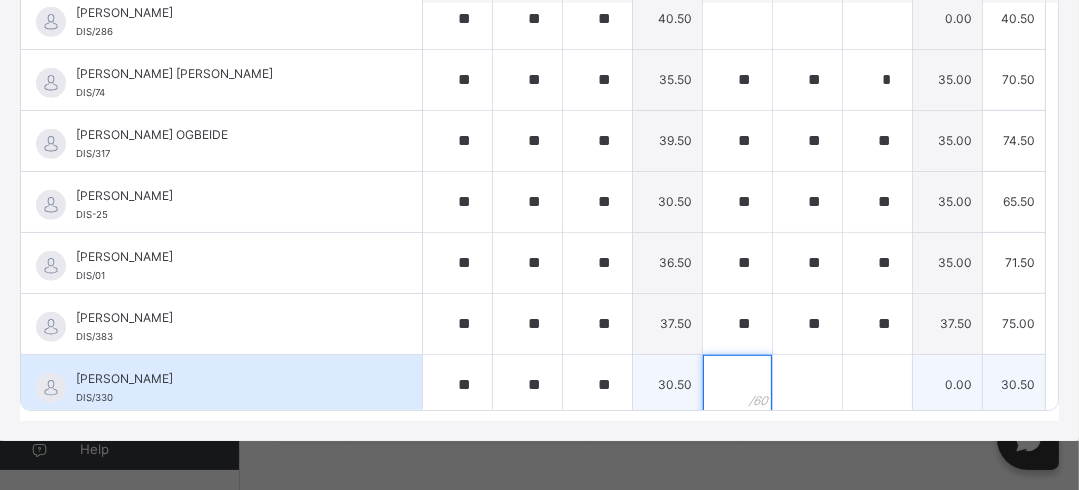 click at bounding box center (737, 385) 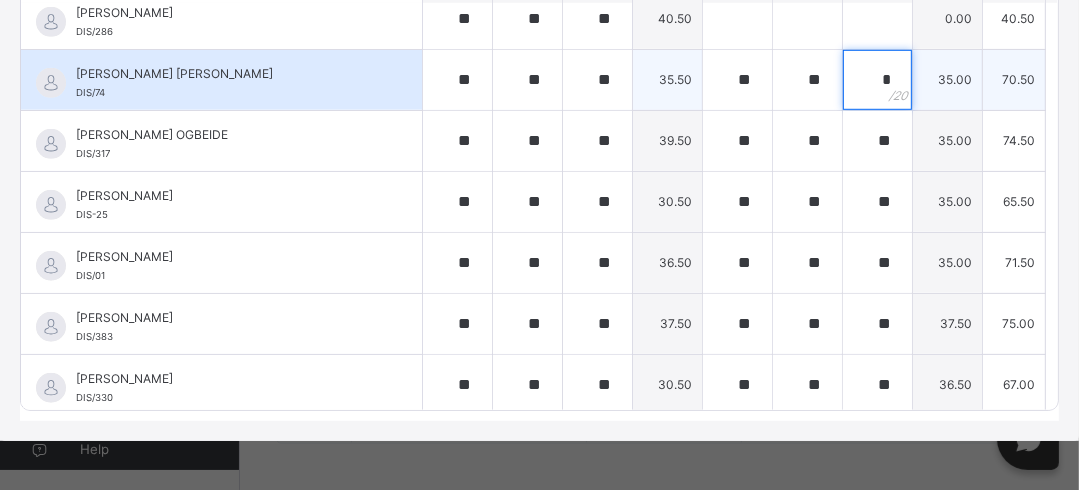 click on "*" at bounding box center (877, 80) 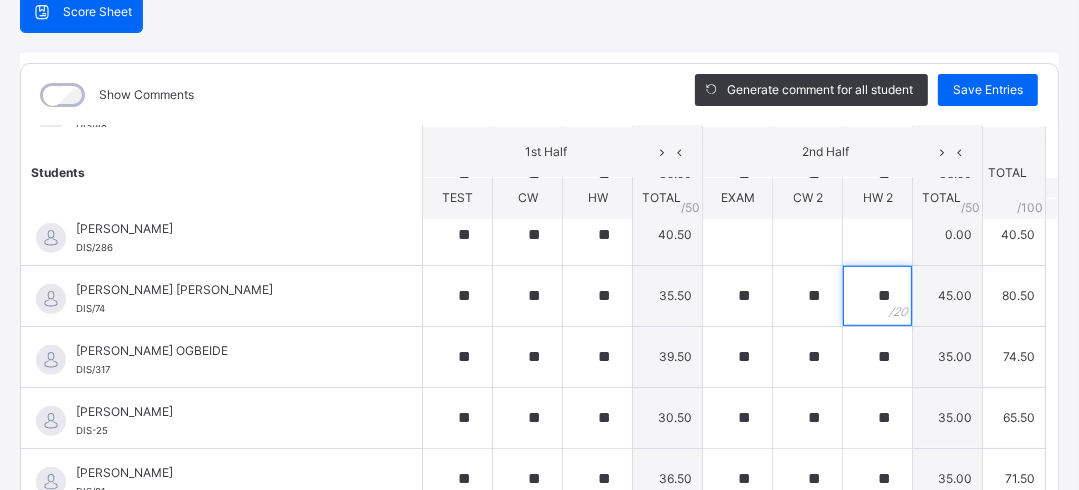 scroll, scrollTop: 172, scrollLeft: 0, axis: vertical 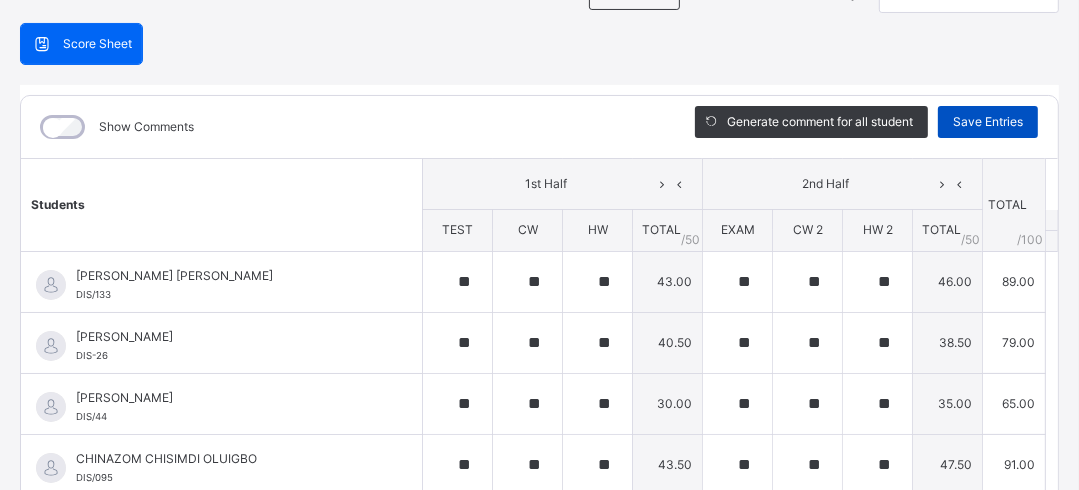 click on "Save Entries" at bounding box center [988, 122] 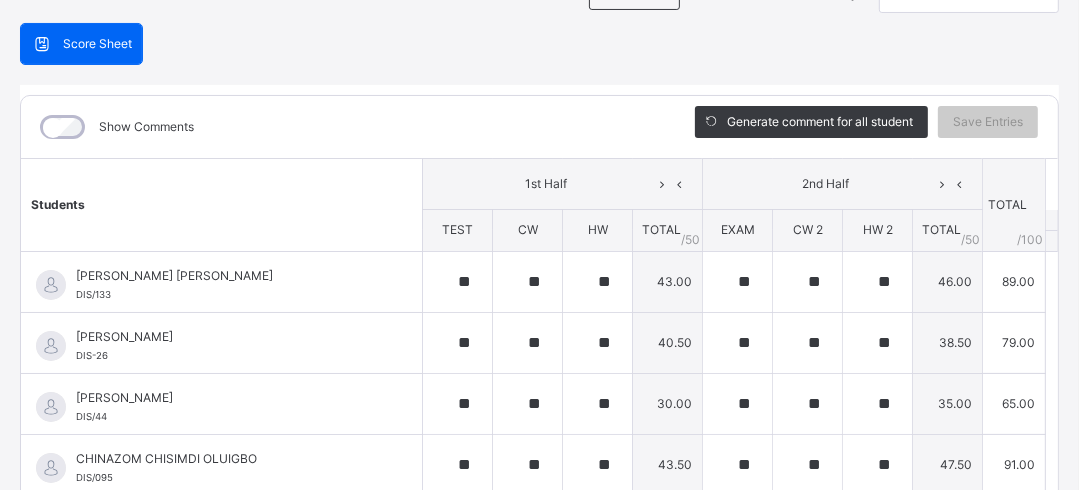 scroll, scrollTop: 1690, scrollLeft: 0, axis: vertical 